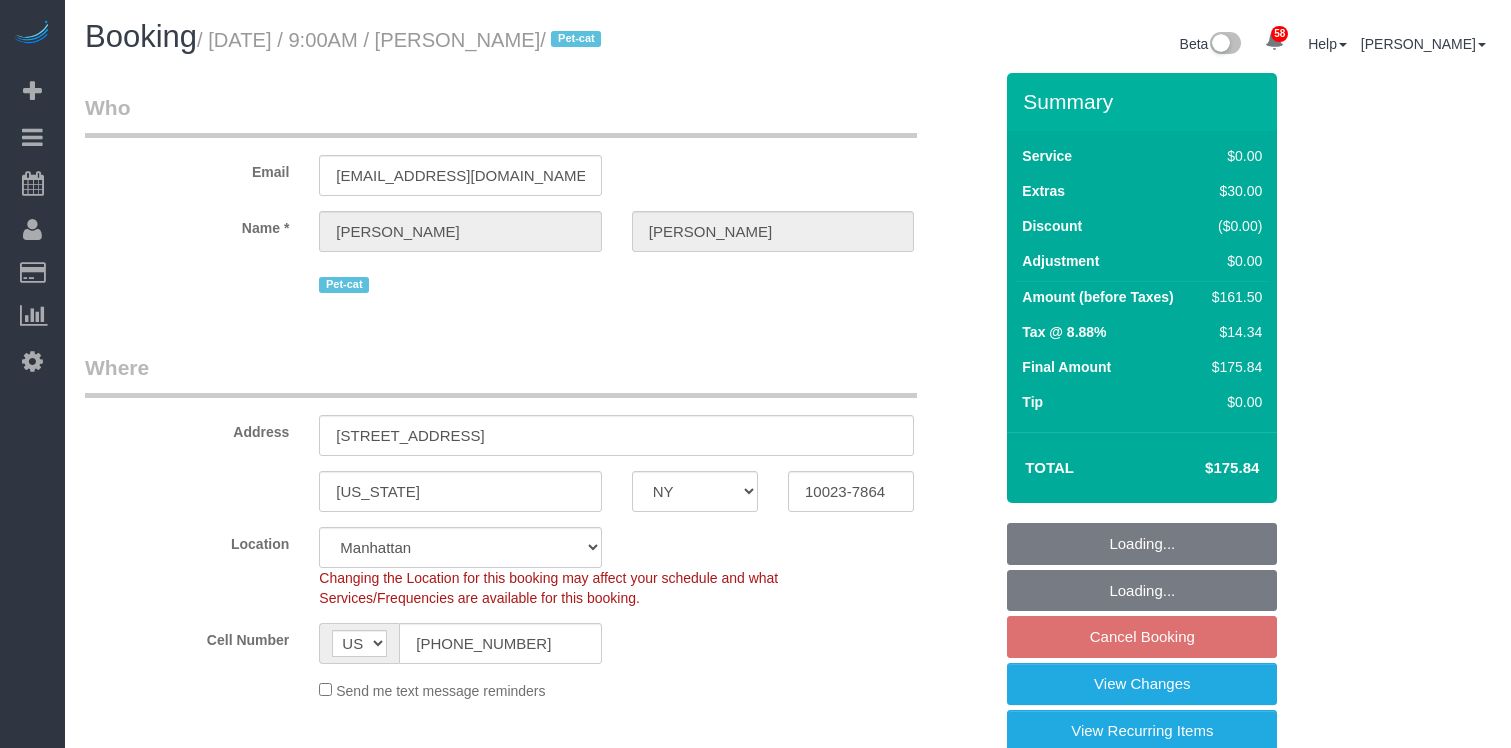 select on "NY" 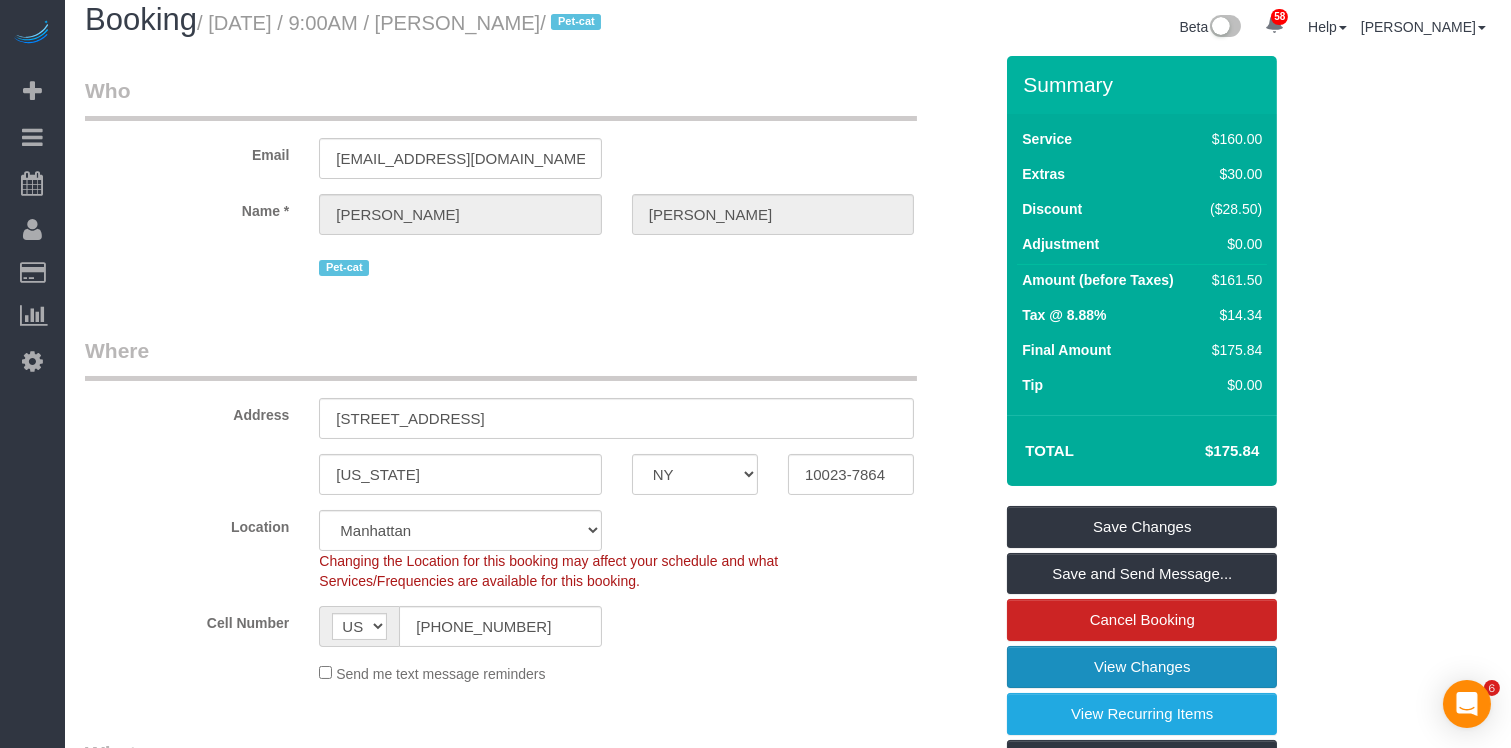 scroll, scrollTop: 59, scrollLeft: 0, axis: vertical 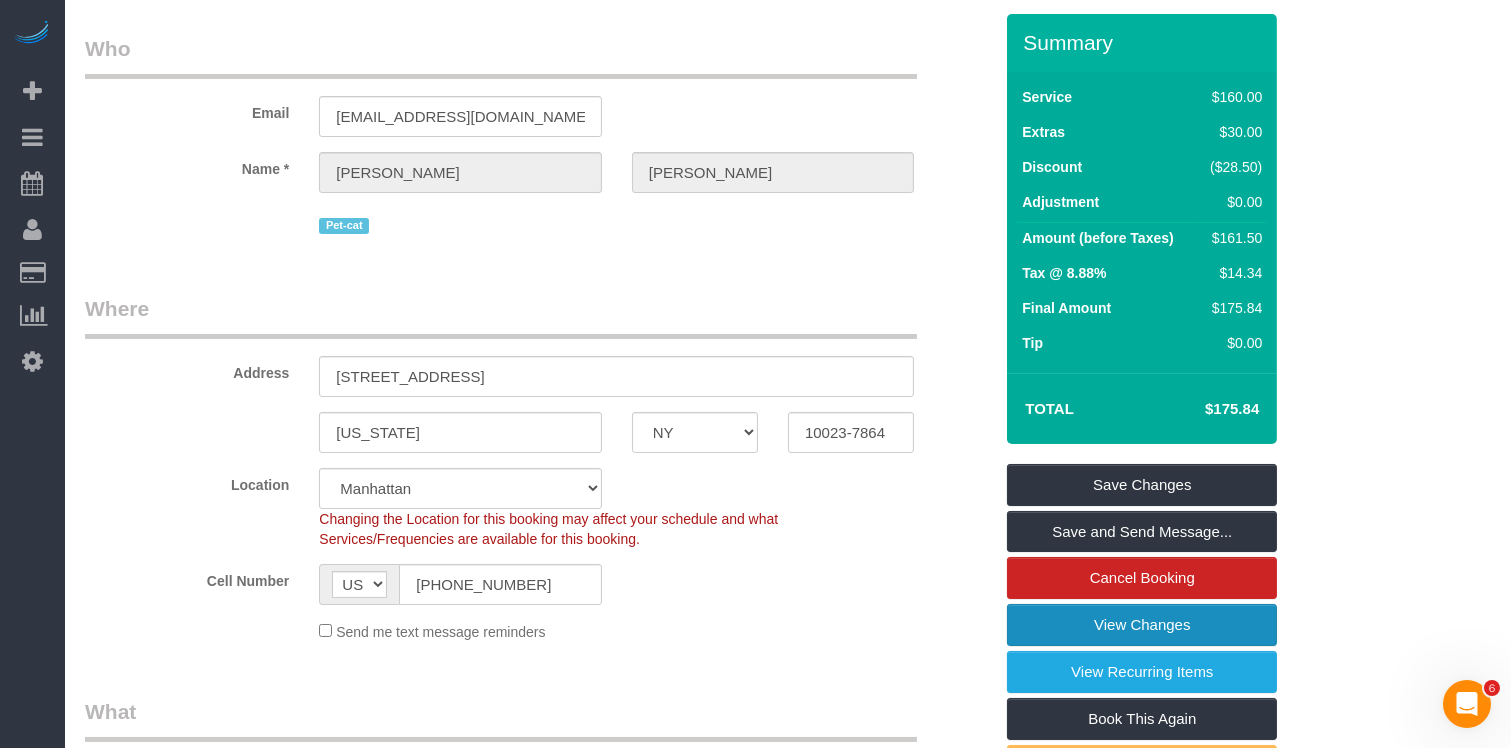 click on "View Changes" at bounding box center (1142, 625) 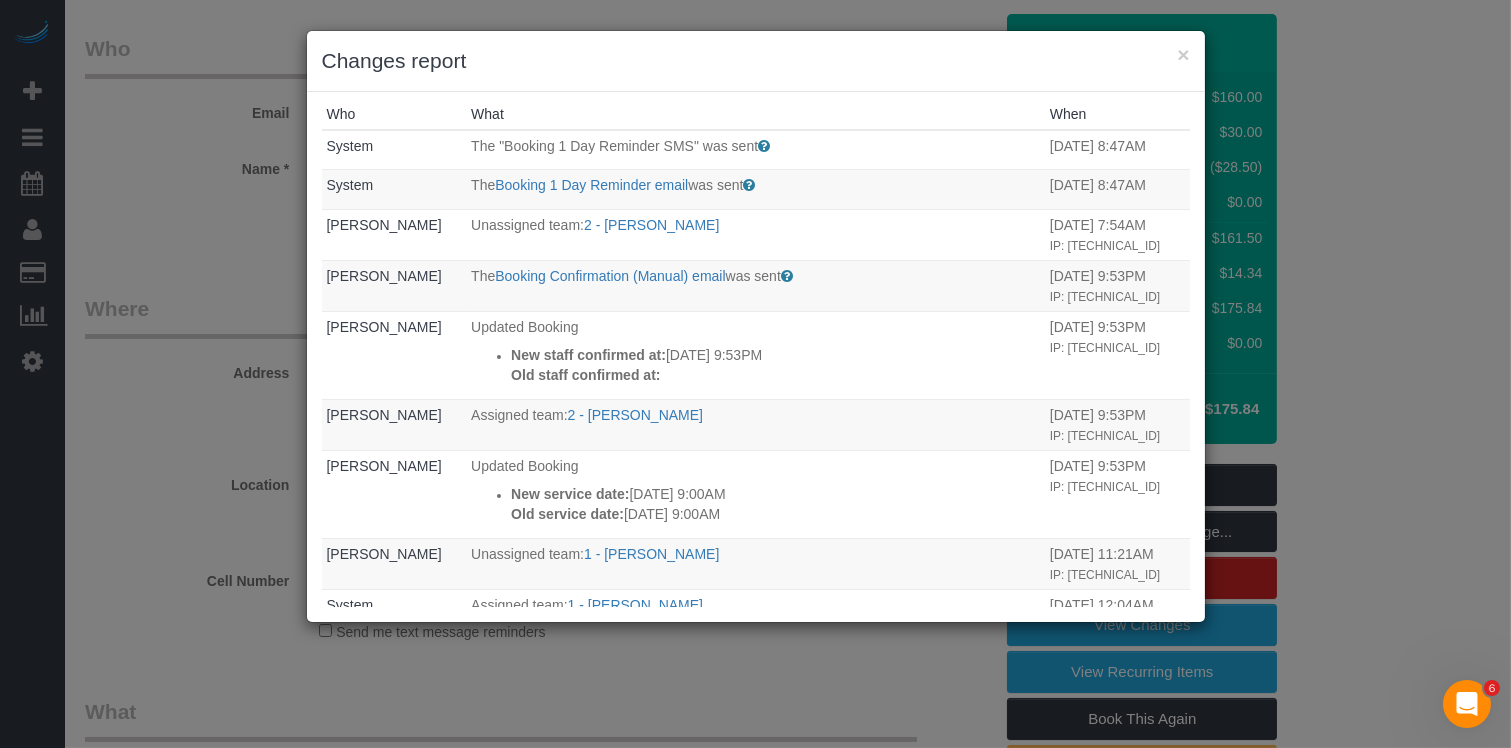 scroll, scrollTop: 0, scrollLeft: 0, axis: both 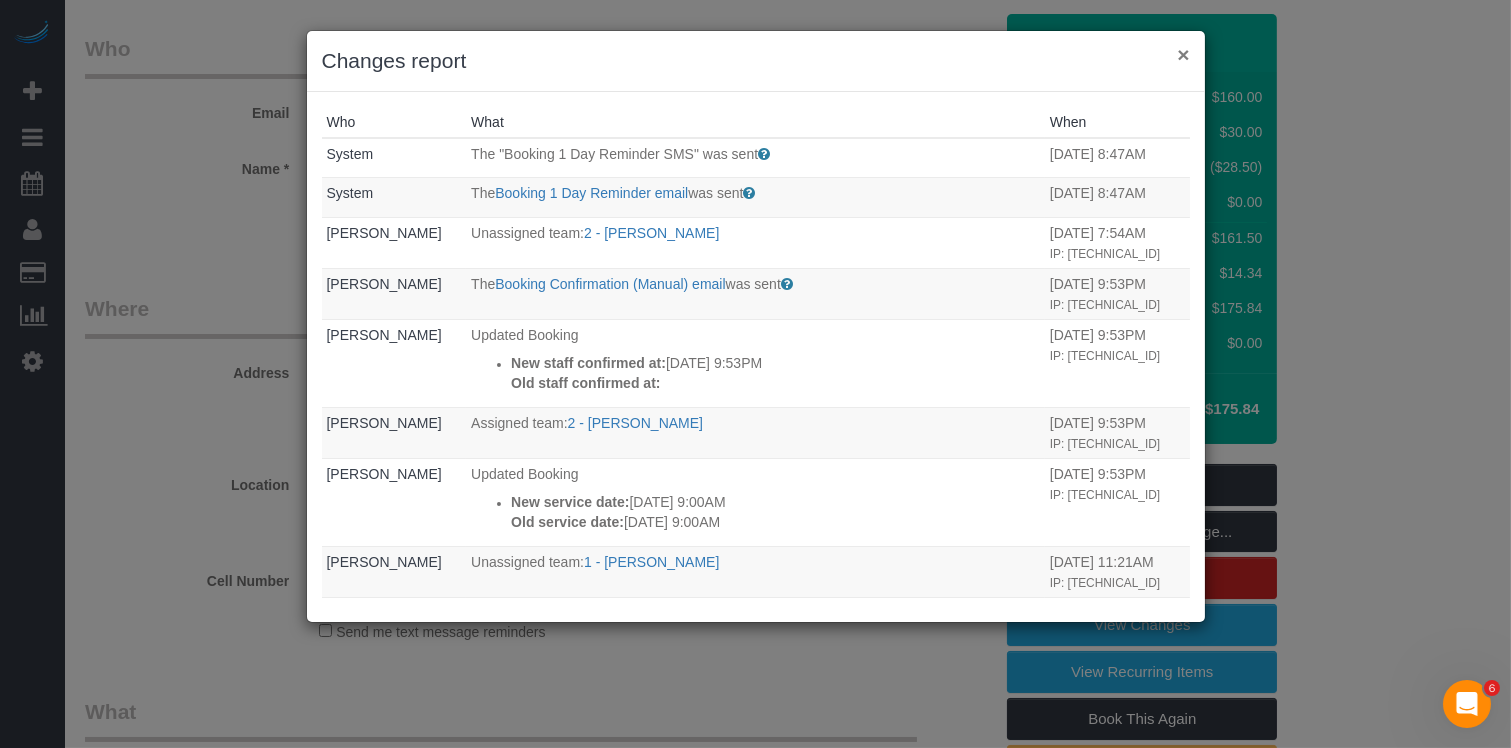 click on "×" at bounding box center (1183, 54) 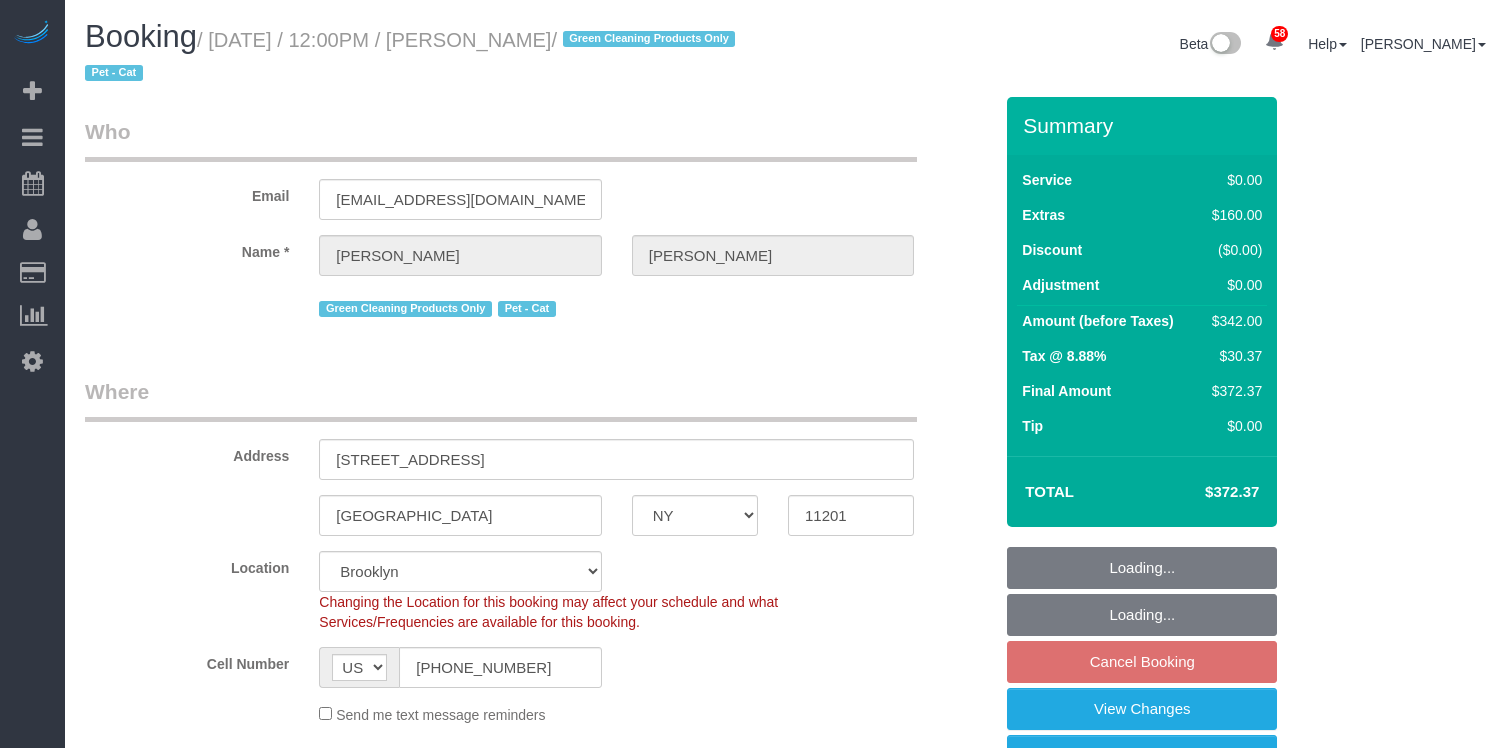select on "NY" 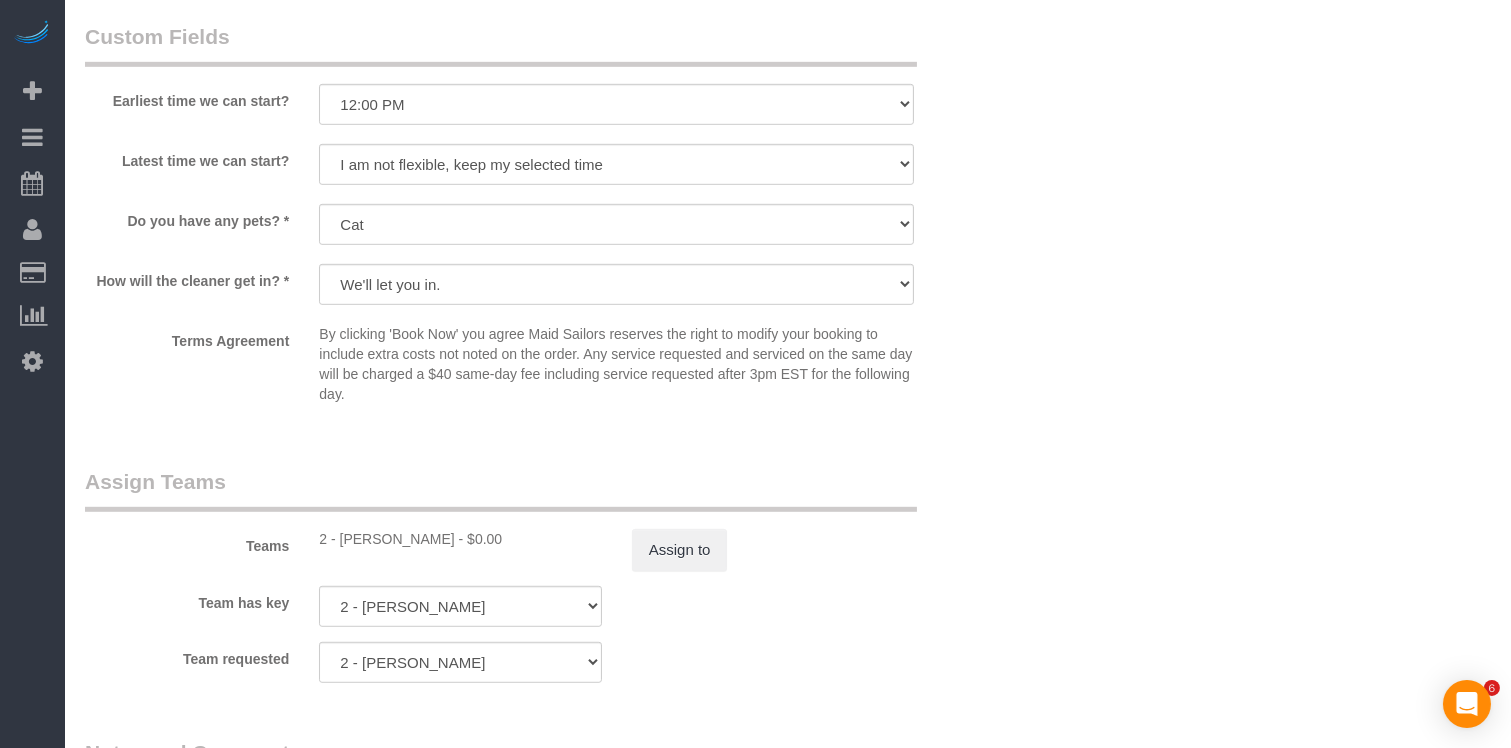 scroll, scrollTop: 0, scrollLeft: 0, axis: both 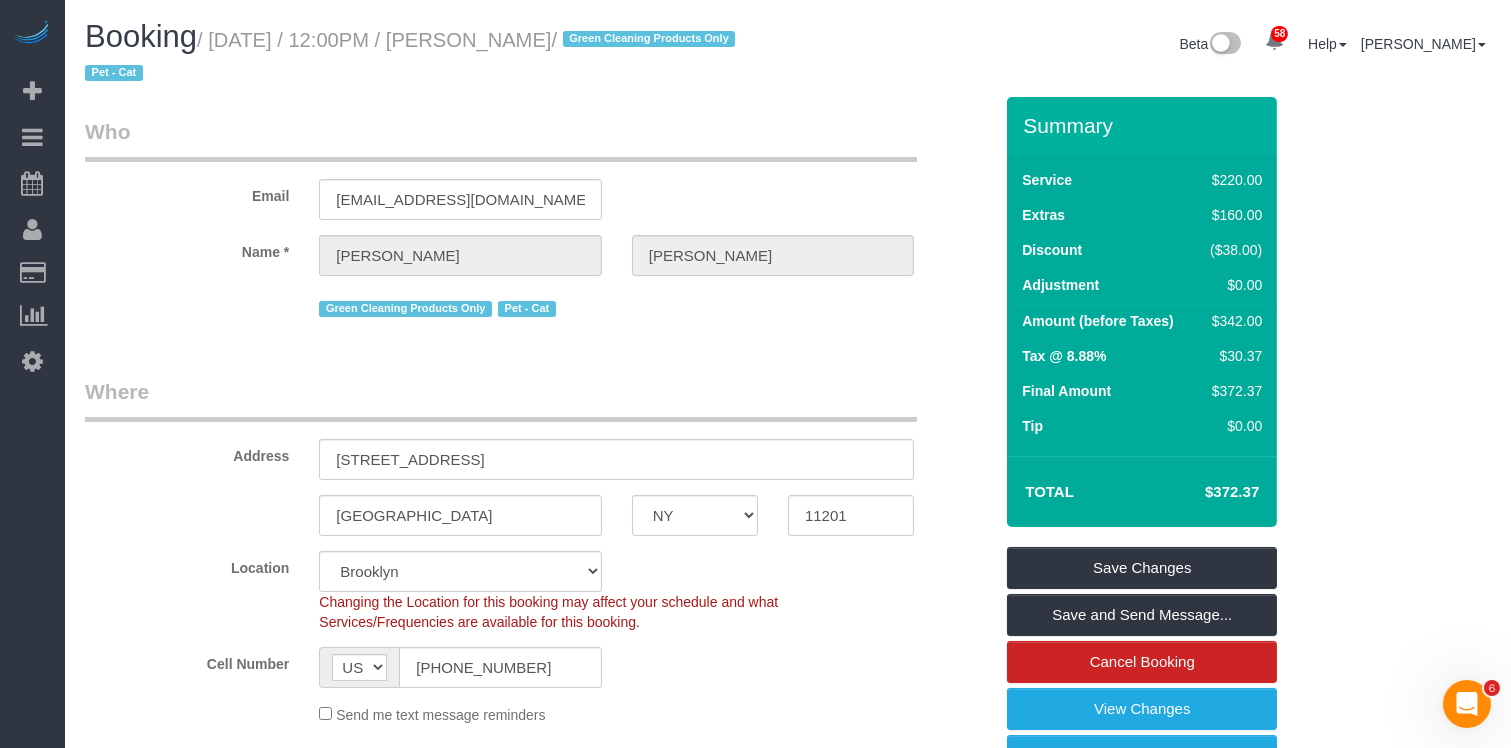 drag, startPoint x: 466, startPoint y: 36, endPoint x: 603, endPoint y: 55, distance: 138.31125 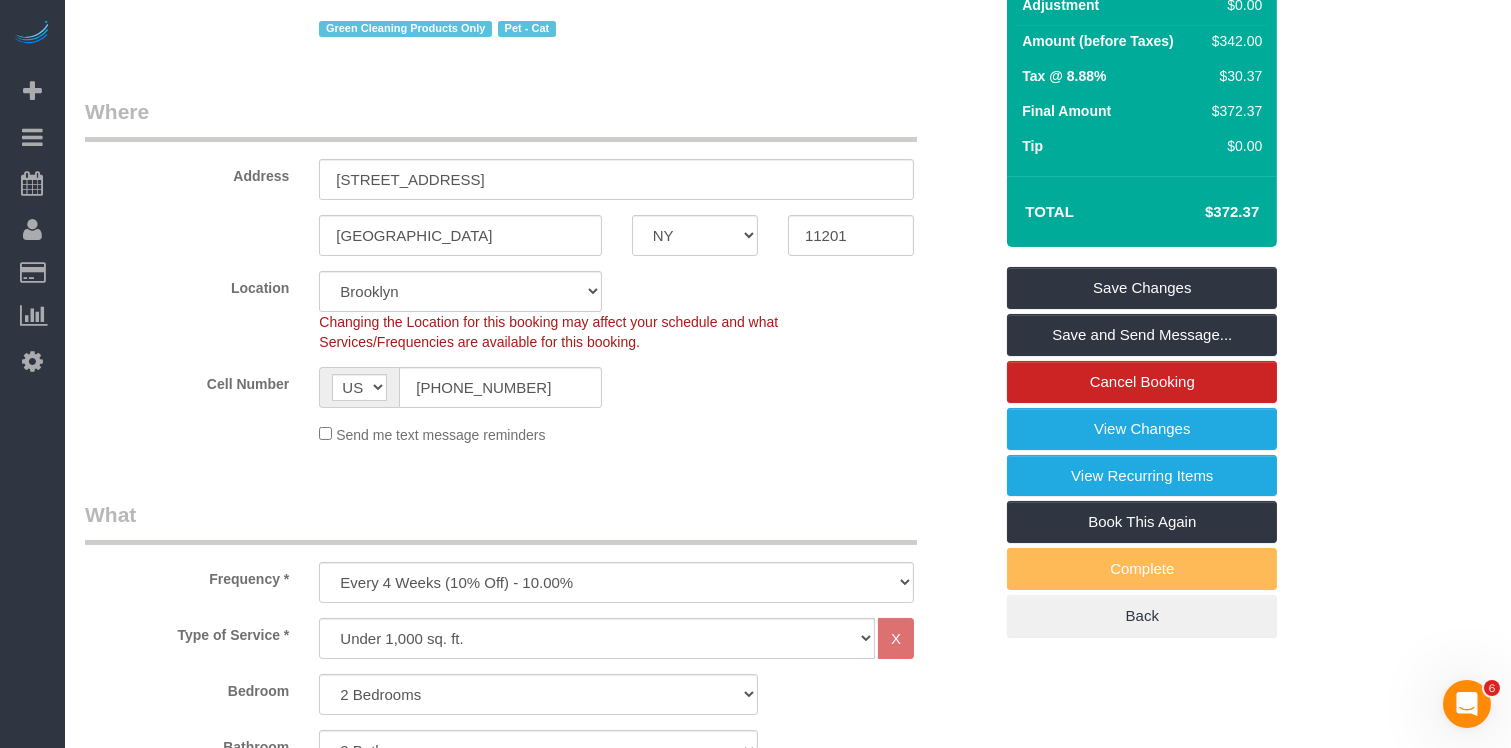 scroll, scrollTop: 244, scrollLeft: 0, axis: vertical 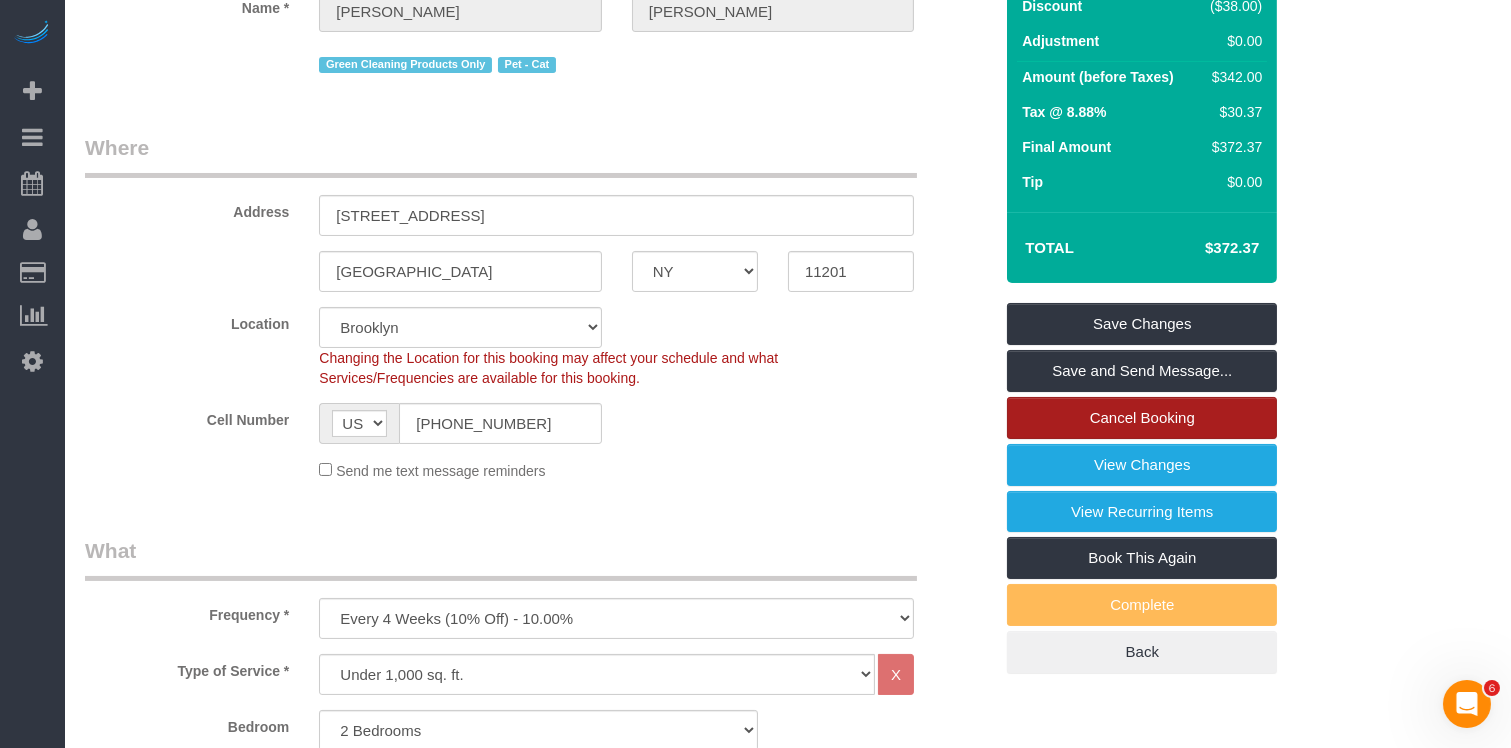 click on "Cancel Booking" at bounding box center (1142, 418) 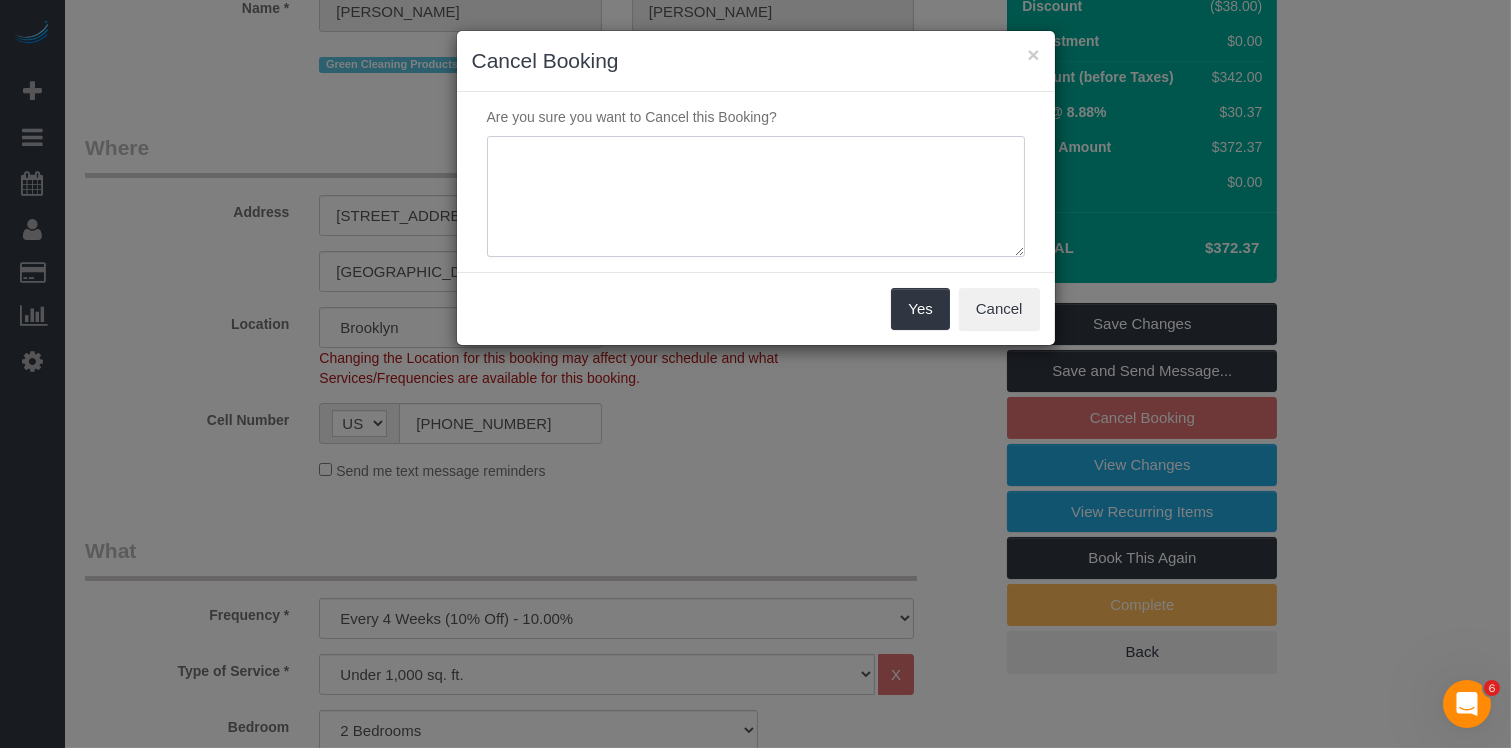 click at bounding box center [756, 197] 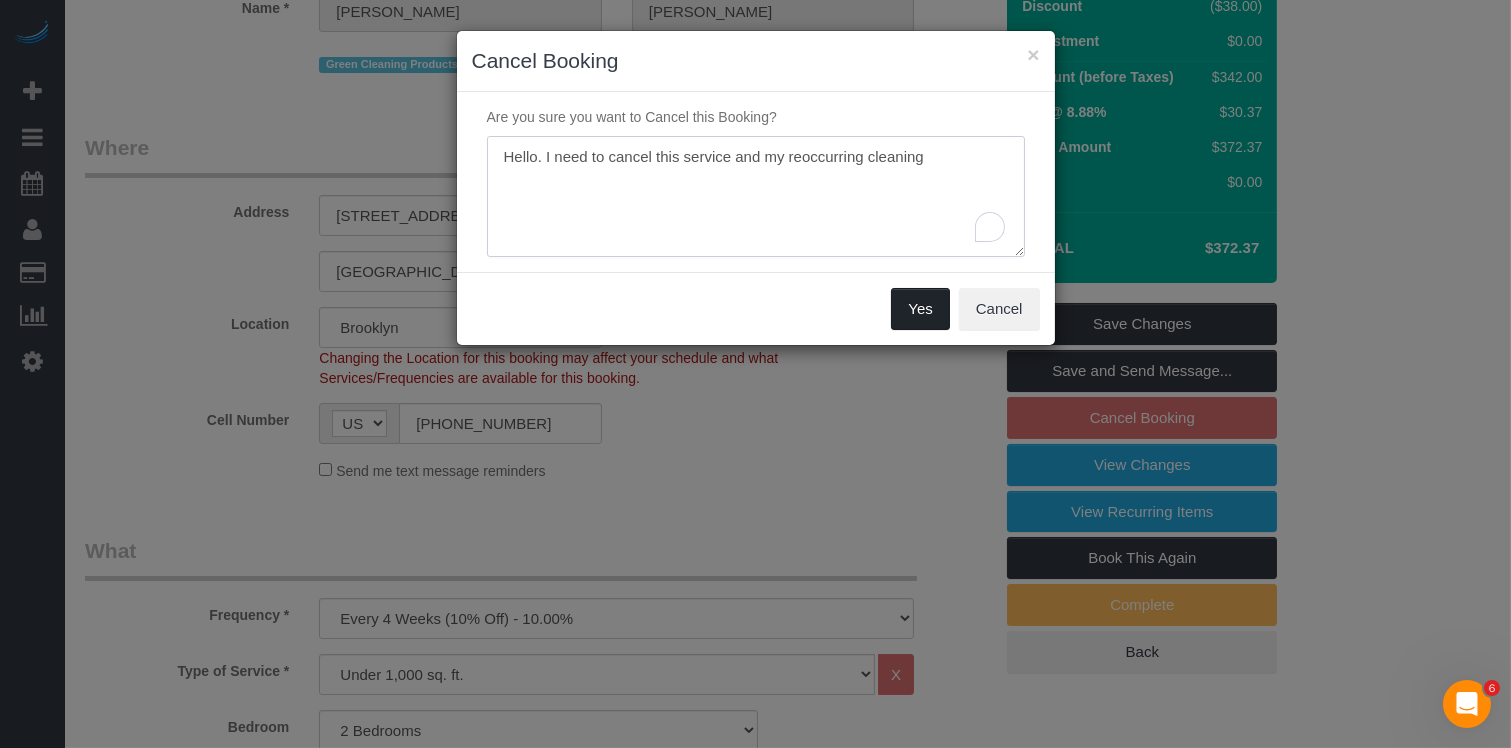 type on "Hello. I need to cancel this service and my reoccurring cleaning" 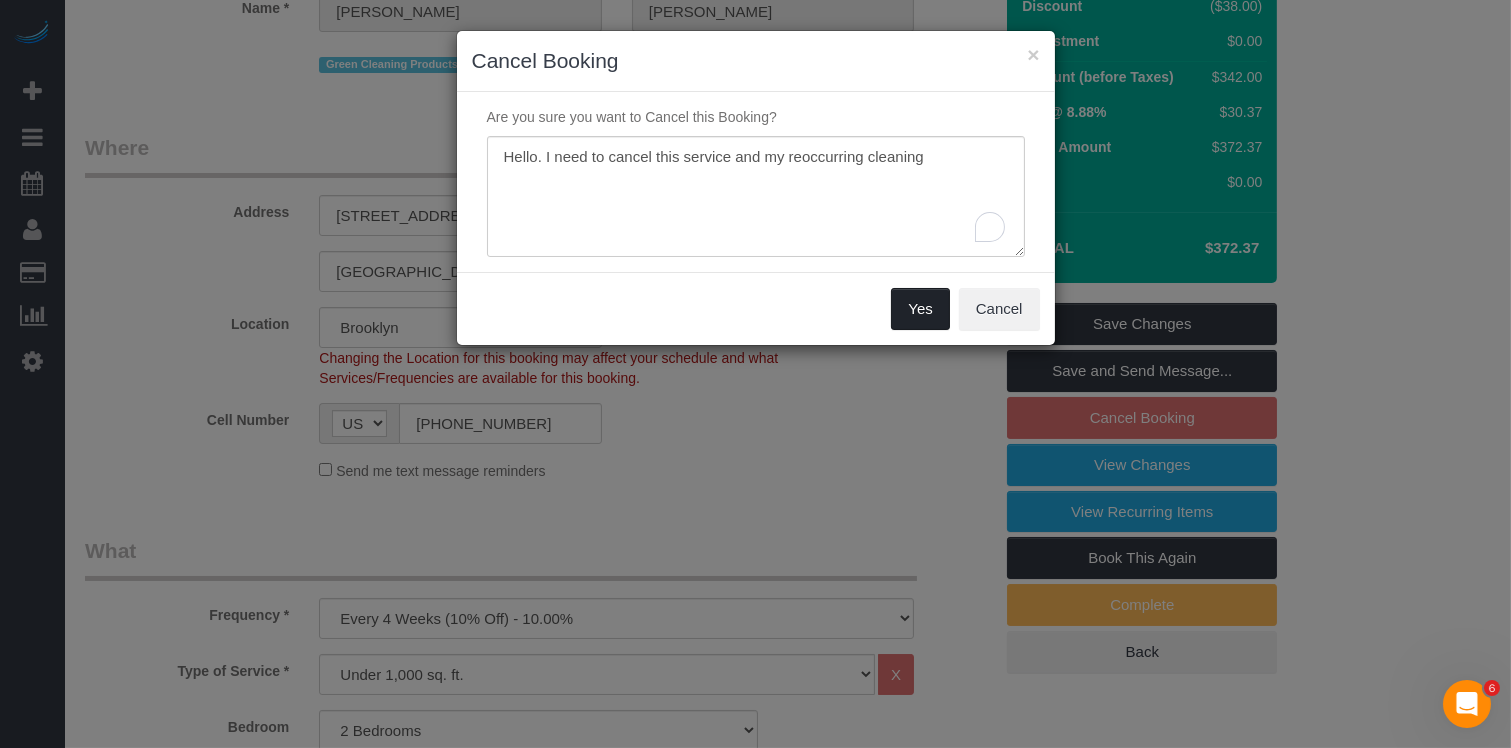 click on "Yes" at bounding box center (920, 309) 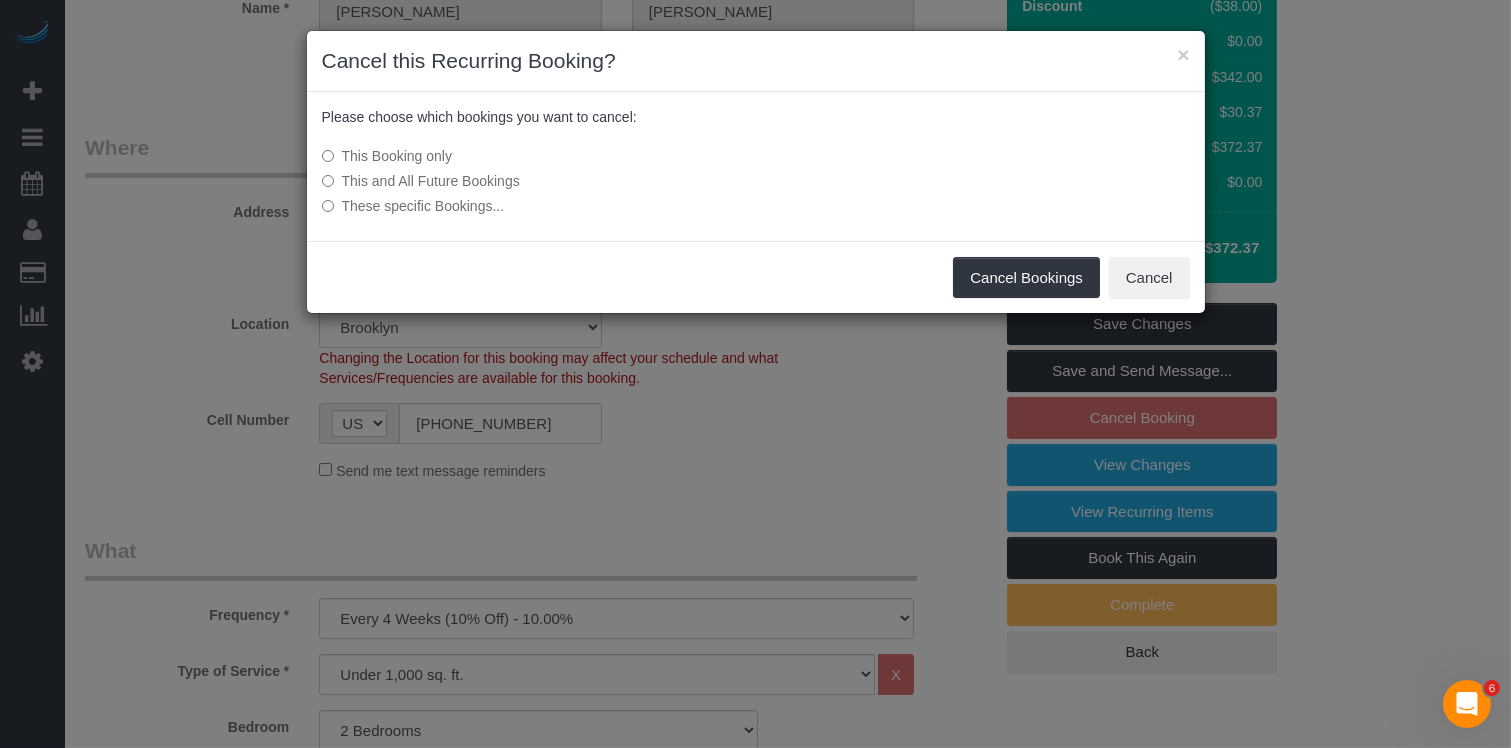 click on "This and All Future Bookings" at bounding box center [606, 181] 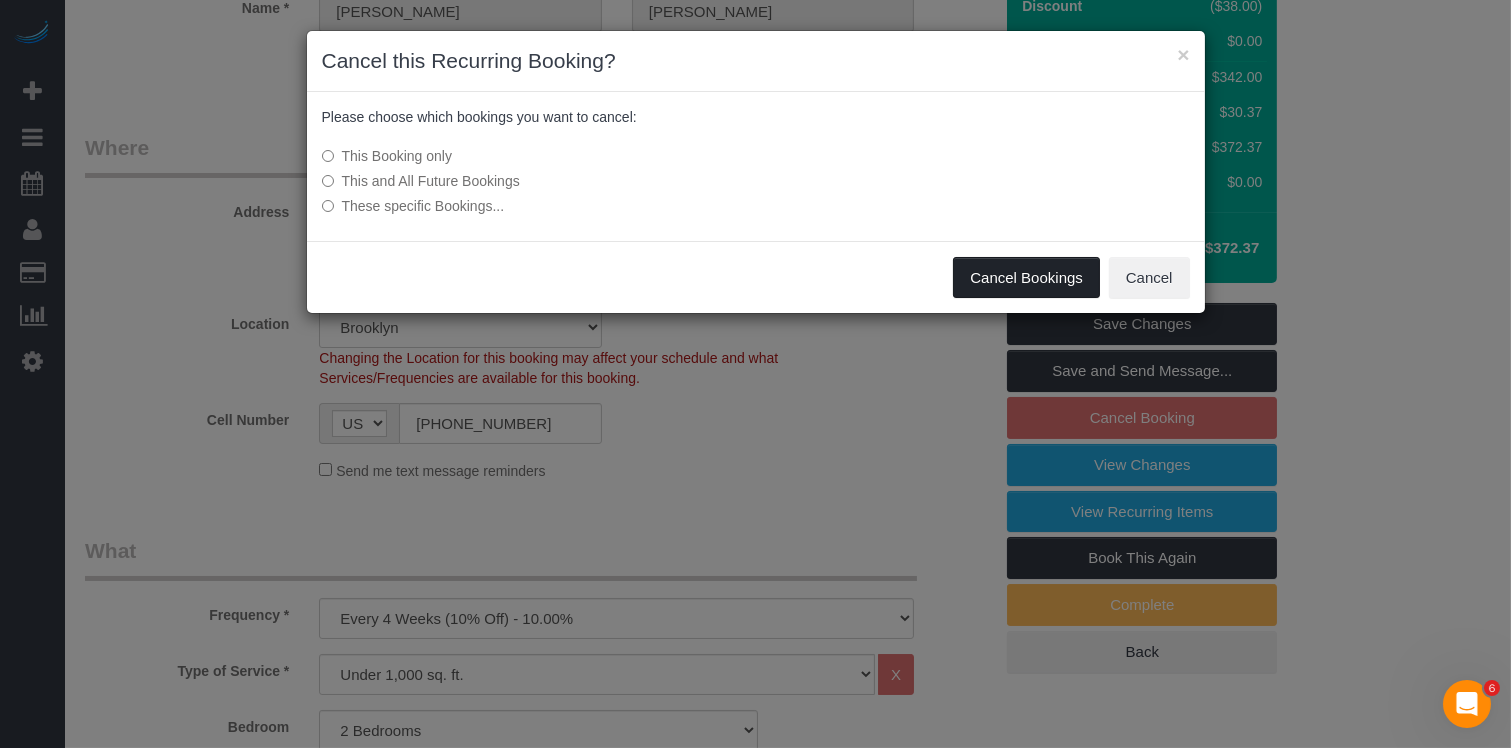 click on "Cancel Bookings" at bounding box center [1026, 278] 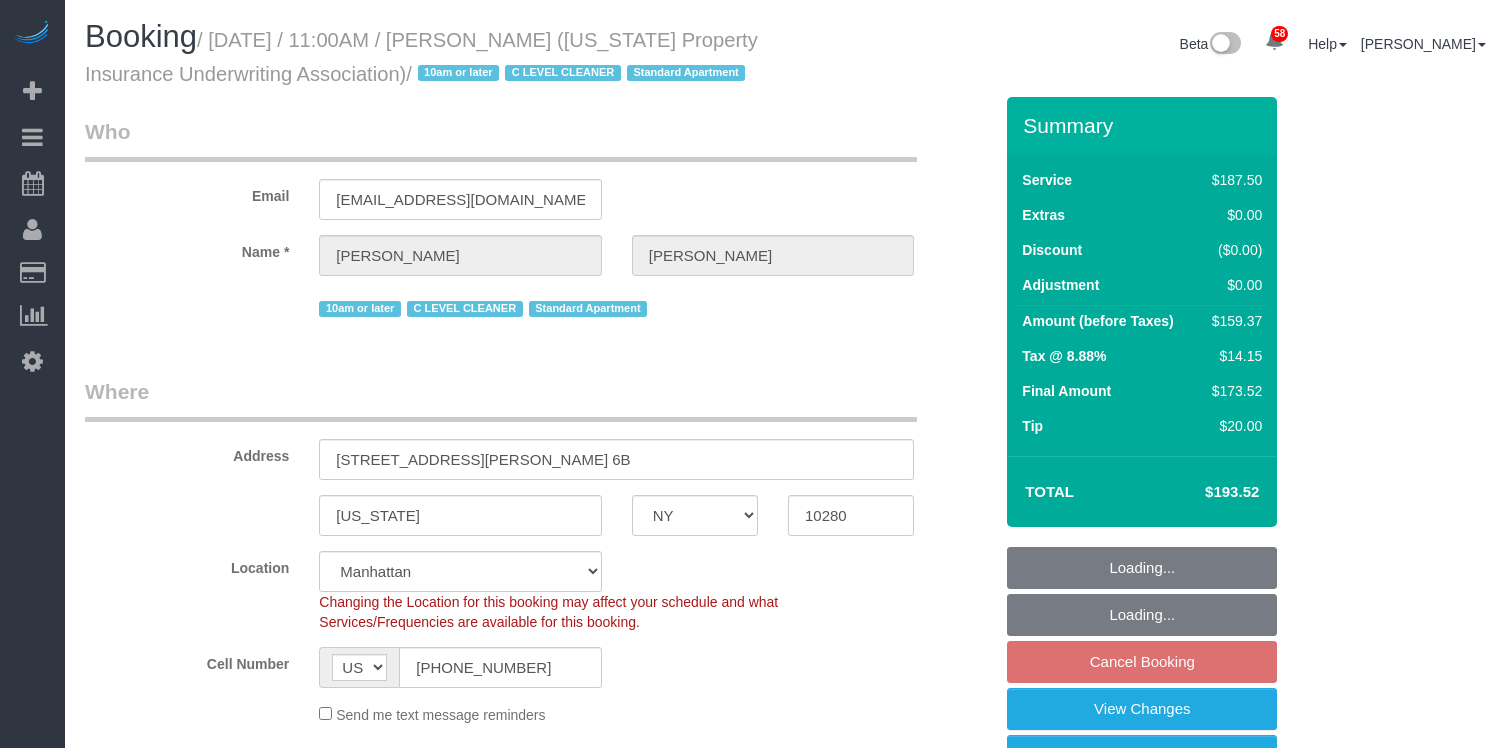 select on "NY" 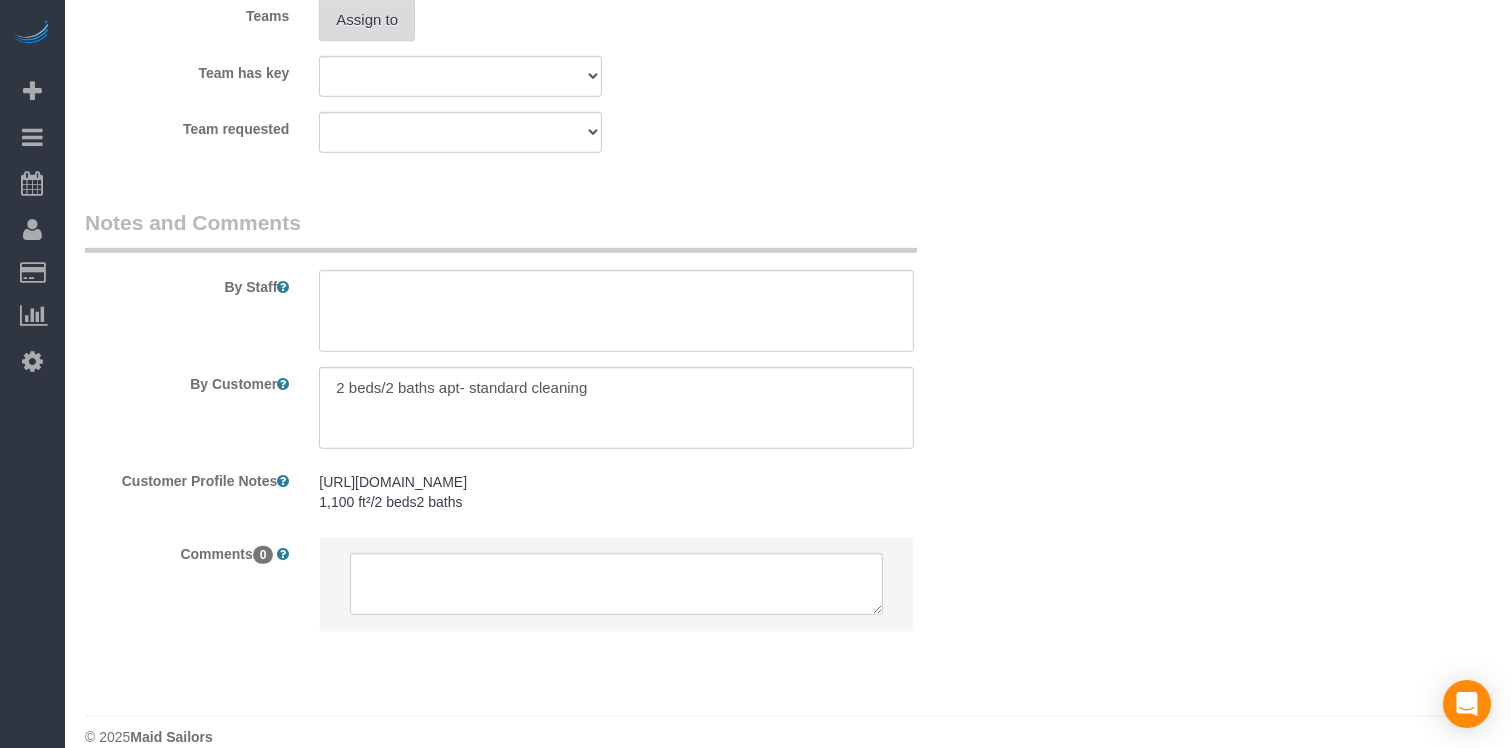 scroll, scrollTop: 2383, scrollLeft: 0, axis: vertical 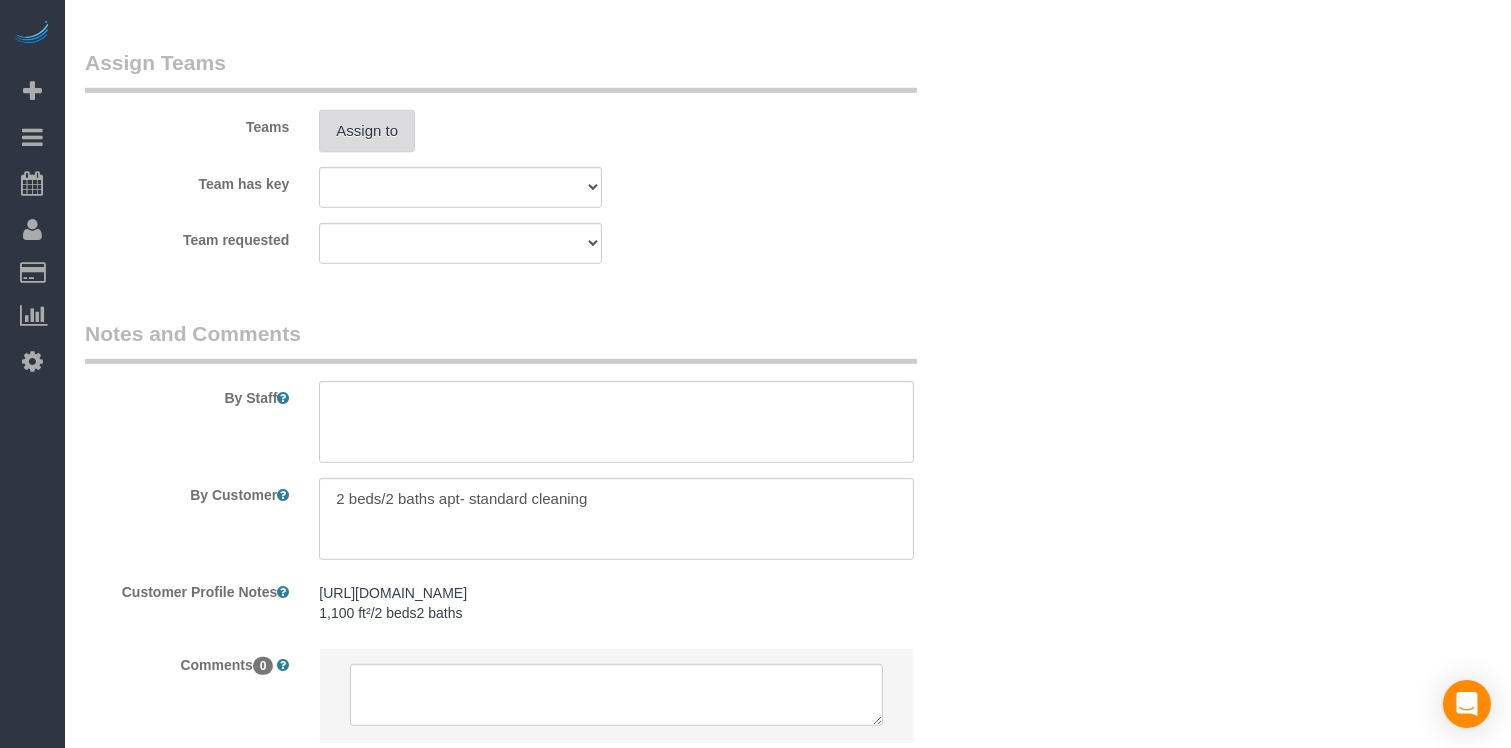 click on "Assign to" at bounding box center [367, 131] 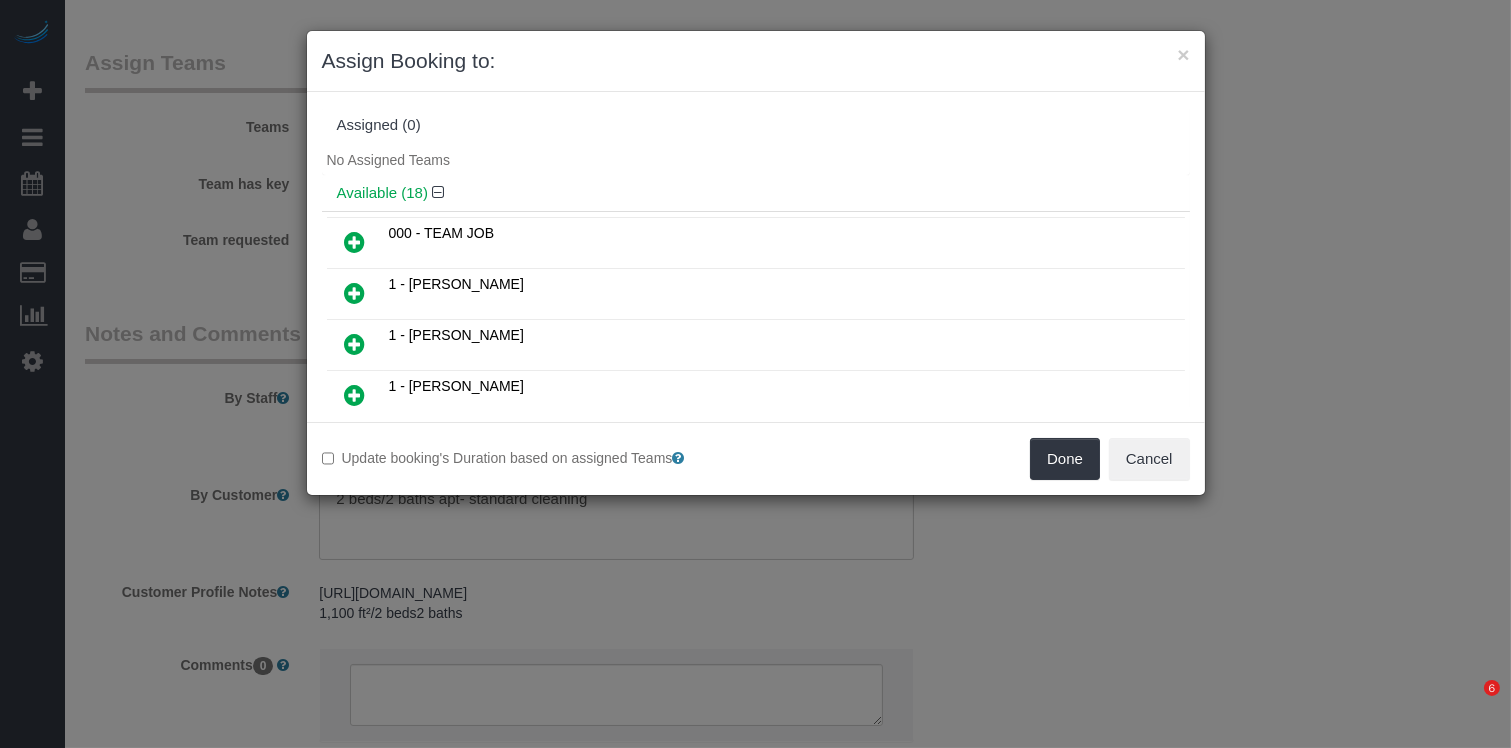 scroll, scrollTop: 770, scrollLeft: 0, axis: vertical 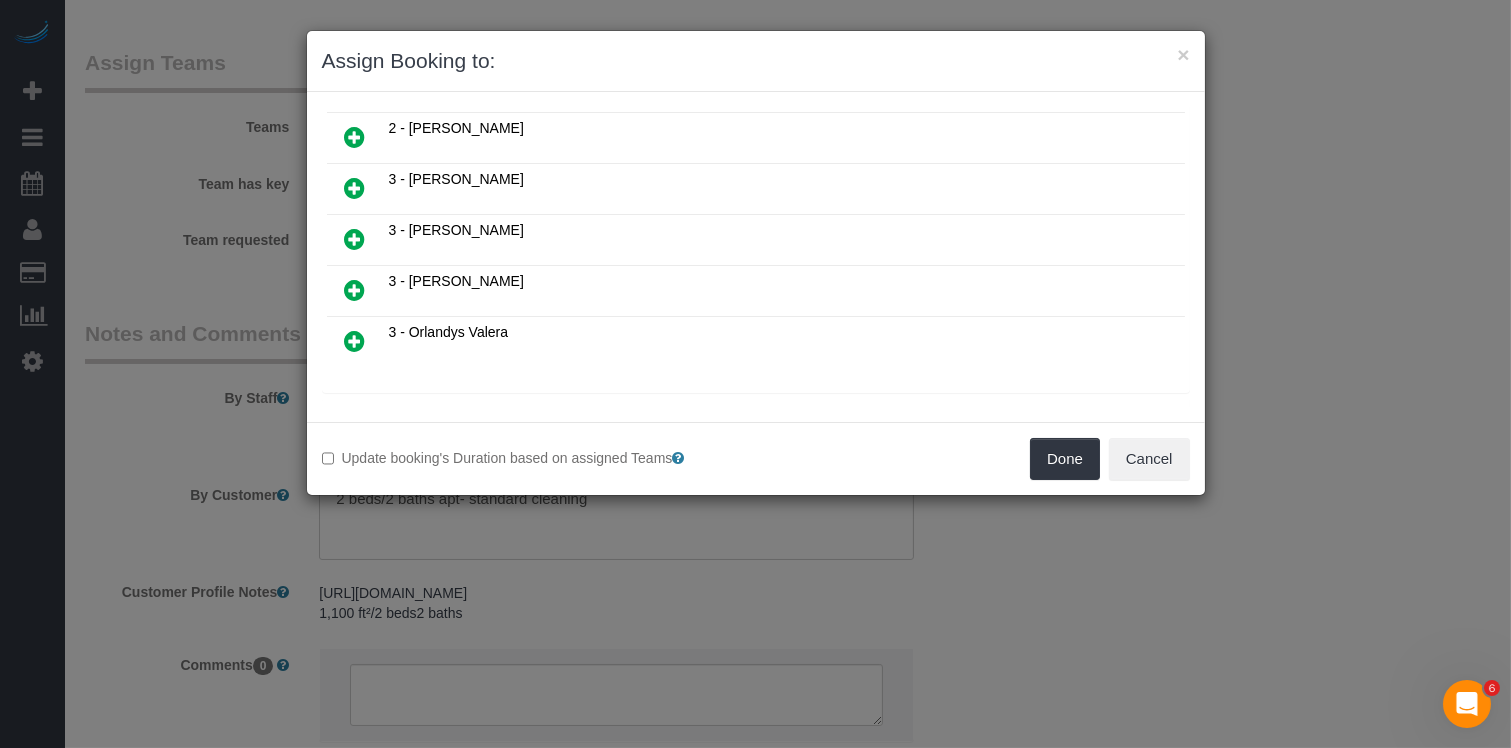 click at bounding box center (456, 415) 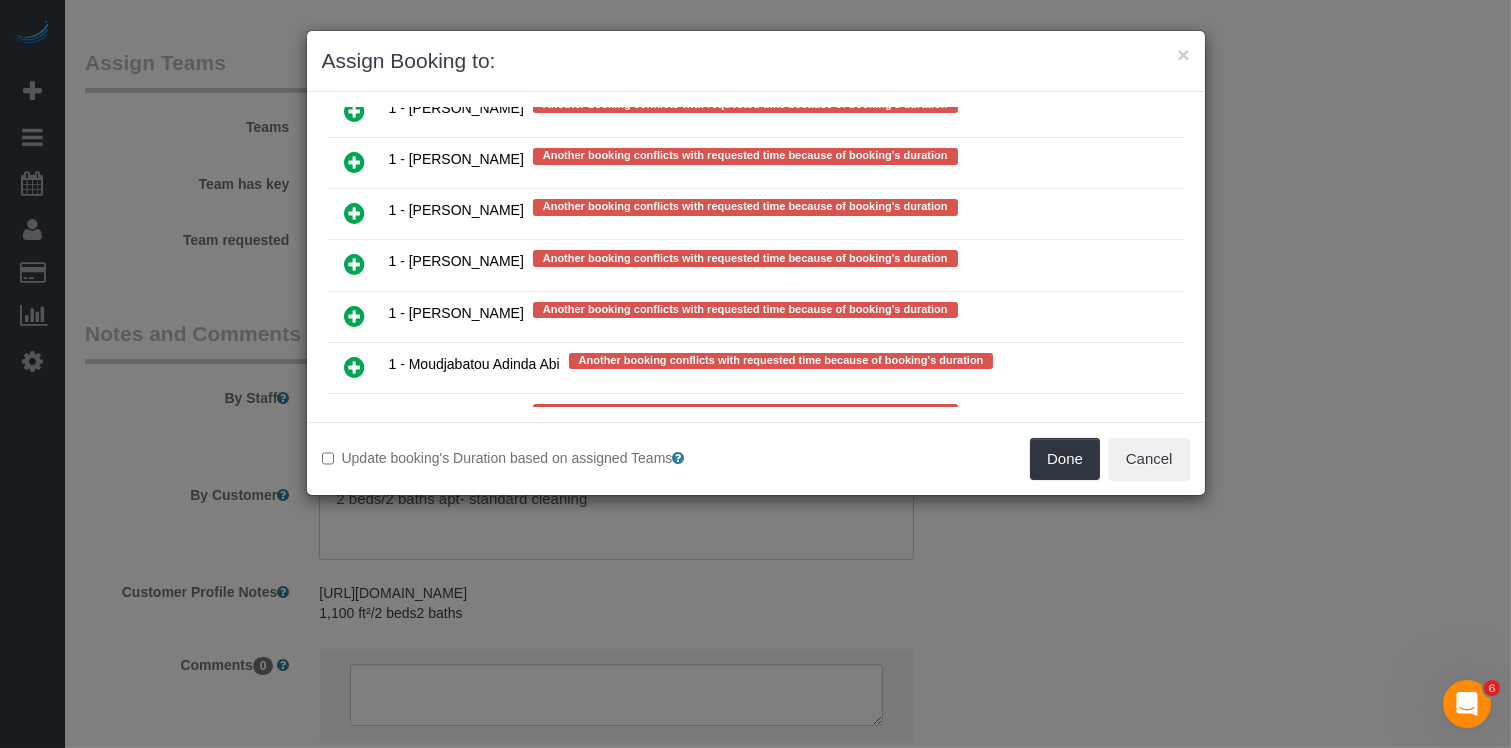 click at bounding box center (355, 470) 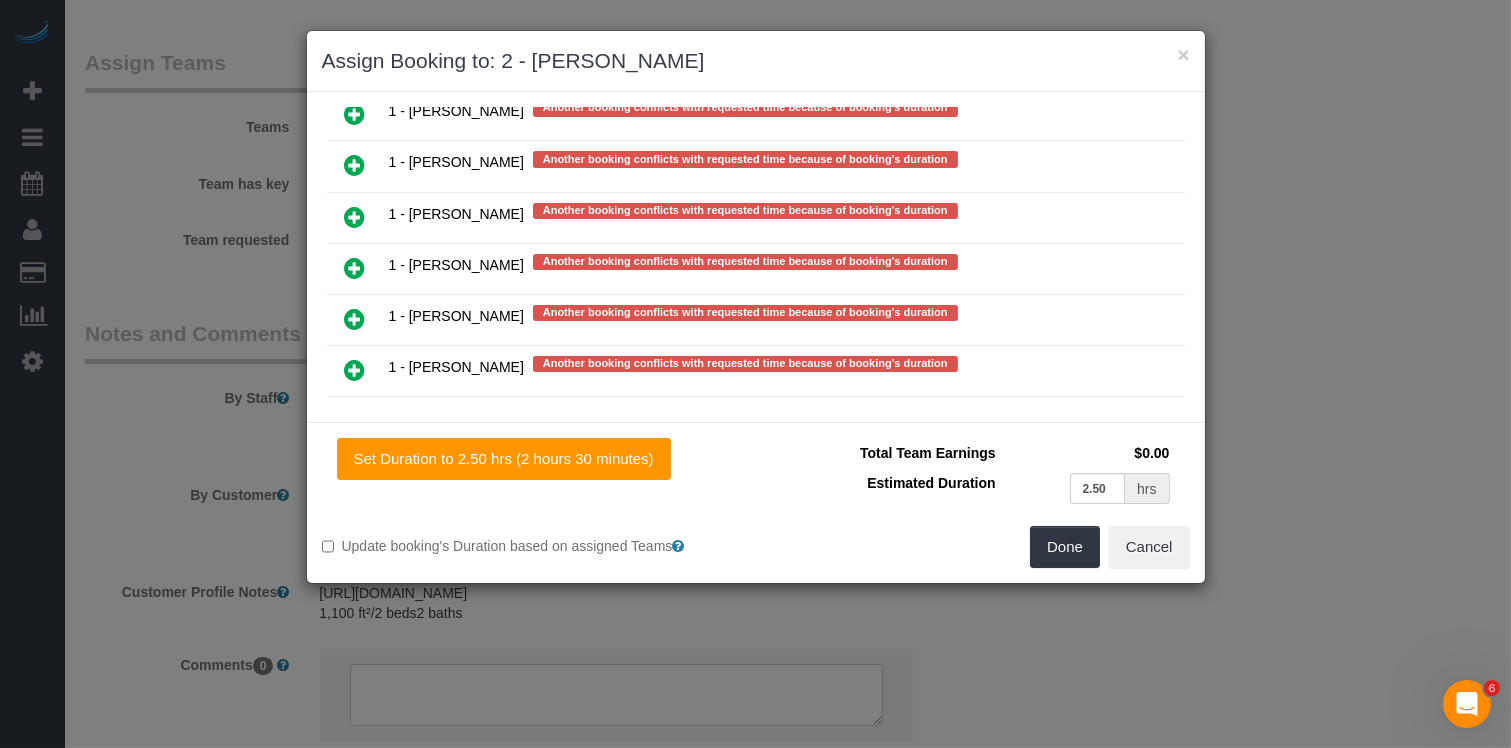 scroll, scrollTop: 3018, scrollLeft: 0, axis: vertical 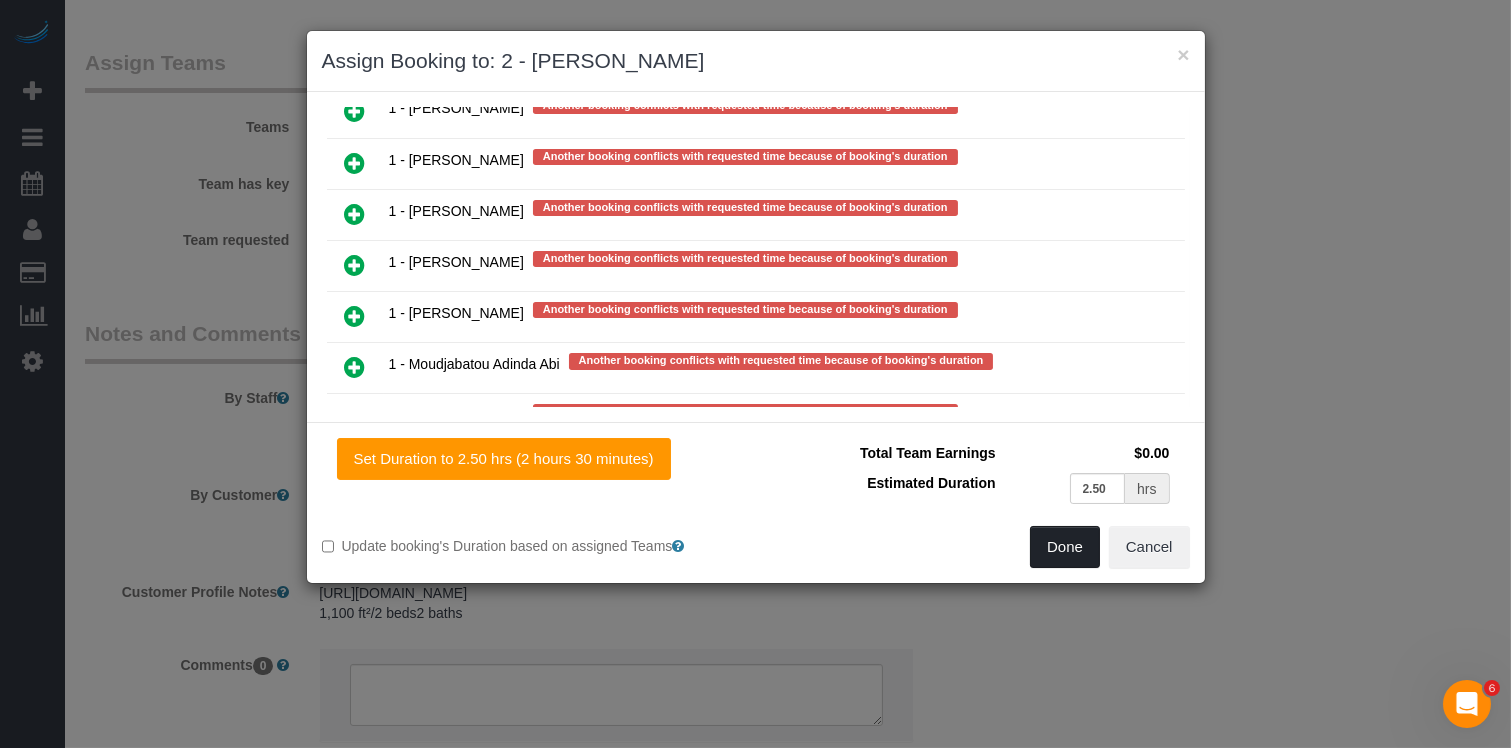 click on "Done" at bounding box center (1065, 547) 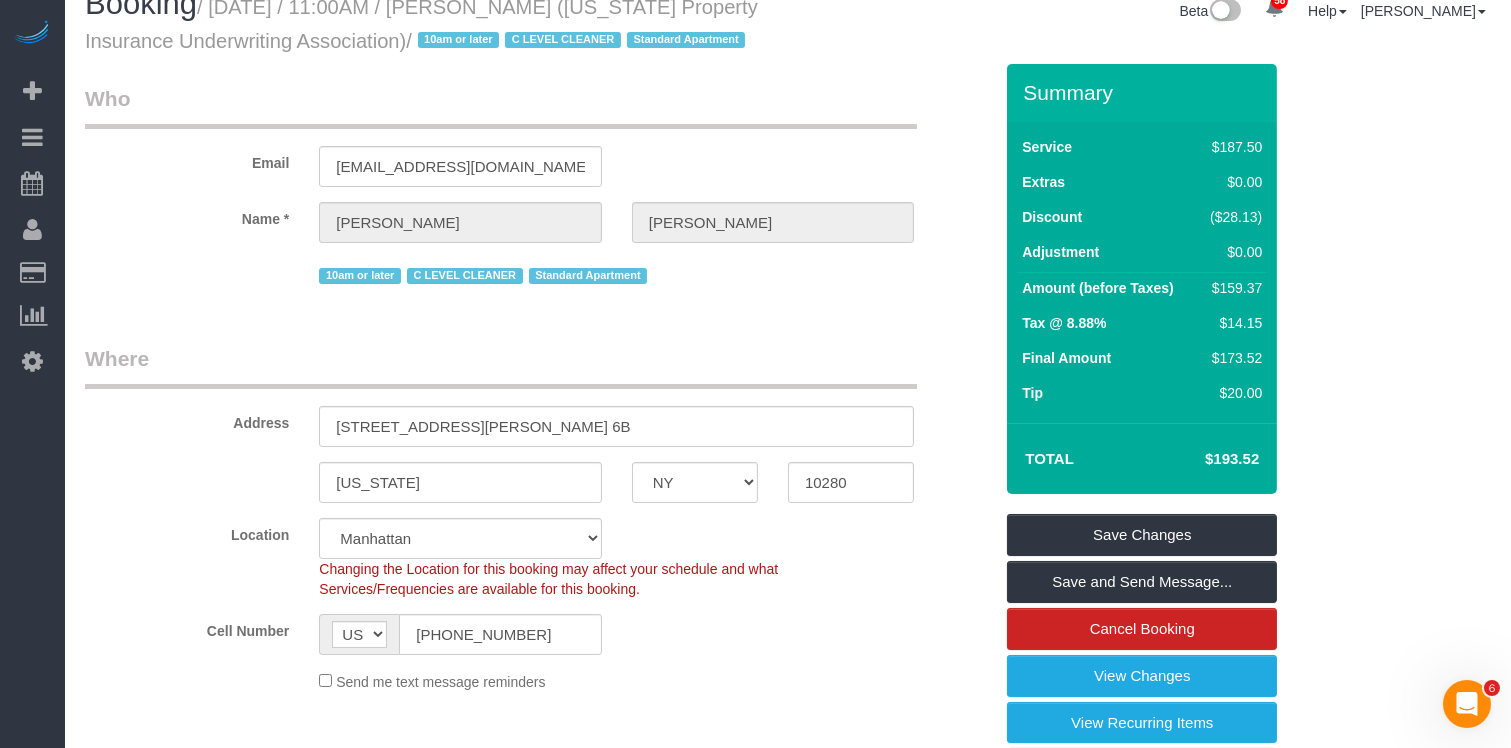 scroll, scrollTop: 0, scrollLeft: 0, axis: both 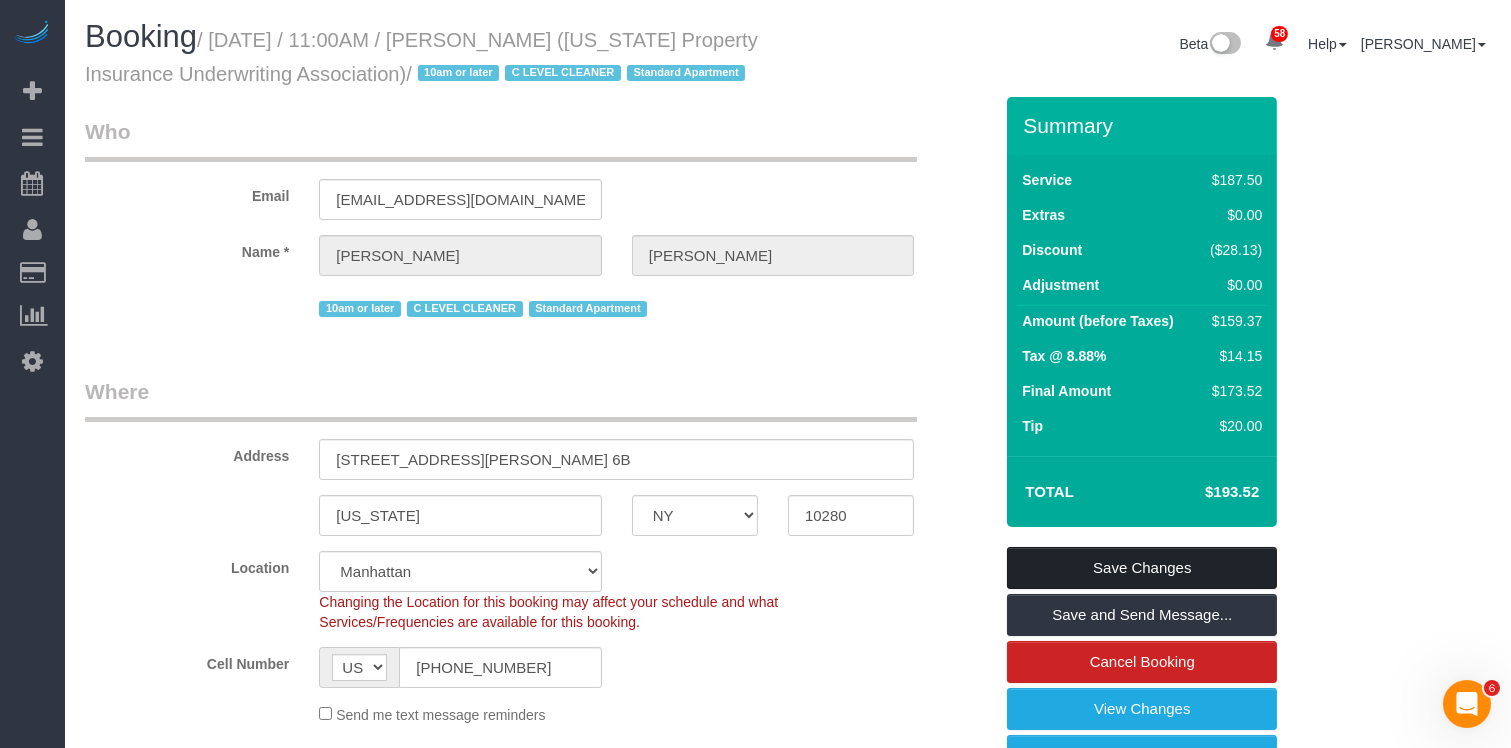 click on "Save Changes" at bounding box center [1142, 568] 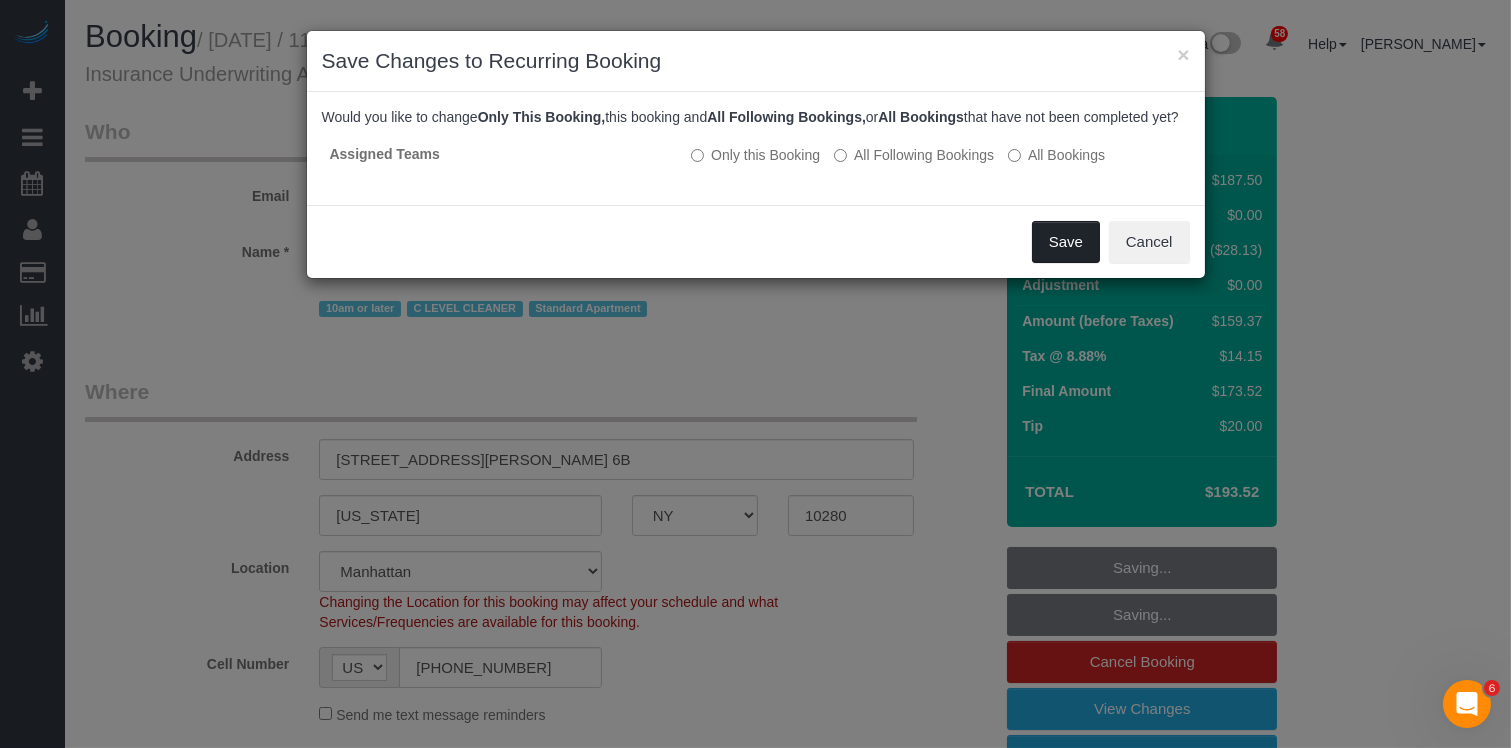 click on "Save" at bounding box center [1066, 242] 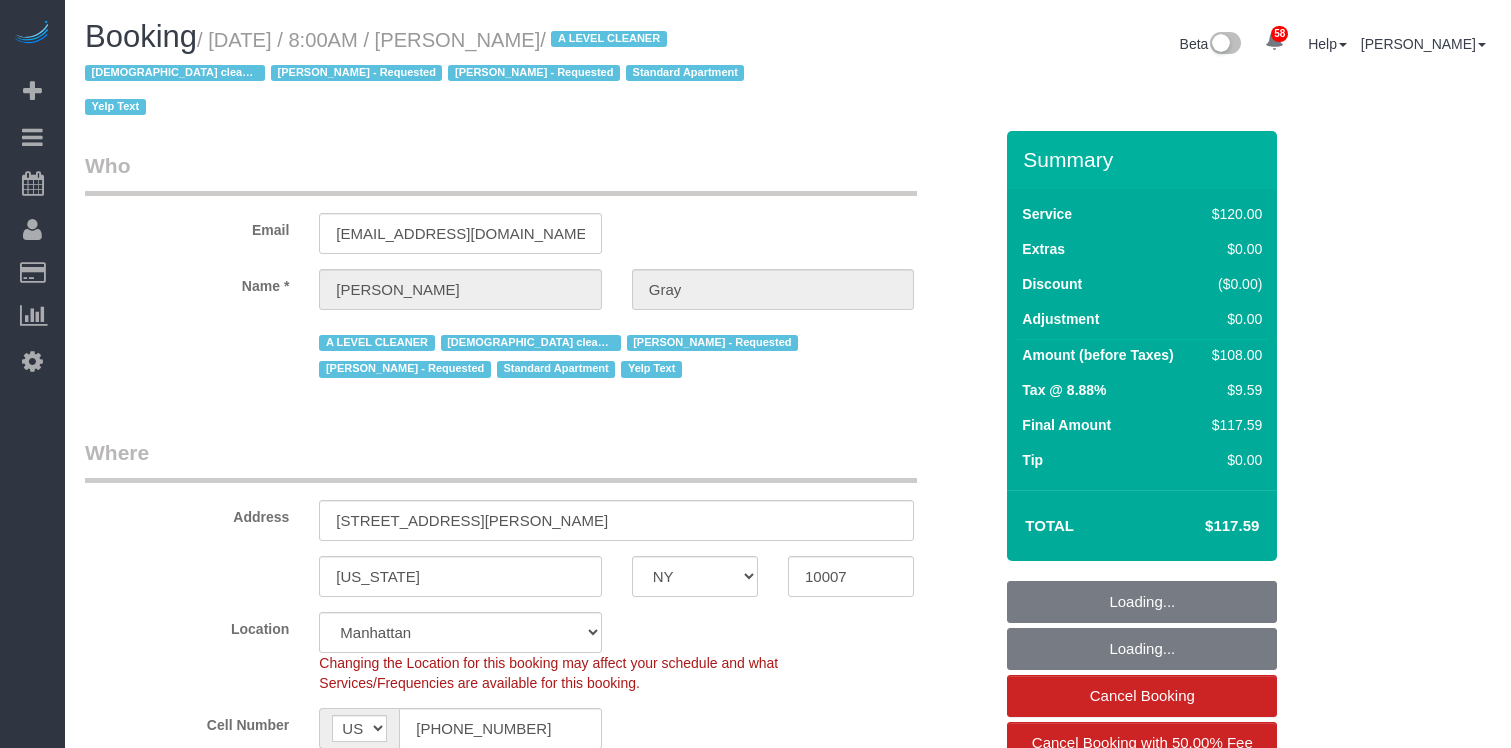 select on "NY" 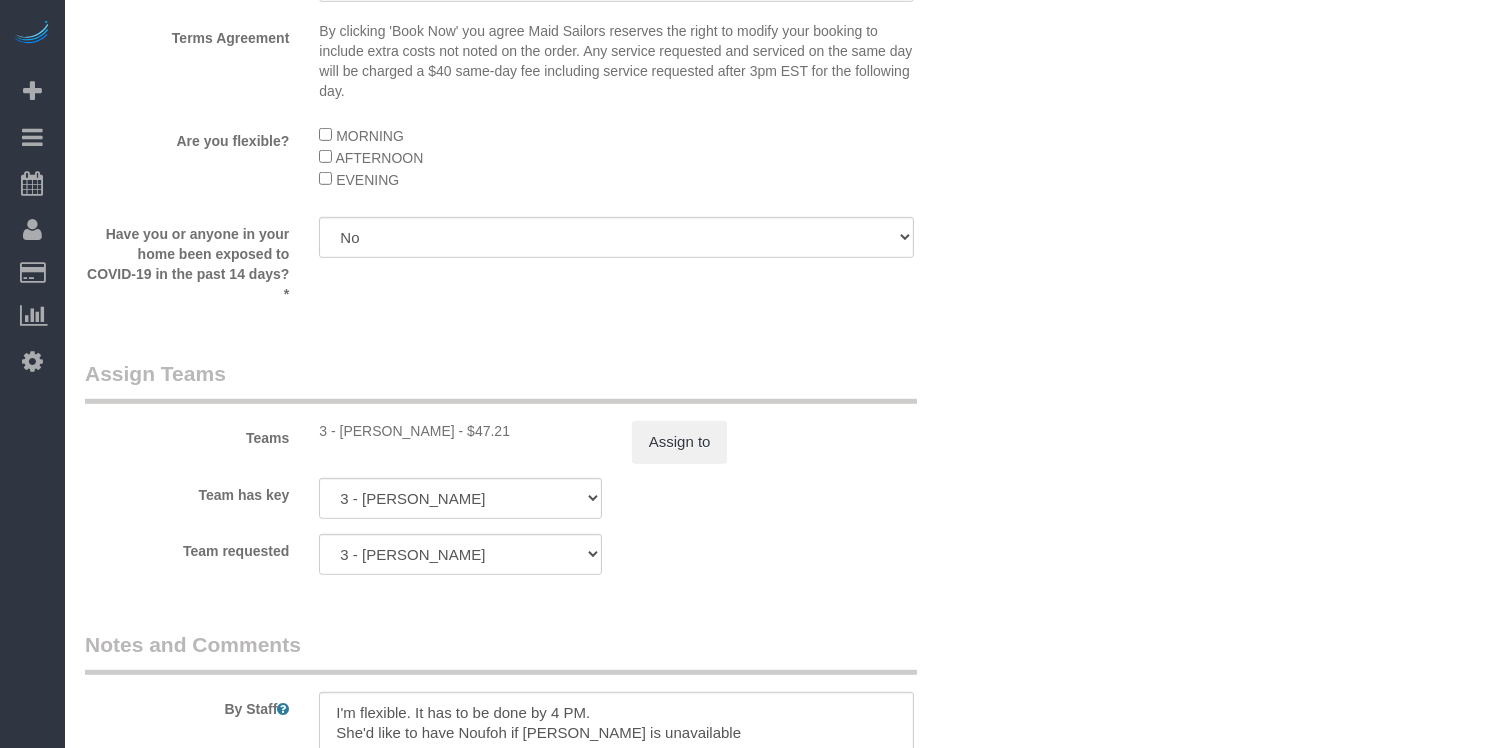 scroll, scrollTop: 2346, scrollLeft: 0, axis: vertical 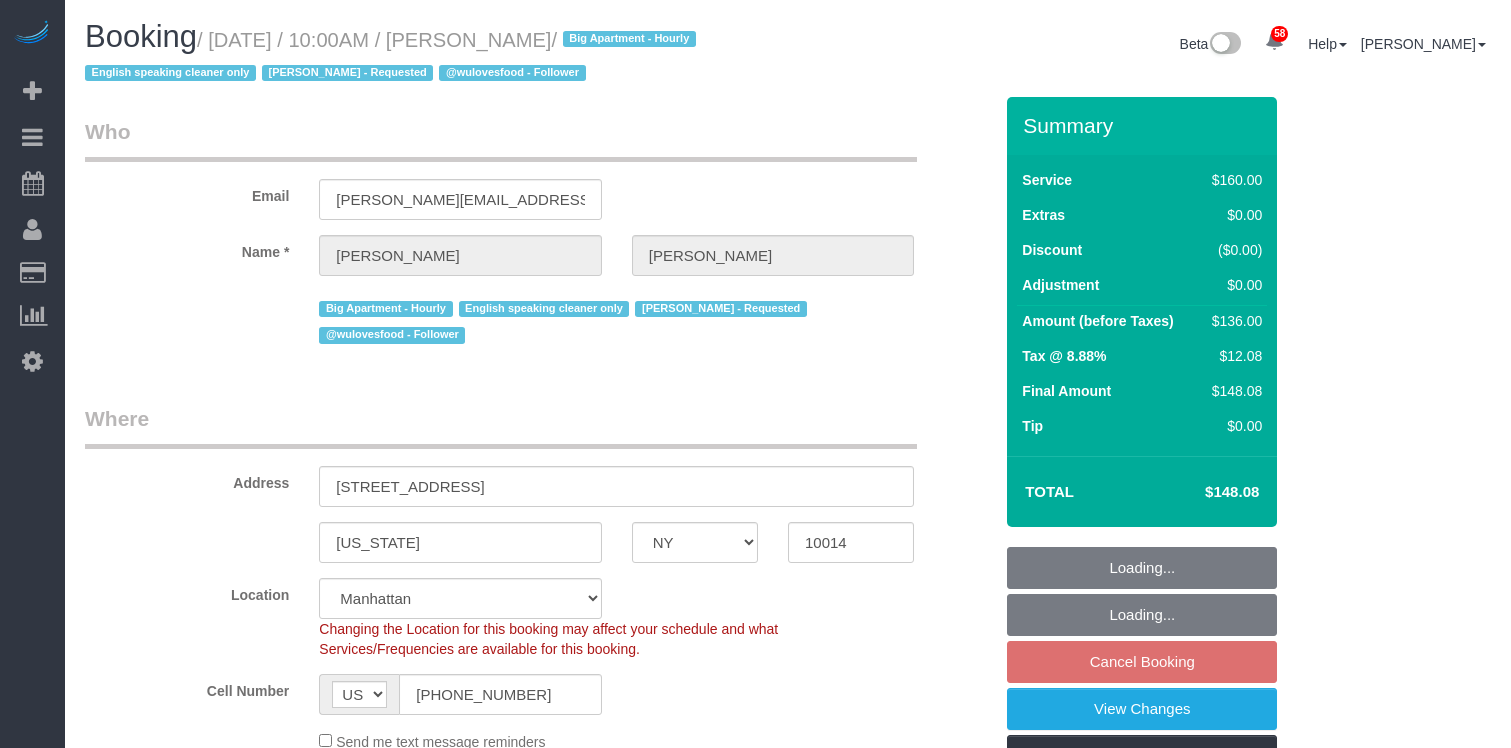 select on "NY" 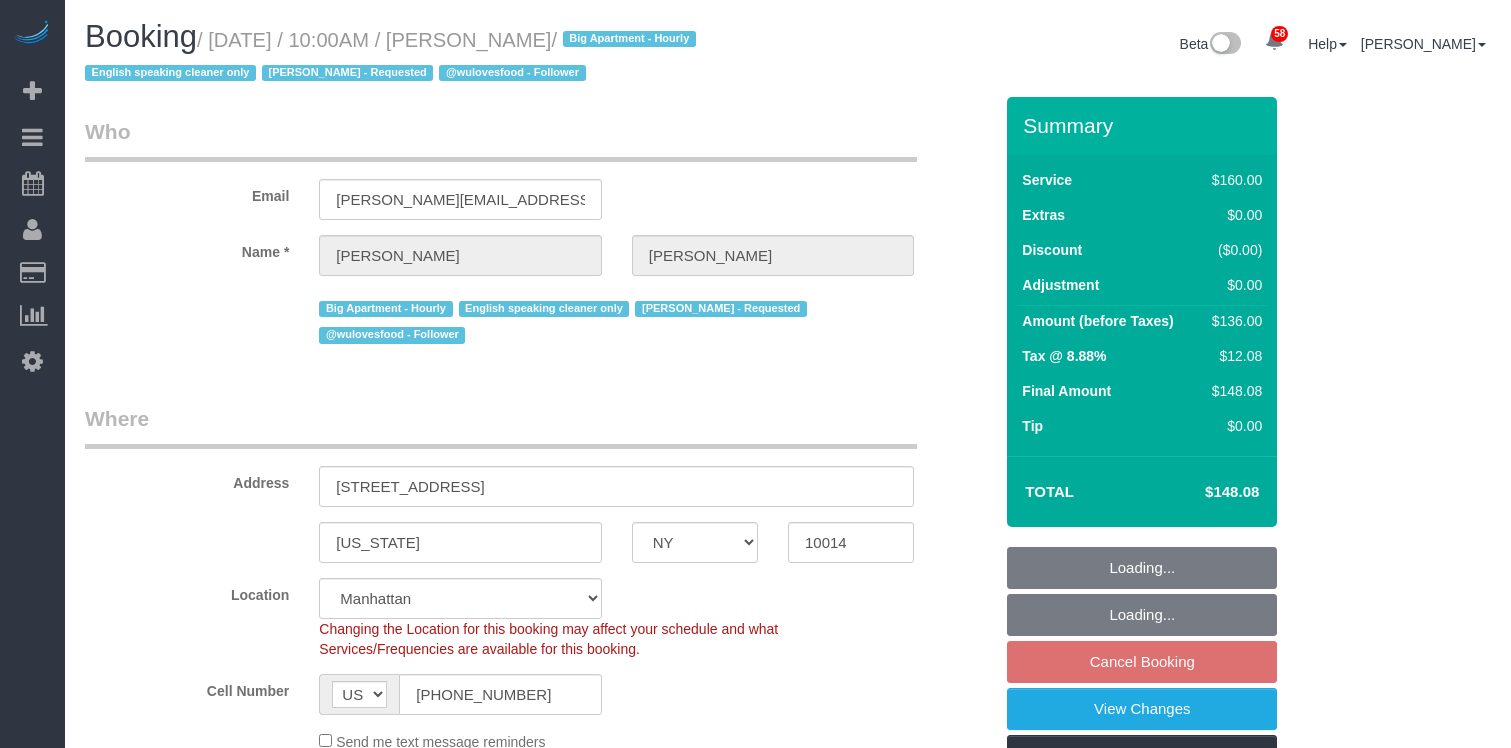 scroll, scrollTop: 1595, scrollLeft: 0, axis: vertical 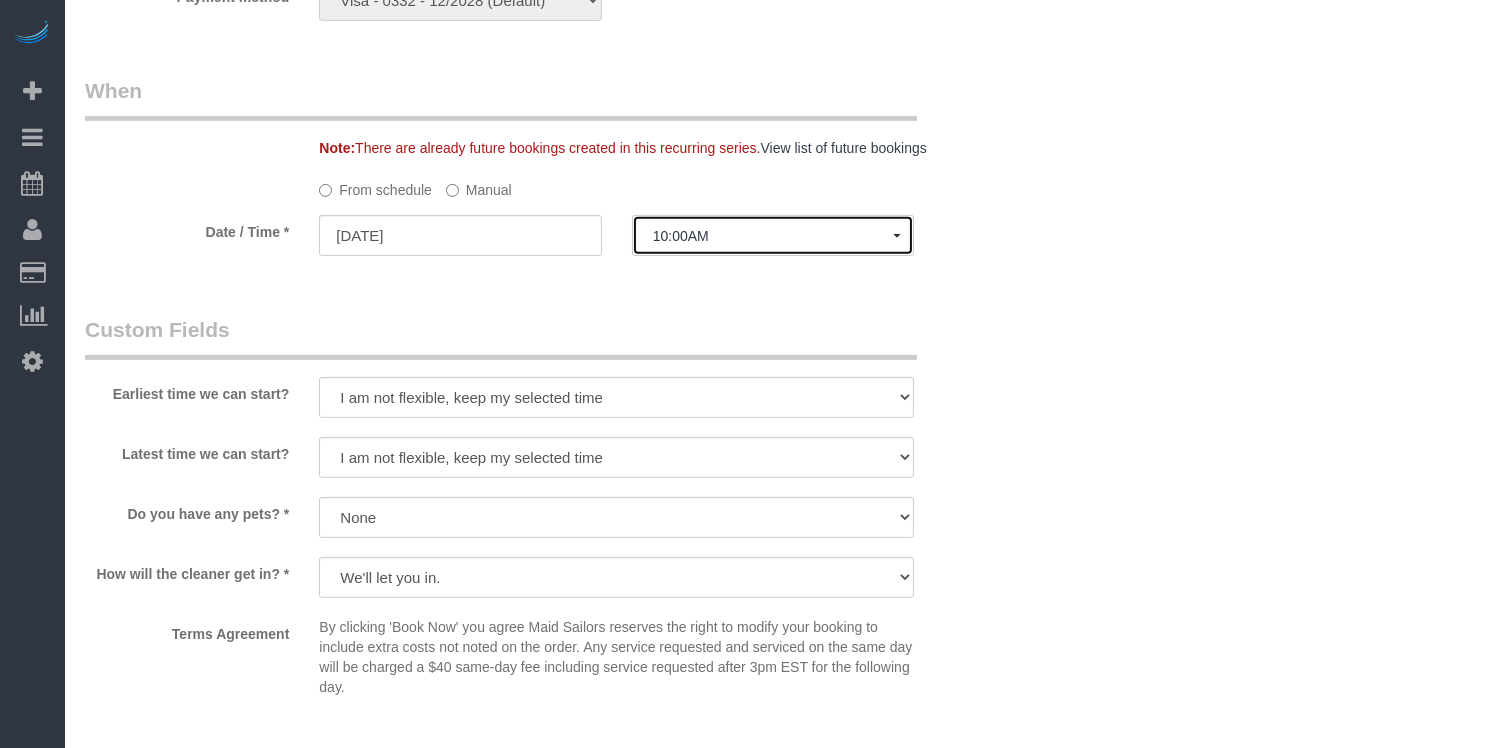click on "10:00AM" 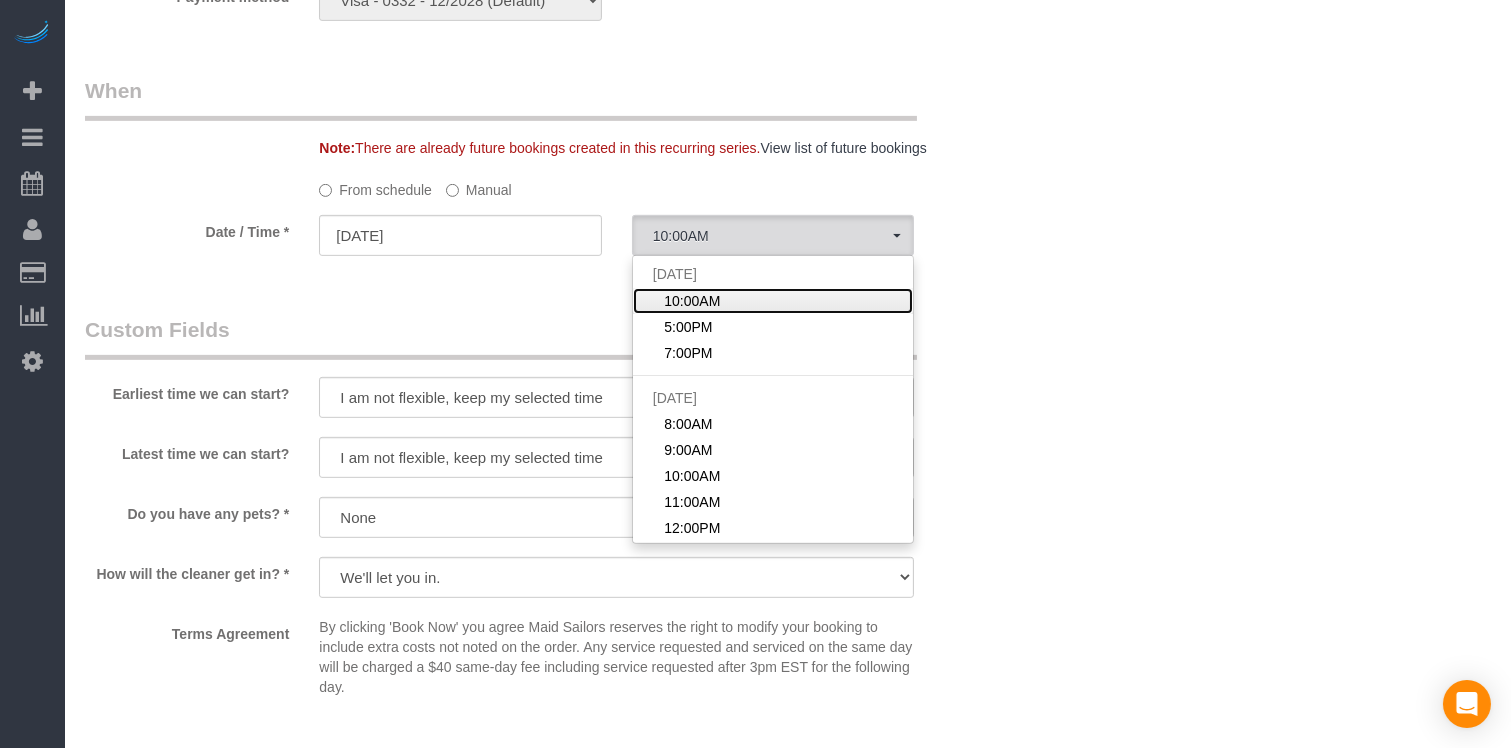 scroll, scrollTop: 1595, scrollLeft: 0, axis: vertical 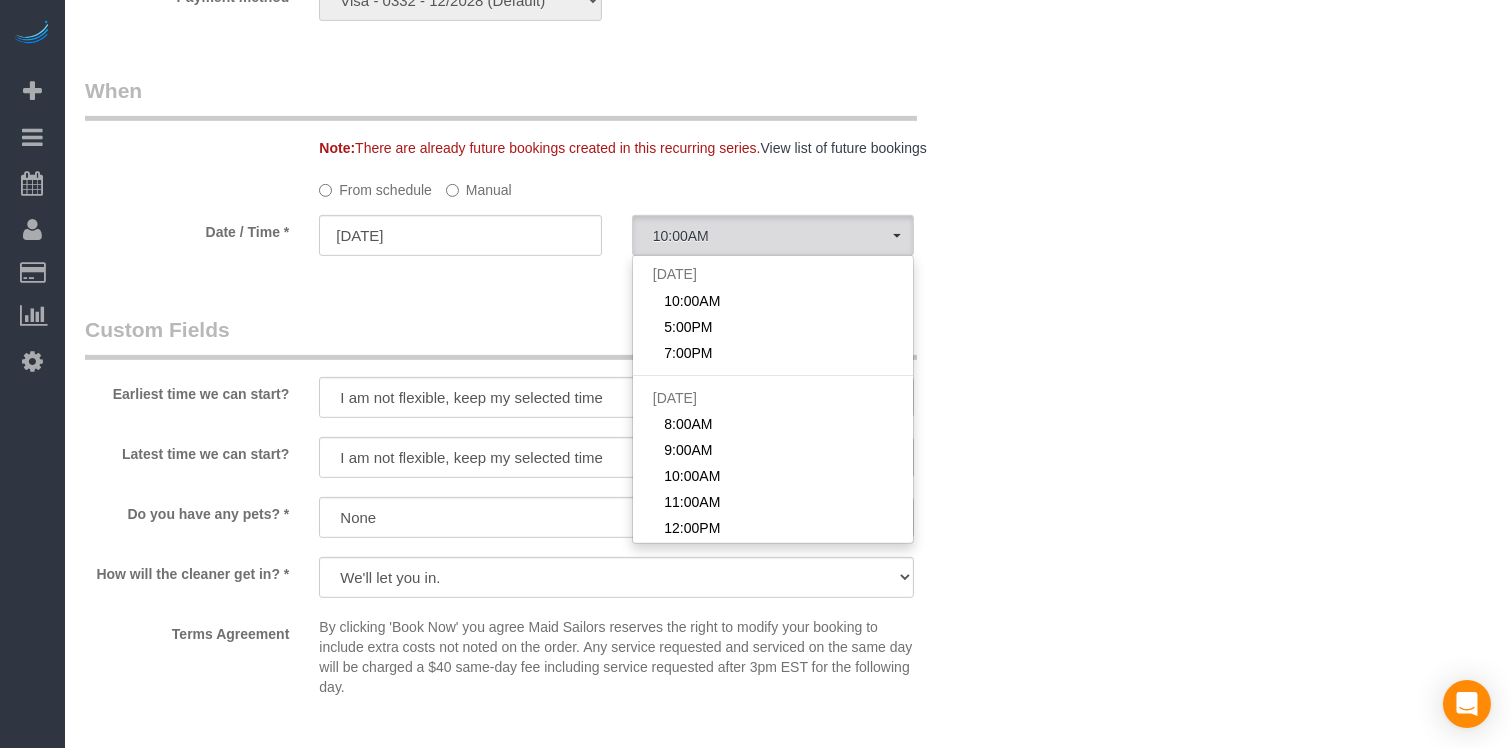 click on "Manual" 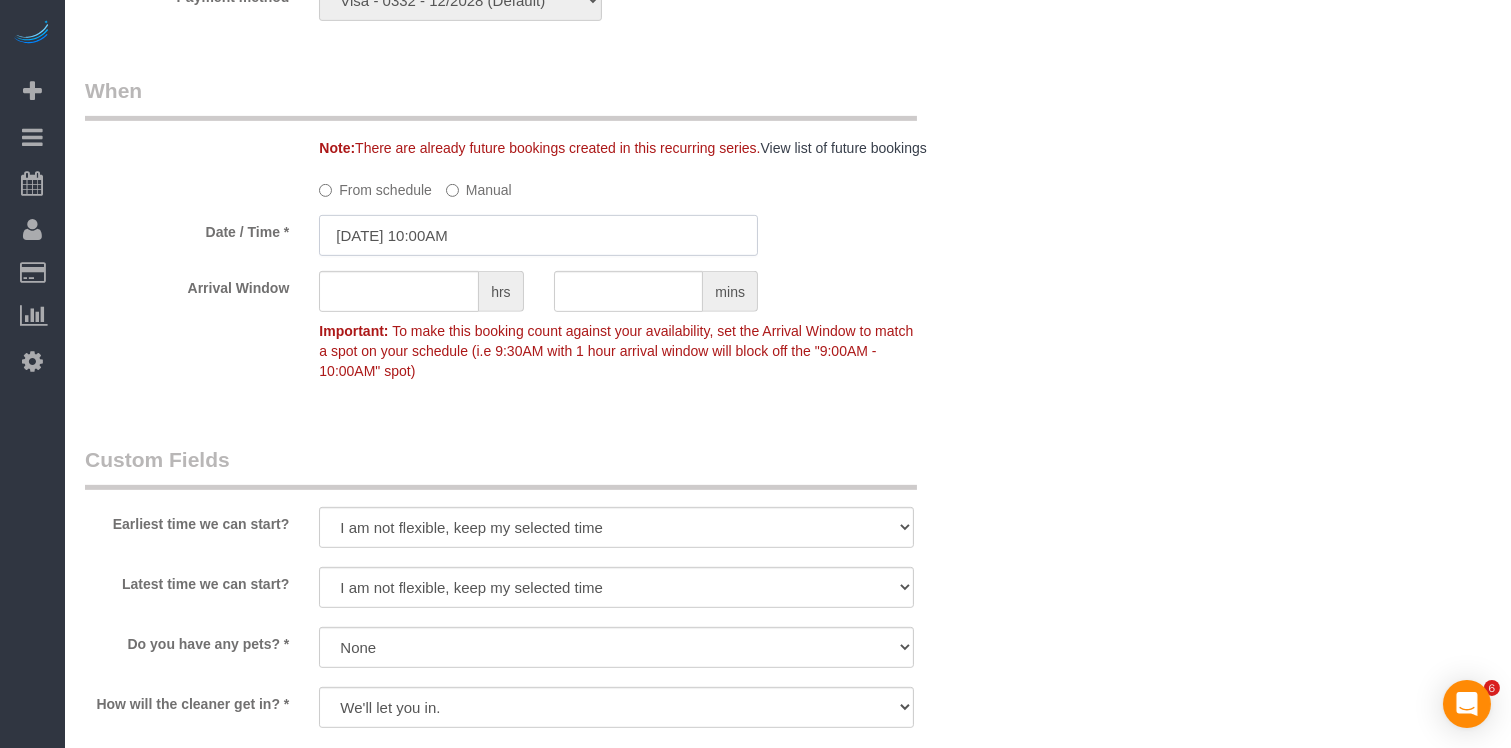 click on "[DATE] 10:00AM" at bounding box center (538, 235) 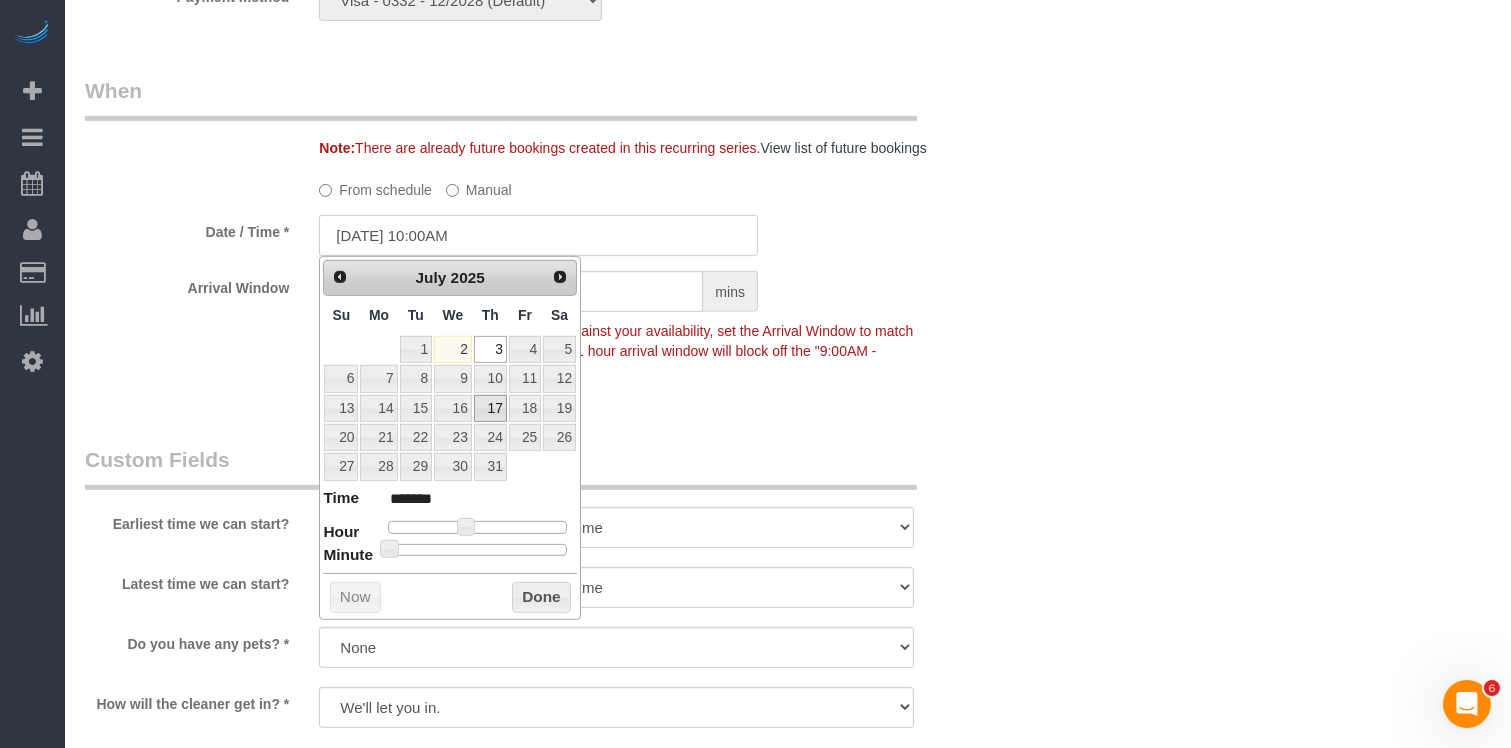 scroll, scrollTop: 0, scrollLeft: 0, axis: both 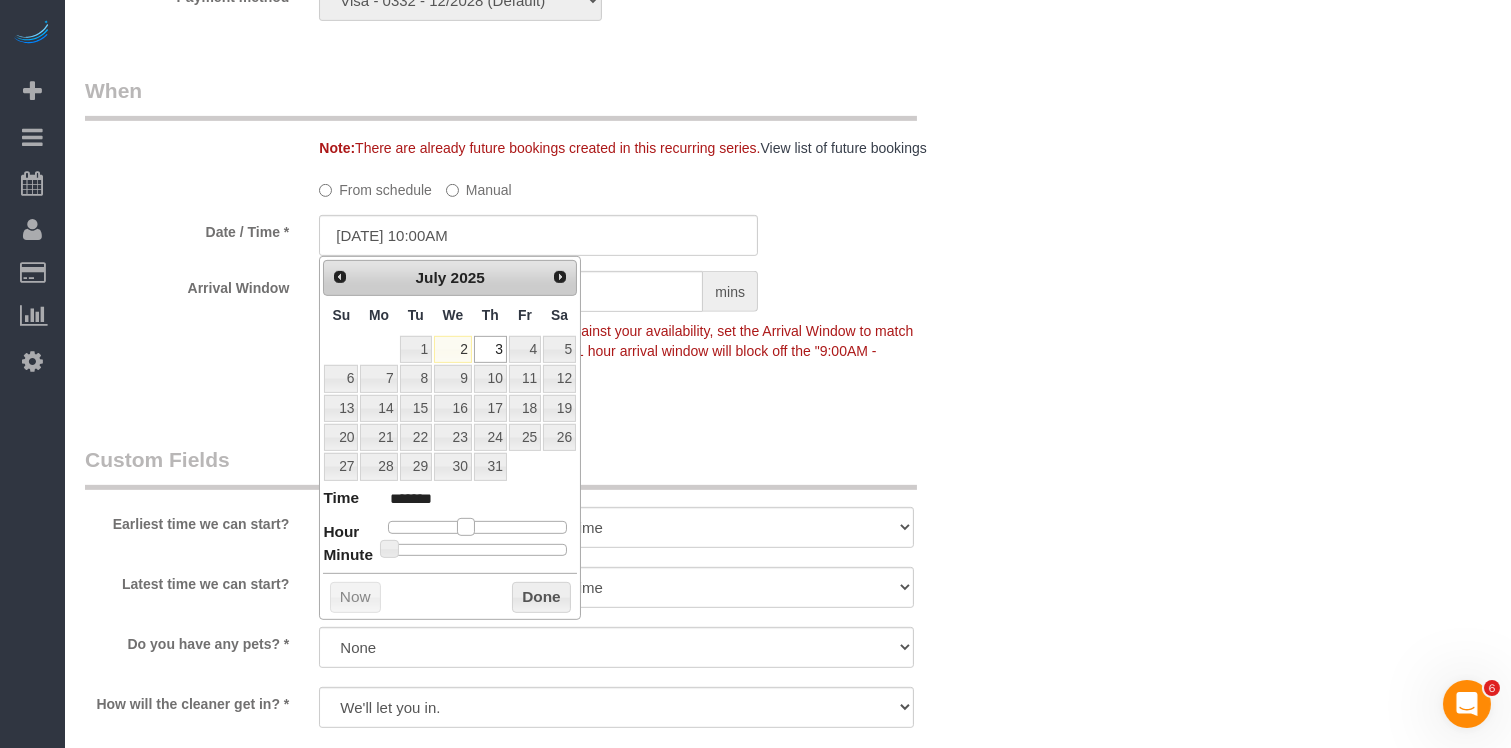 type on "[DATE] 9:00AM" 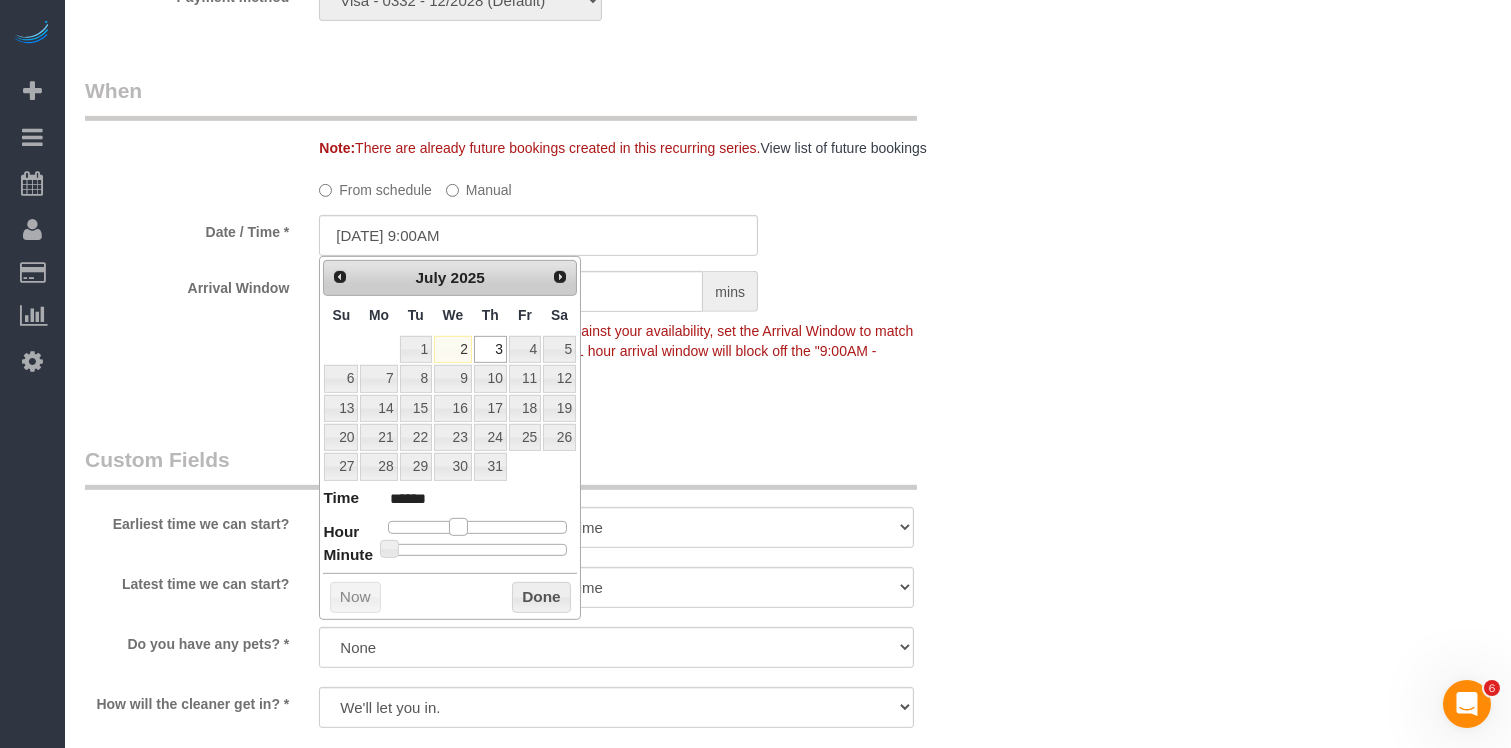 type on "07/03/2025 8:00AM" 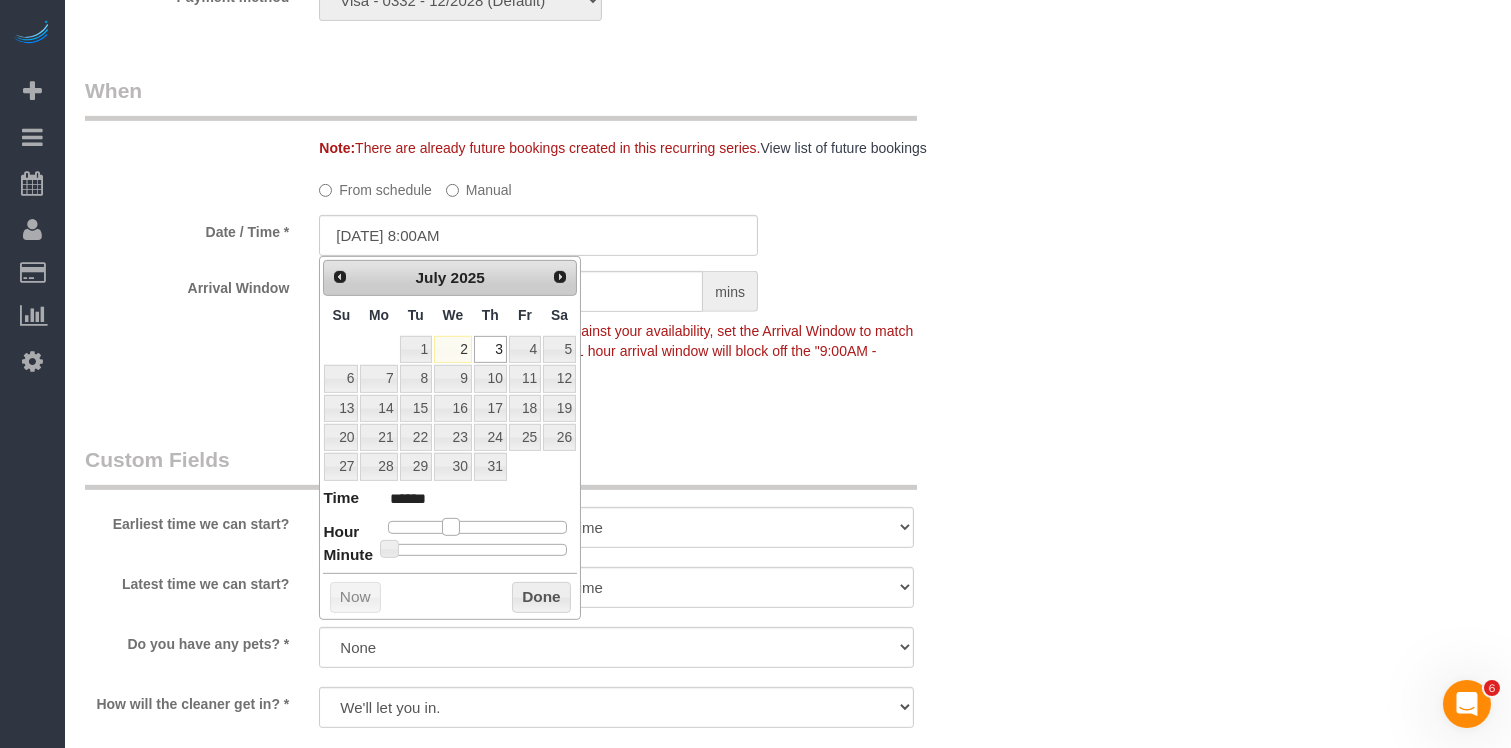 drag, startPoint x: 465, startPoint y: 526, endPoint x: 454, endPoint y: 525, distance: 11.045361 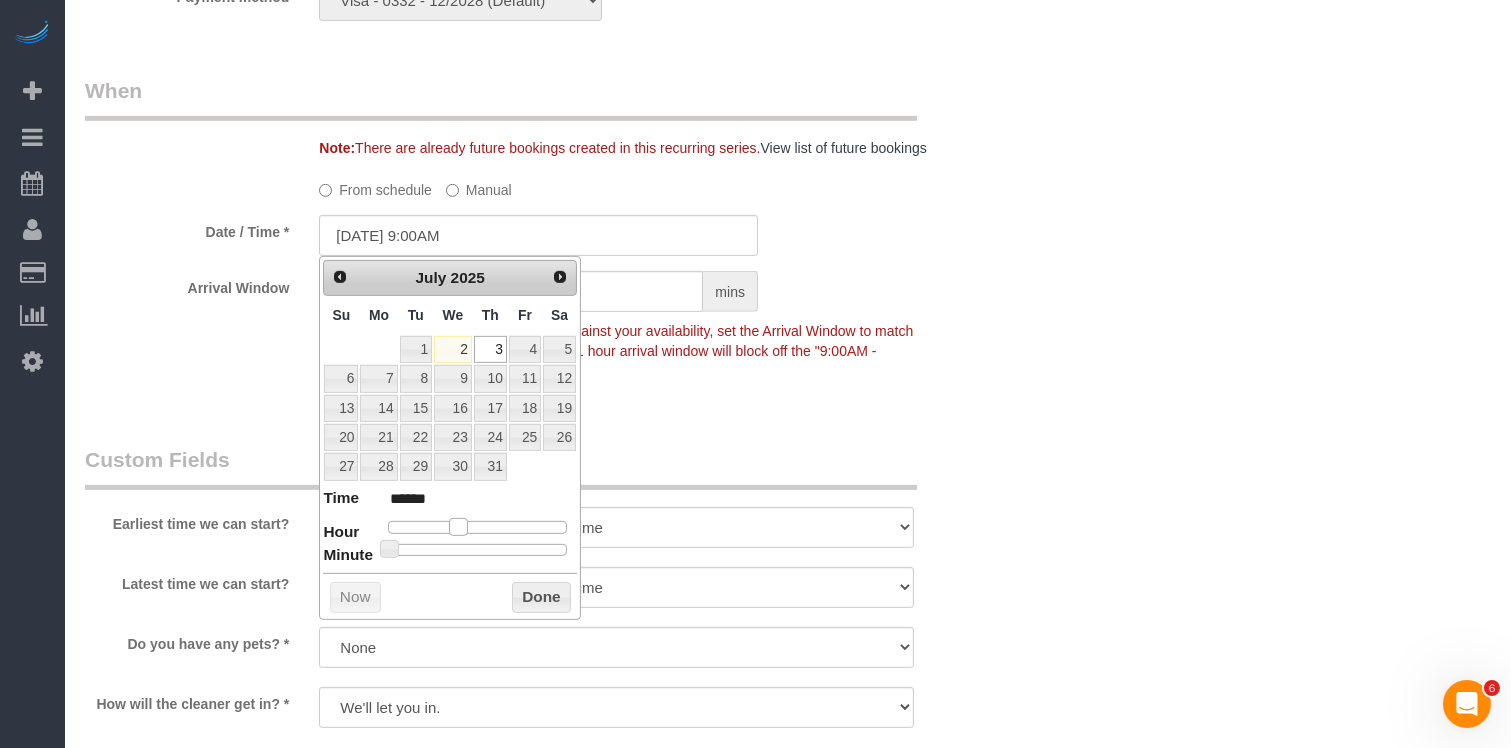 click at bounding box center (458, 527) 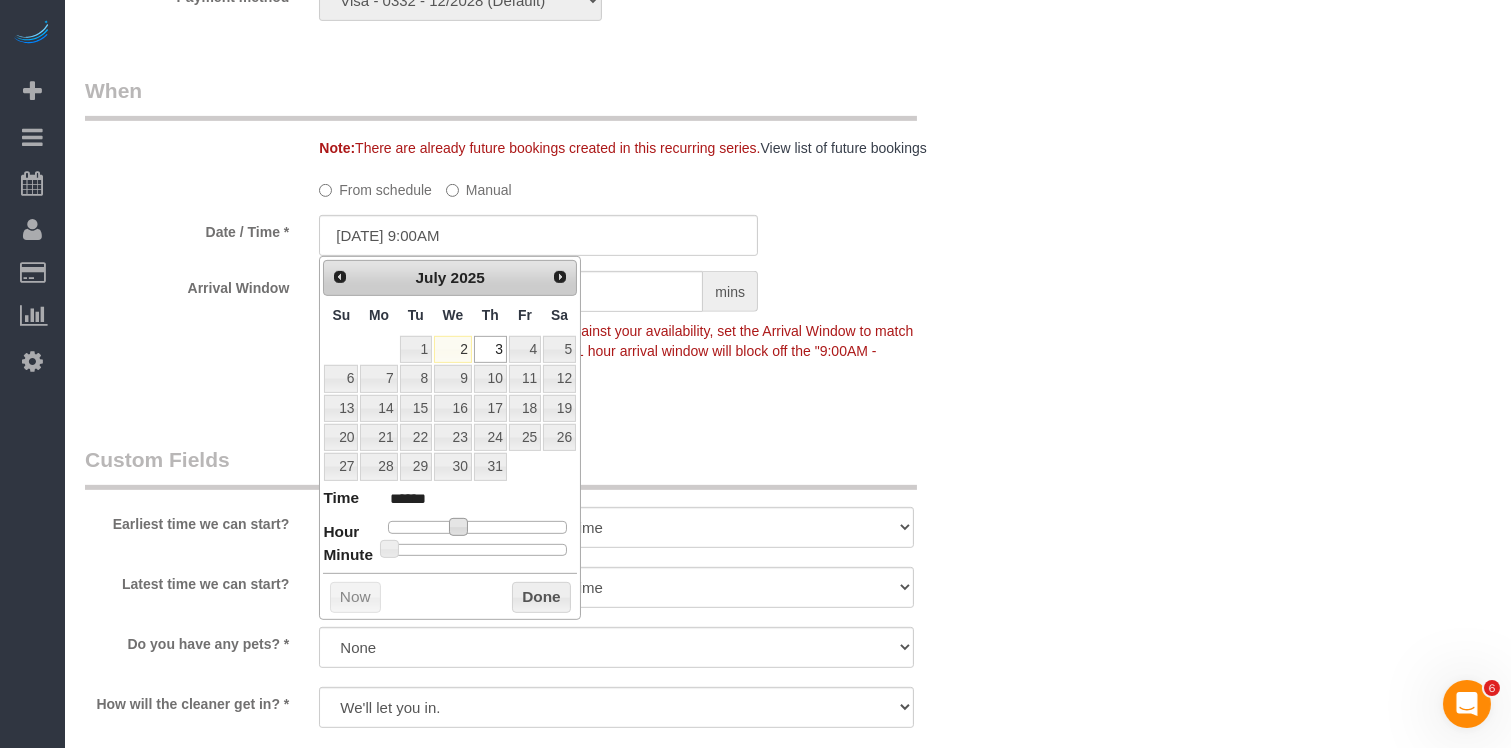 click on "When
Note:
There are already future bookings created in this recurring series.
View list of future bookings
From schedule
Manual
Date / Time *
07/03/2025 9:00AM
Arrival Window
hrs
mins
Important:
To make this booking count against your availability, set the Arrival
Window to match a spot on your schedule (i.e 9:30AM with 1 hour arrival
window will block off the "9:00AM - 10:00AM" spot)" at bounding box center (538, 240) 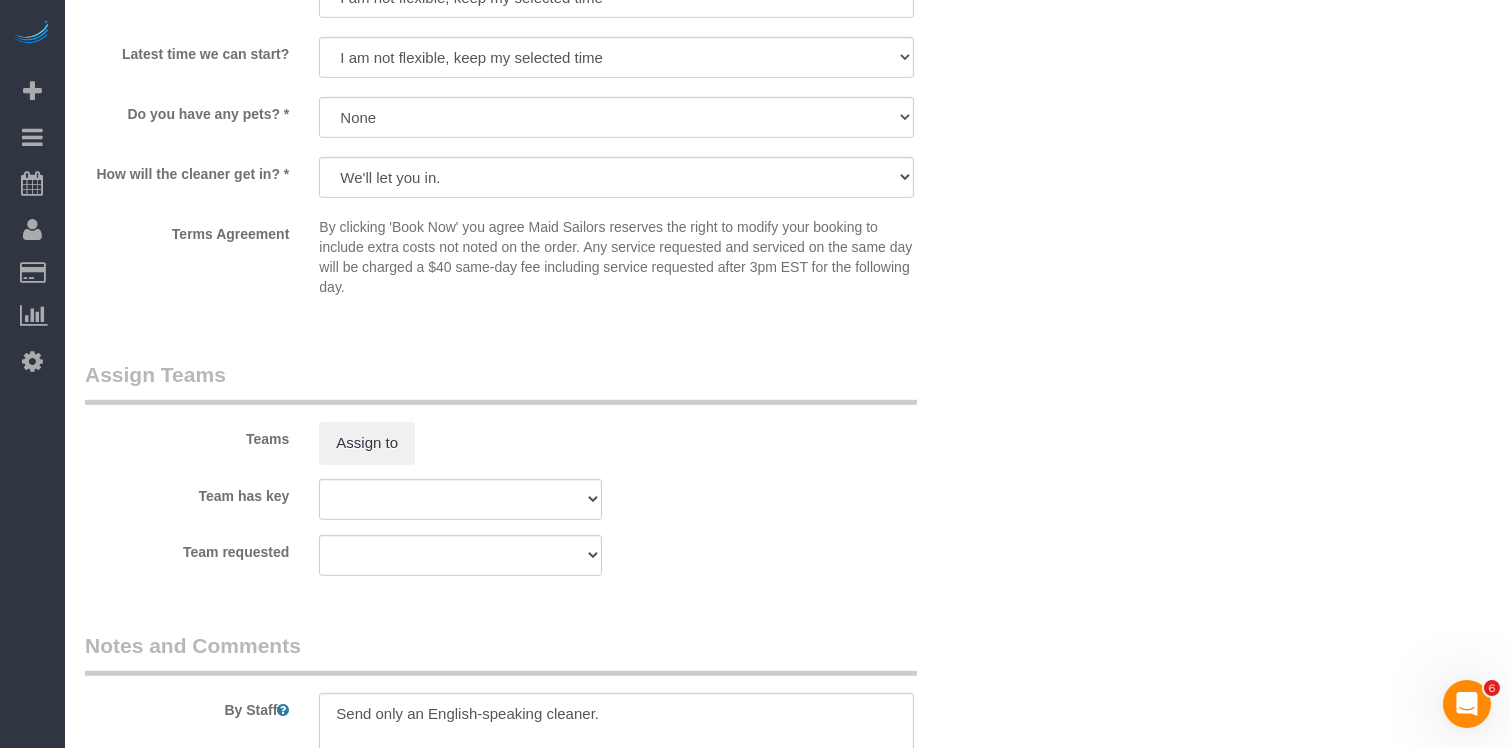 scroll, scrollTop: 2400, scrollLeft: 0, axis: vertical 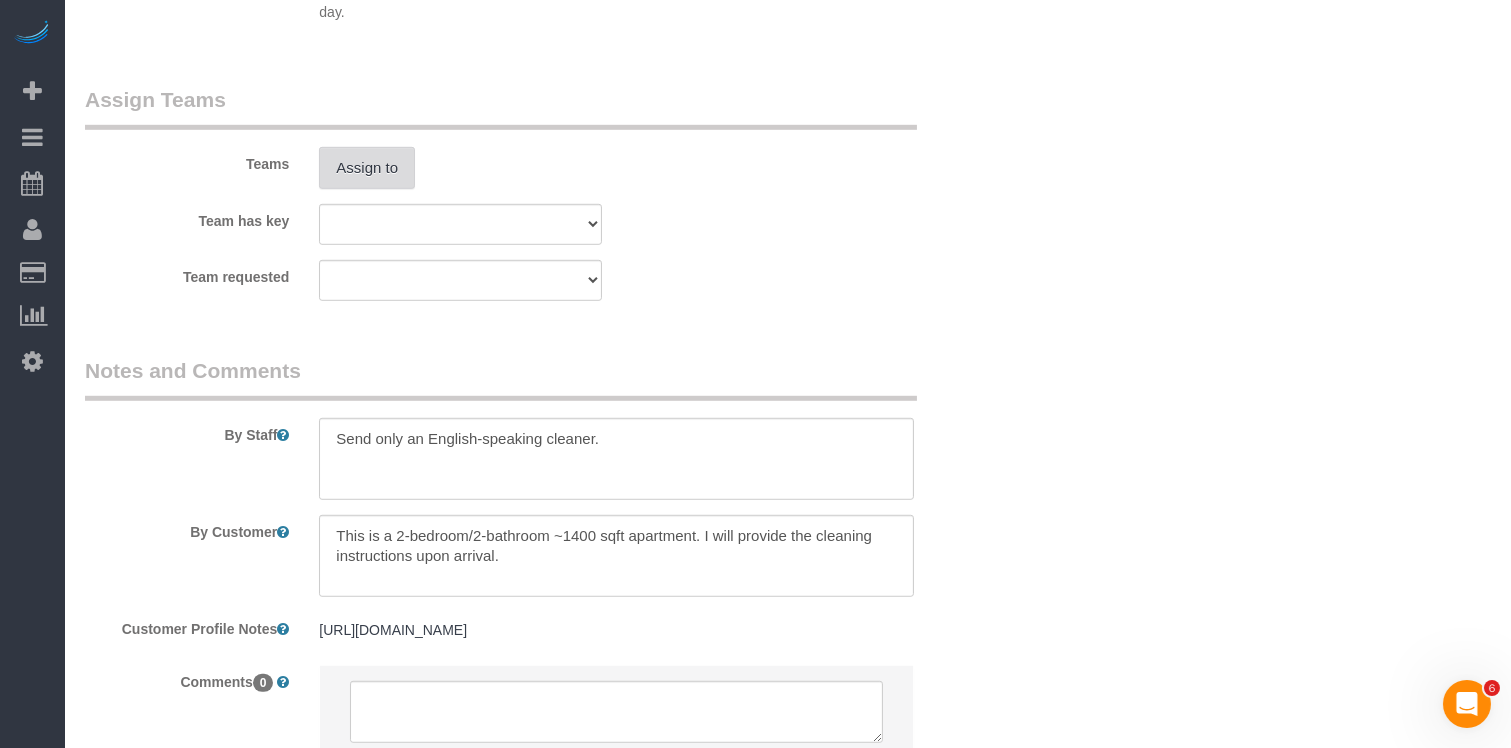 click on "Assign to" at bounding box center (367, 168) 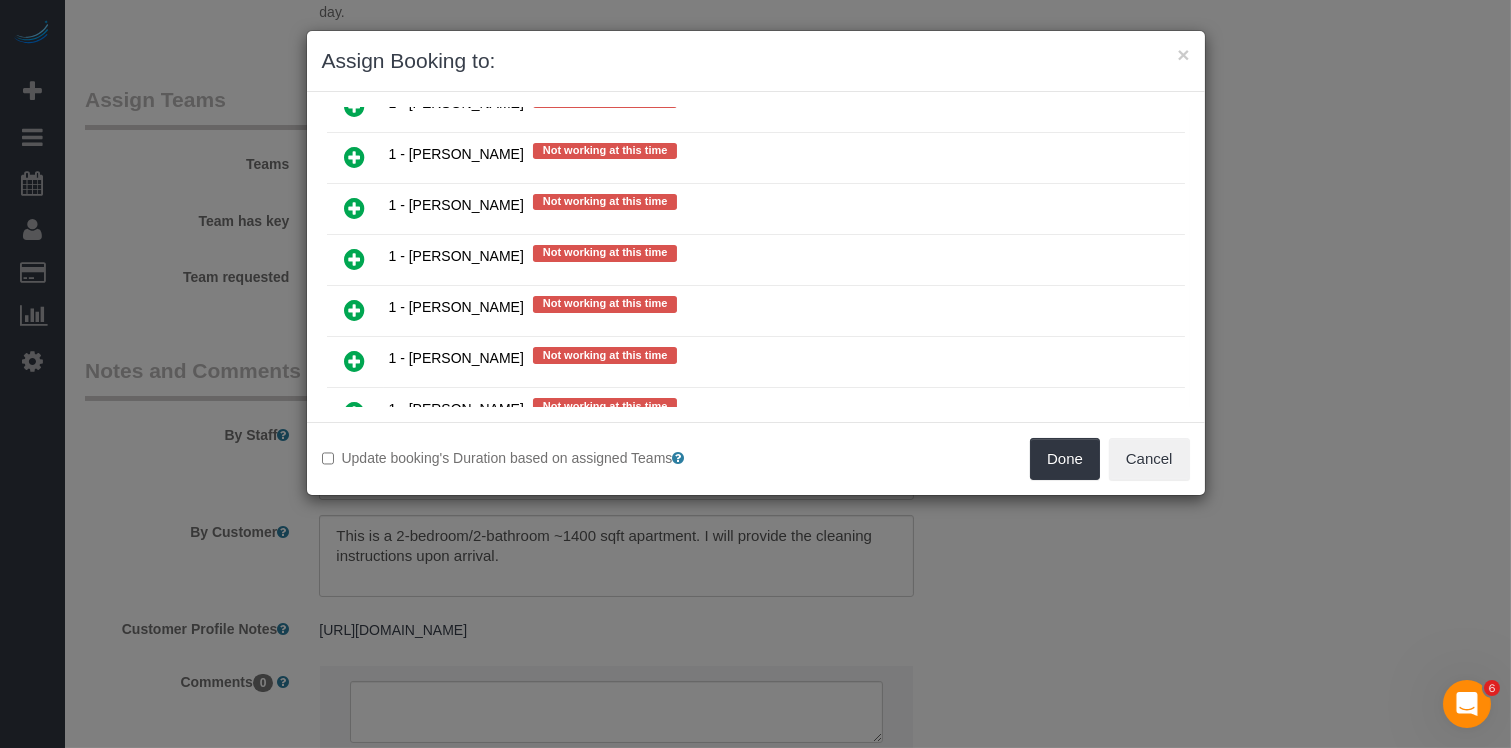 click at bounding box center (355, 259) 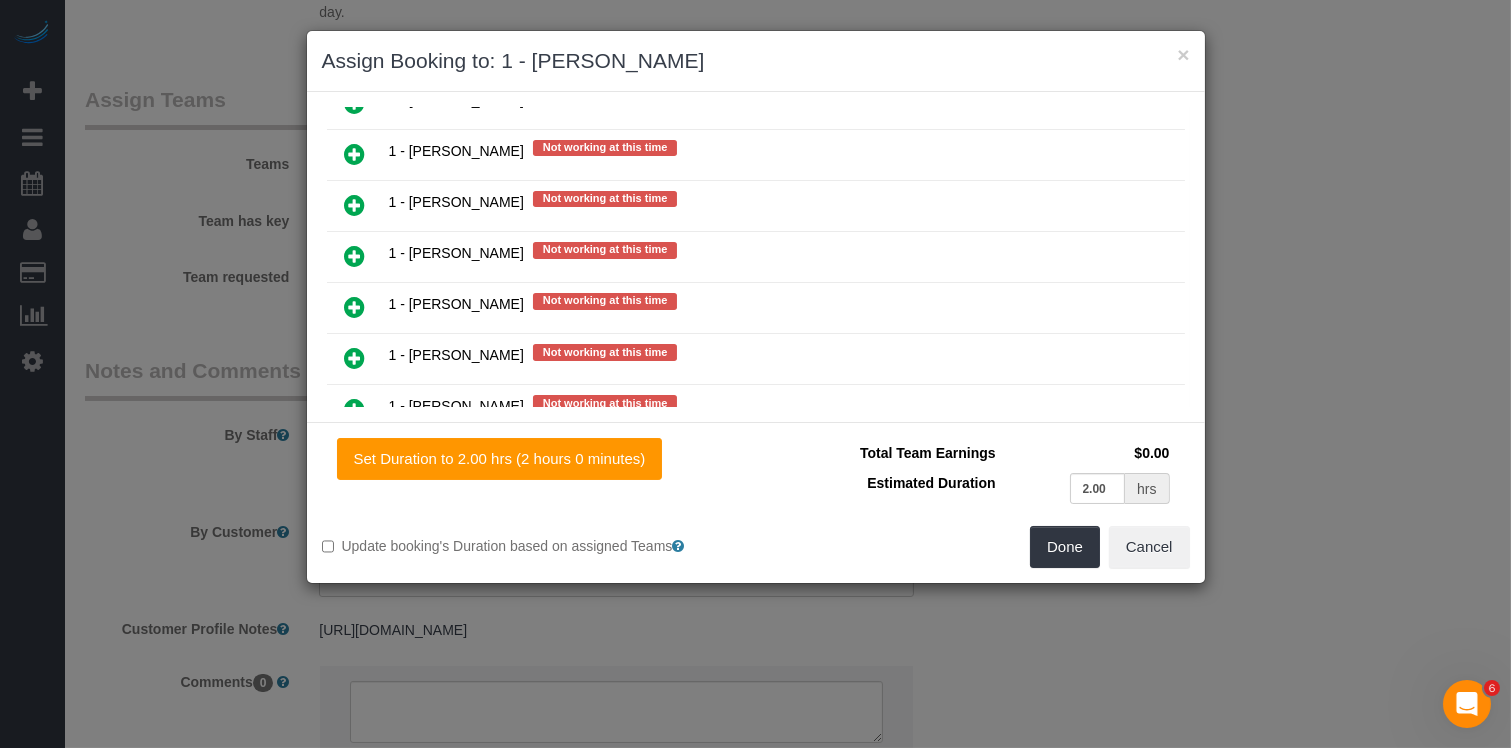 scroll, scrollTop: 1958, scrollLeft: 0, axis: vertical 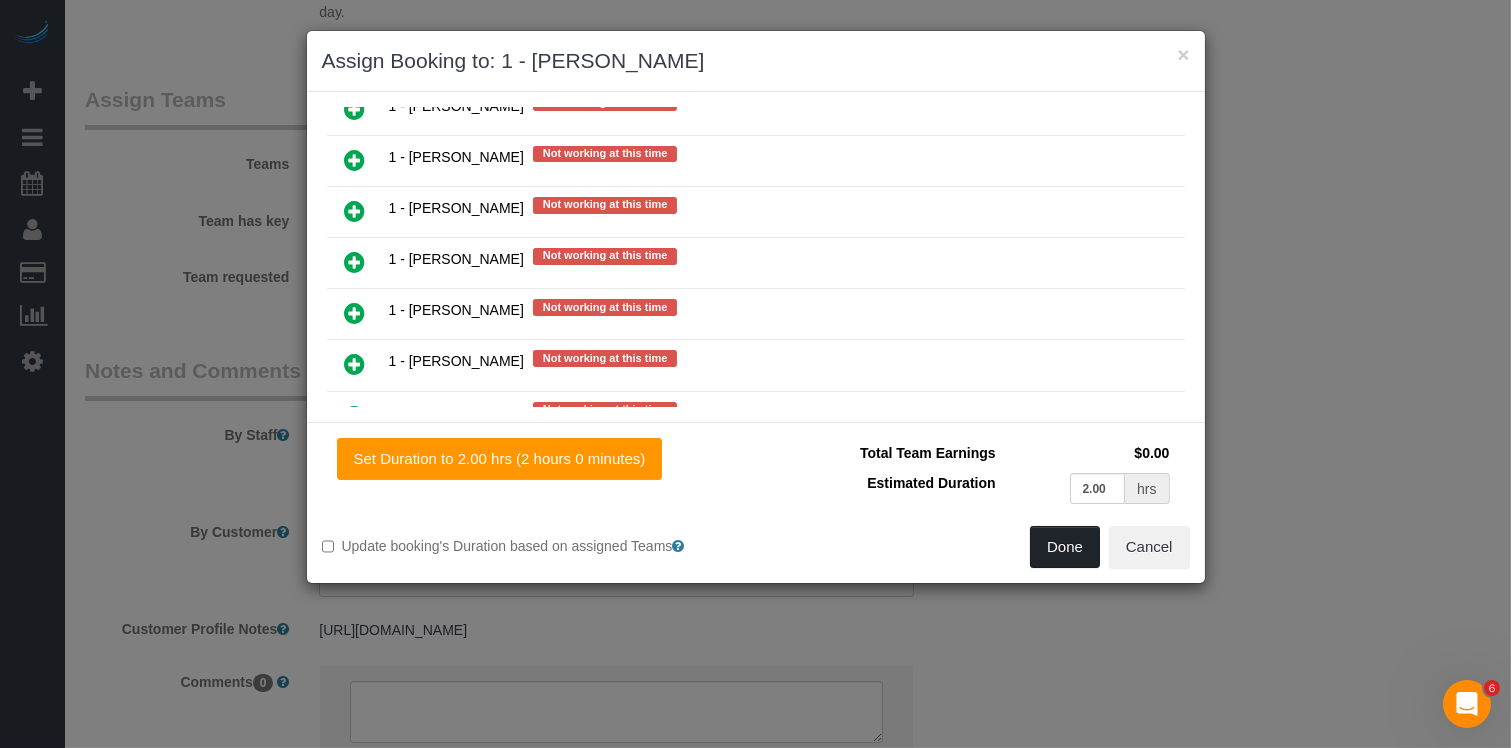 click on "Done" at bounding box center [1065, 547] 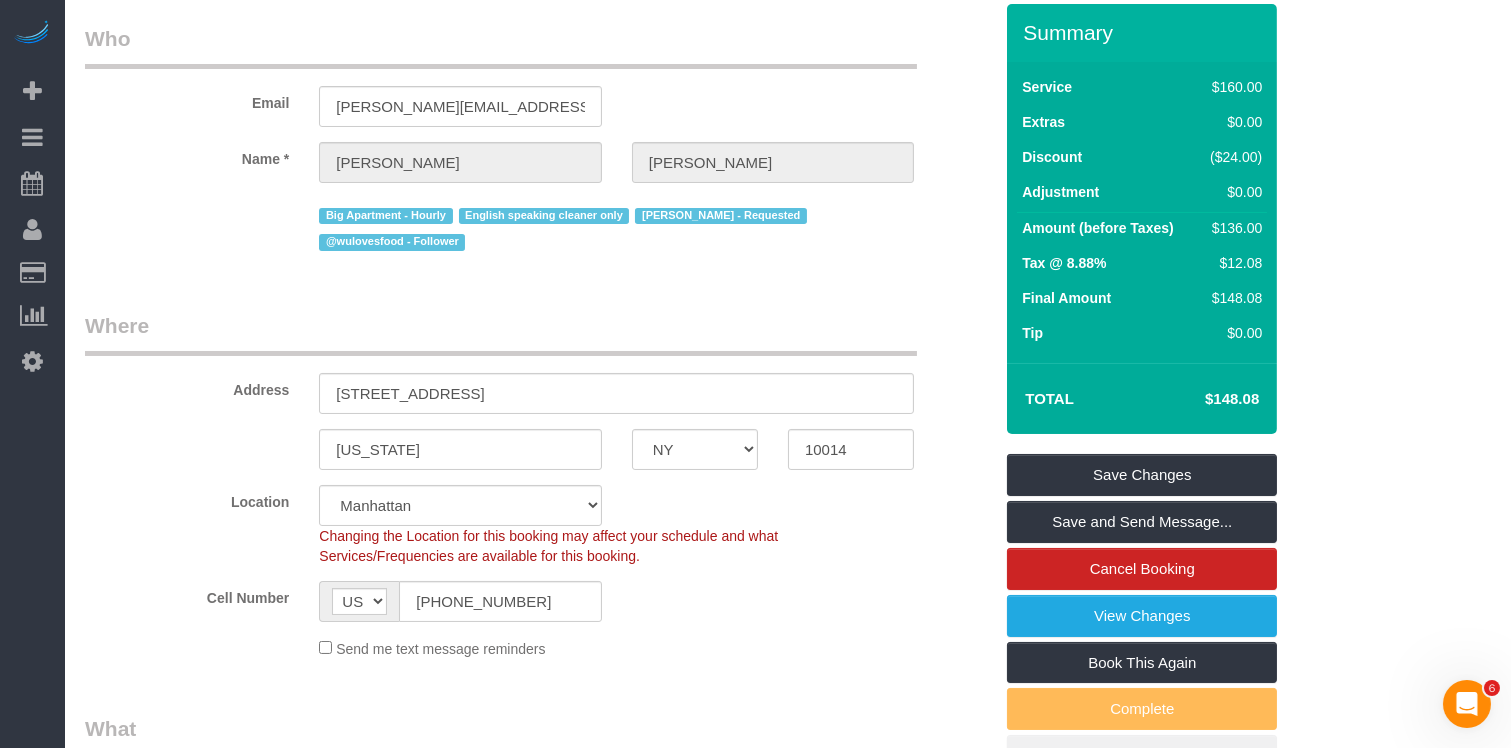 scroll, scrollTop: 0, scrollLeft: 0, axis: both 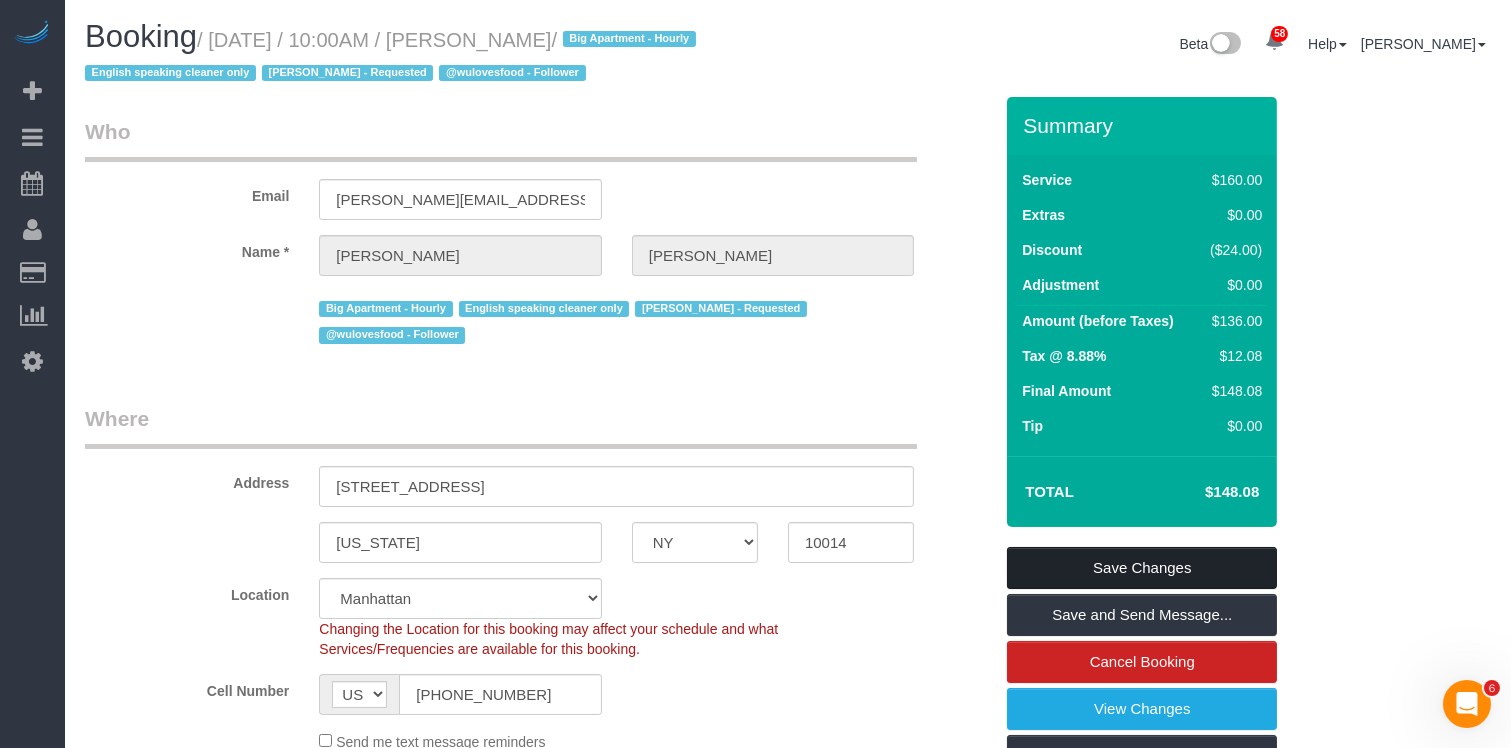click on "Save Changes" at bounding box center [1142, 568] 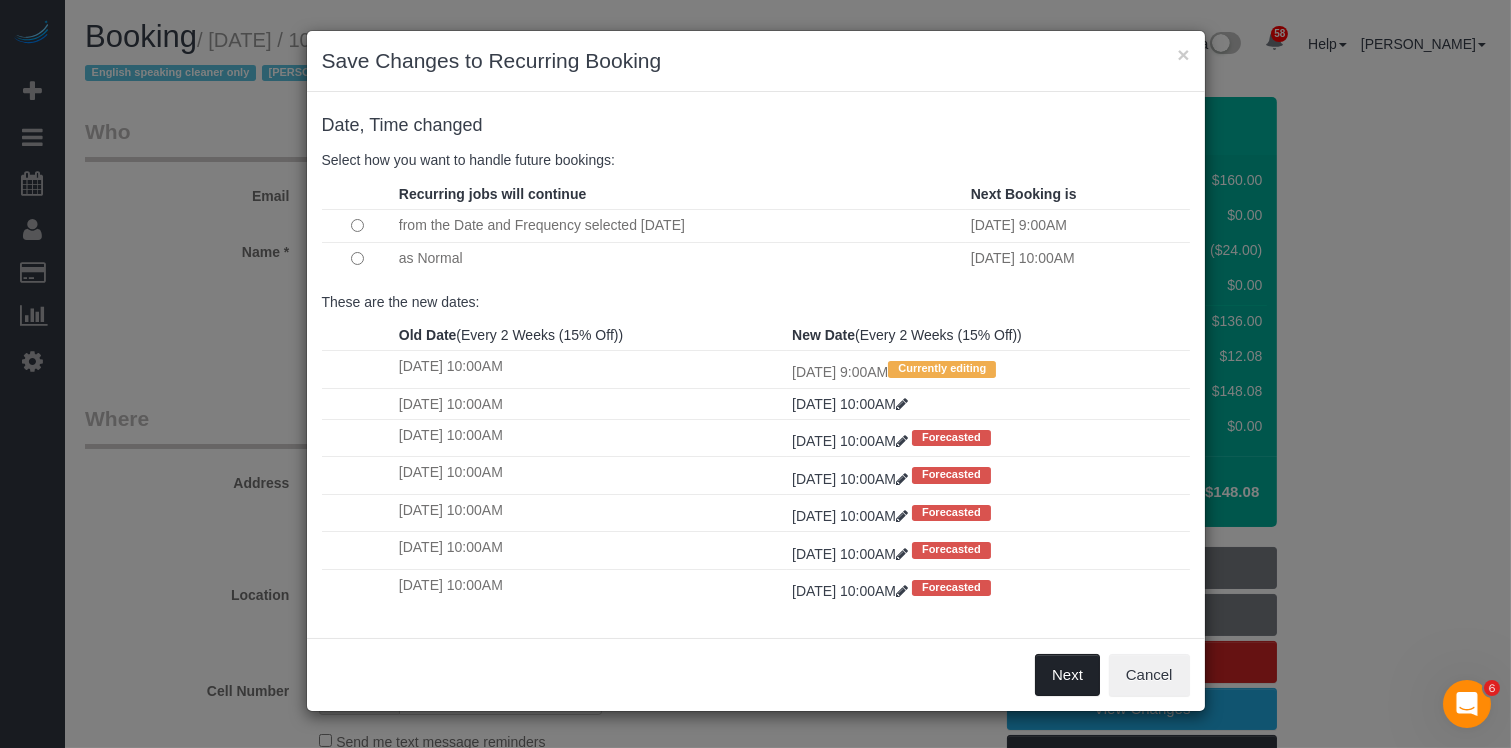 click on "Next" at bounding box center (1067, 675) 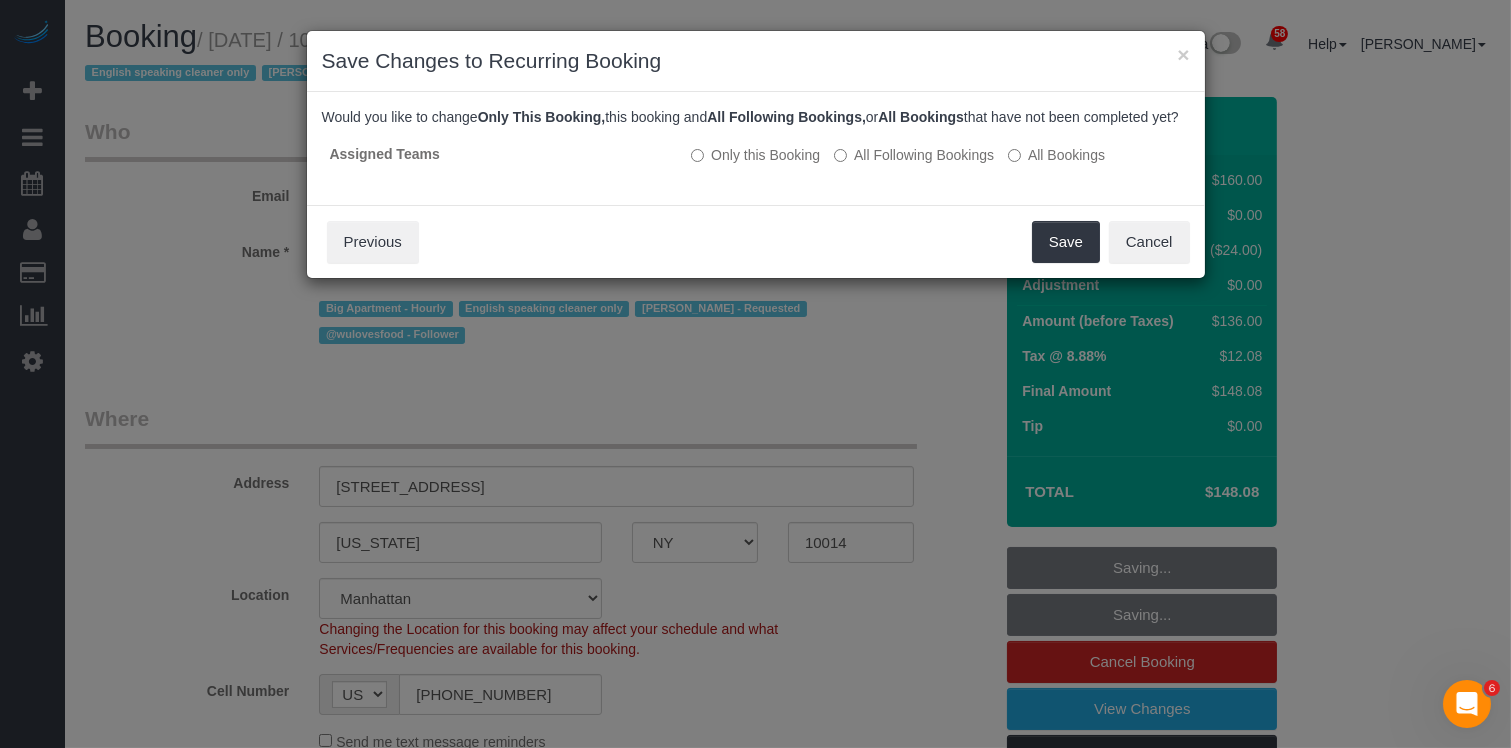 click on "Save
Cancel
Previous" at bounding box center (756, 241) 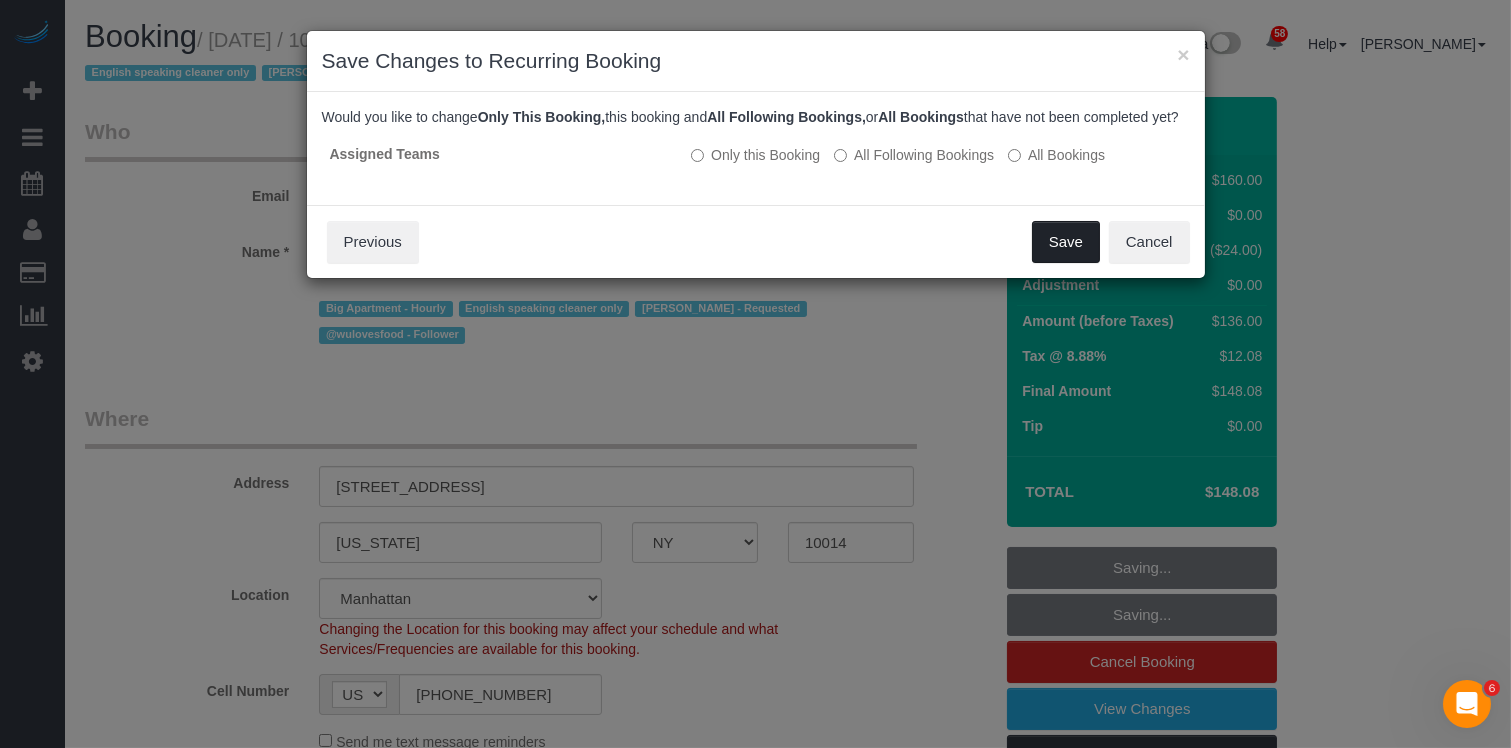 click on "Save" at bounding box center (1066, 242) 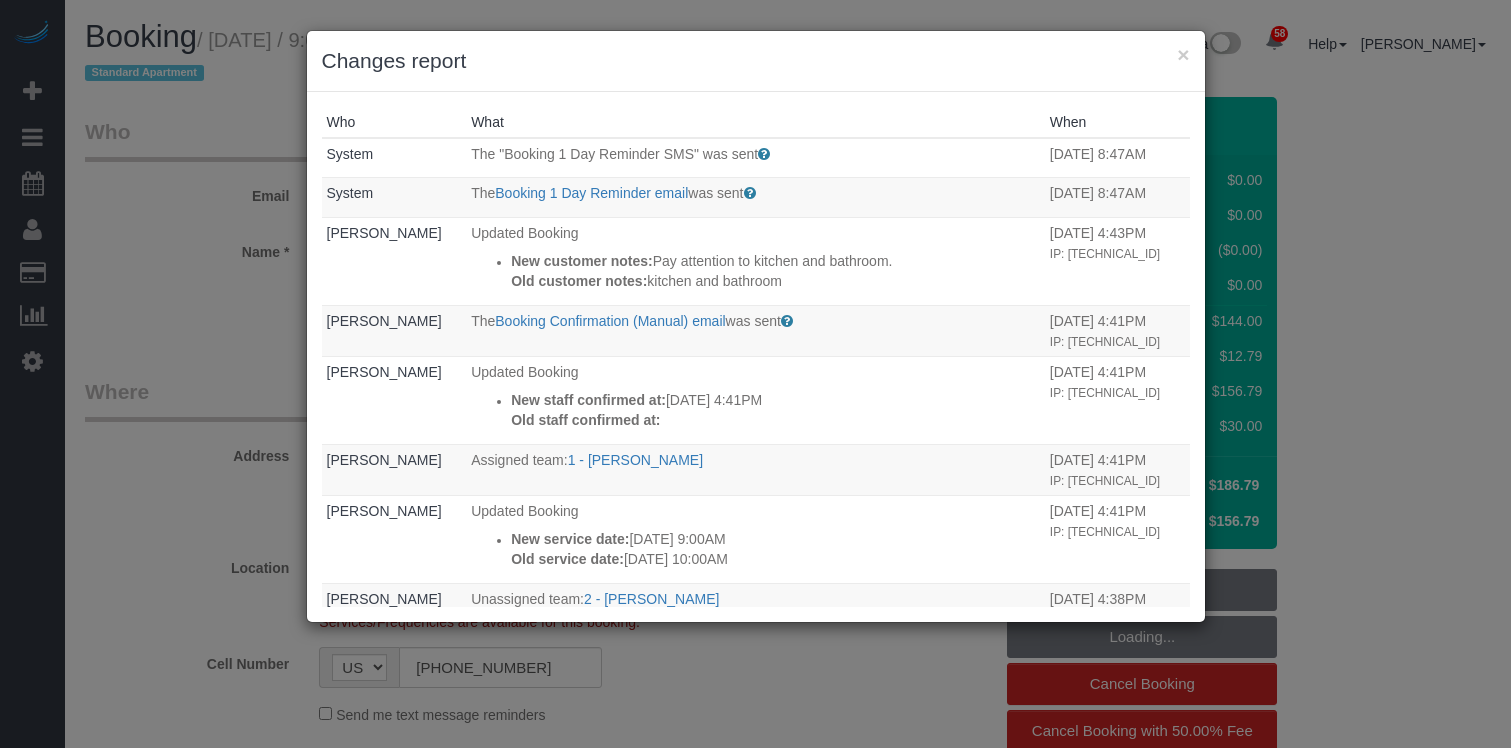 select on "NY" 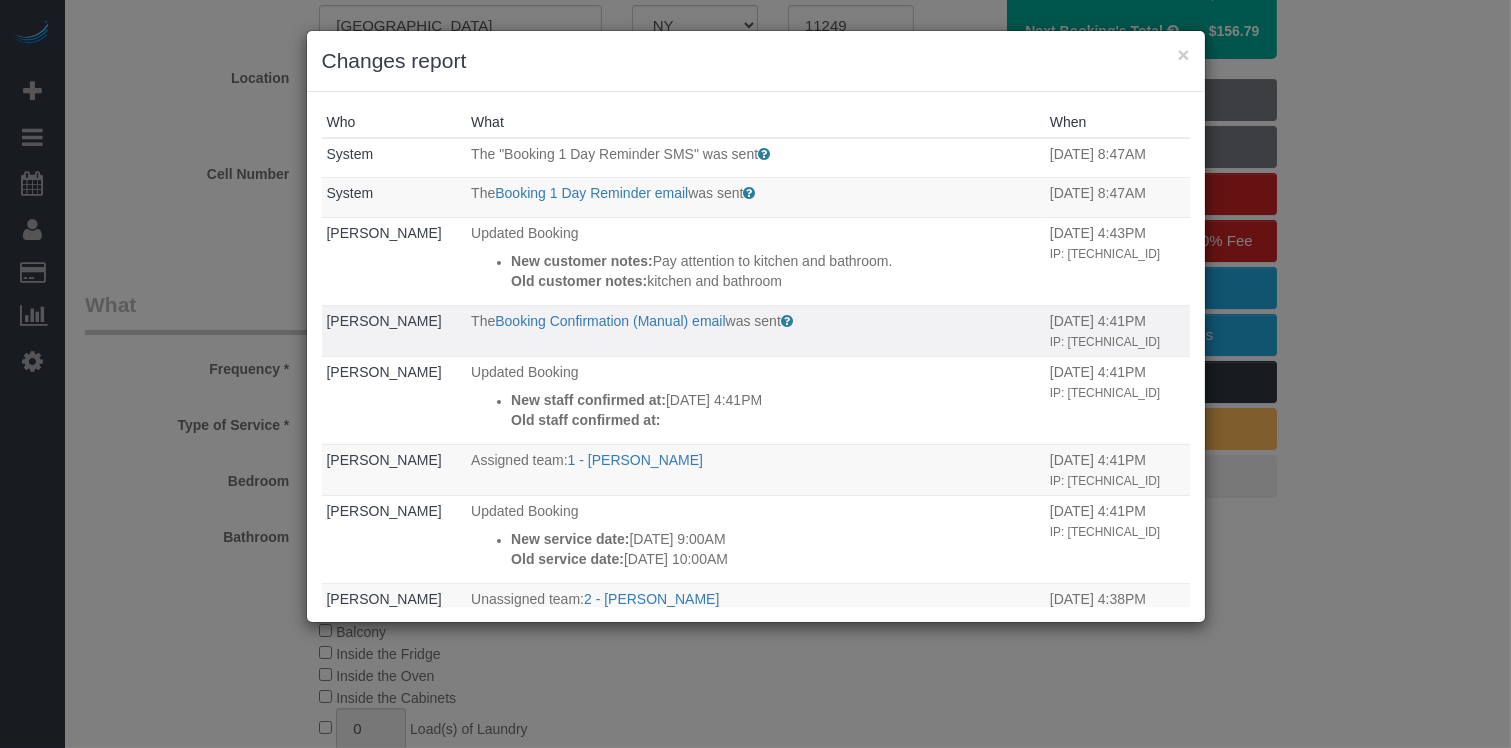 scroll, scrollTop: 490, scrollLeft: 0, axis: vertical 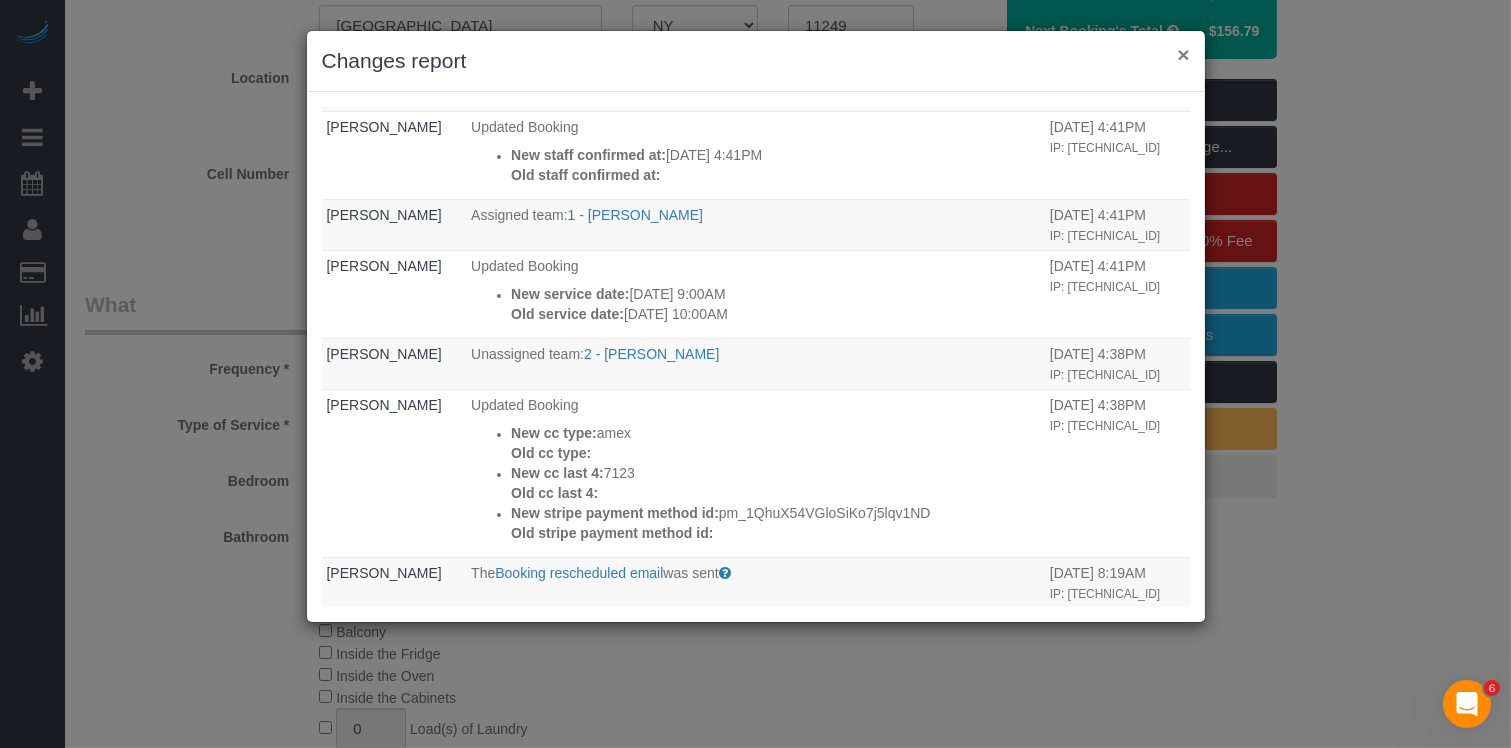 click on "×" at bounding box center [1183, 54] 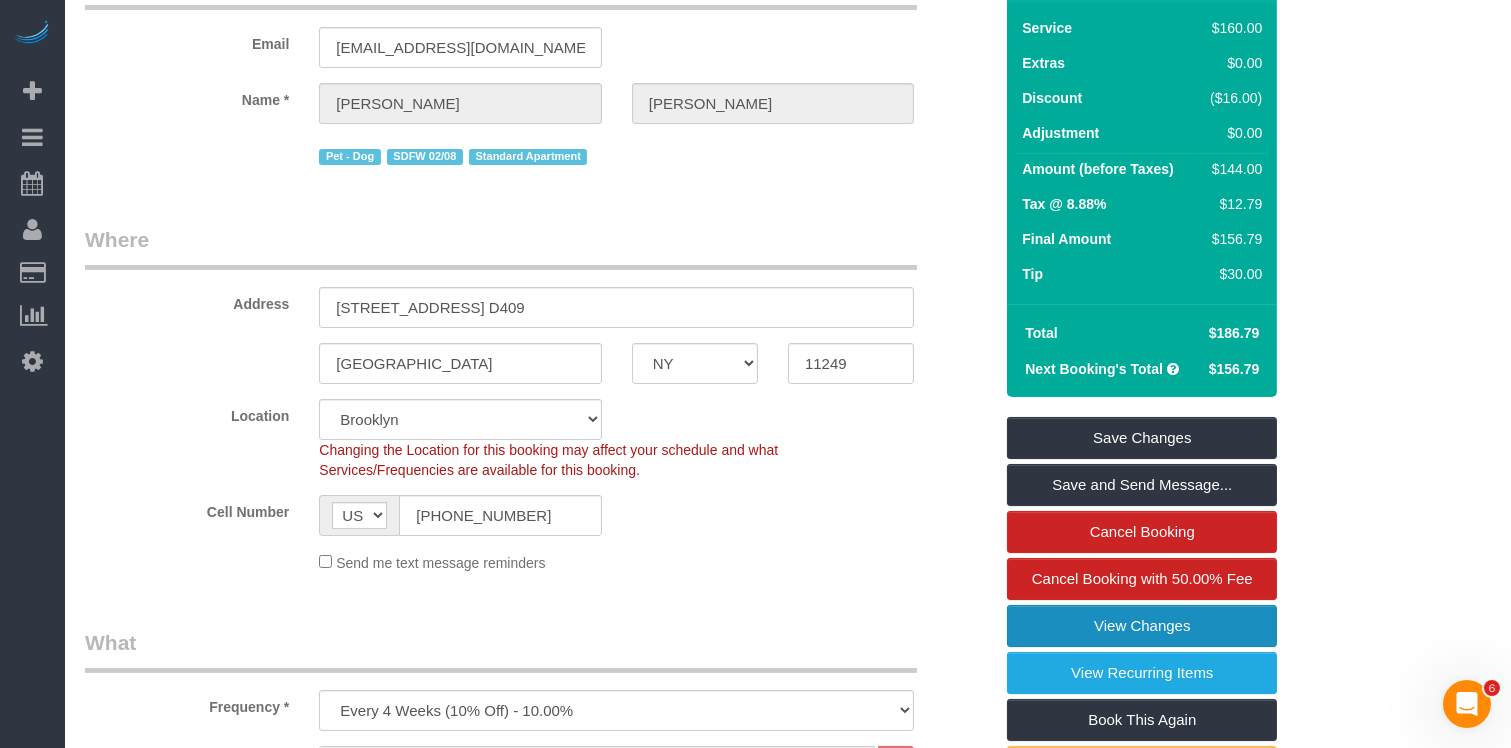 scroll, scrollTop: 0, scrollLeft: 0, axis: both 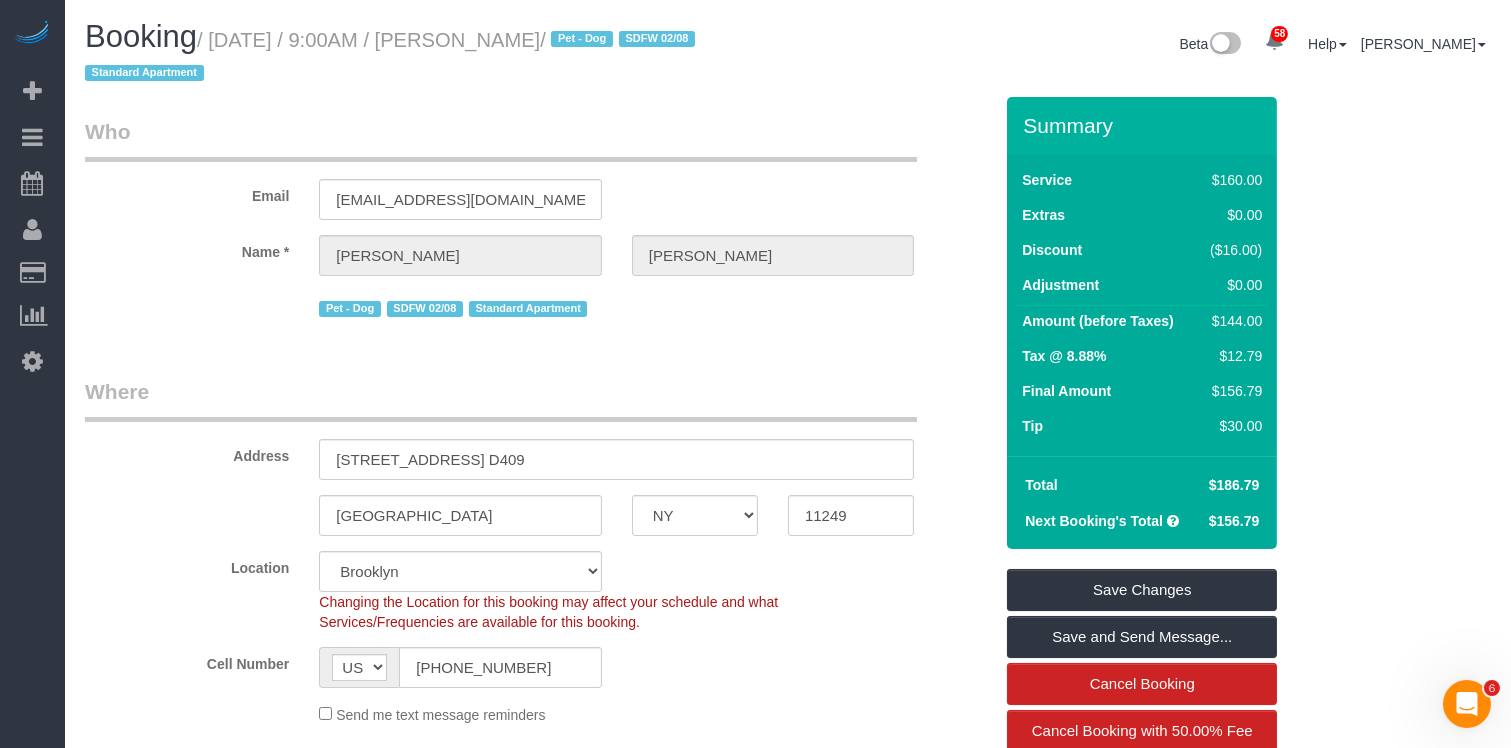 drag, startPoint x: 605, startPoint y: 38, endPoint x: 446, endPoint y: 47, distance: 159.25452 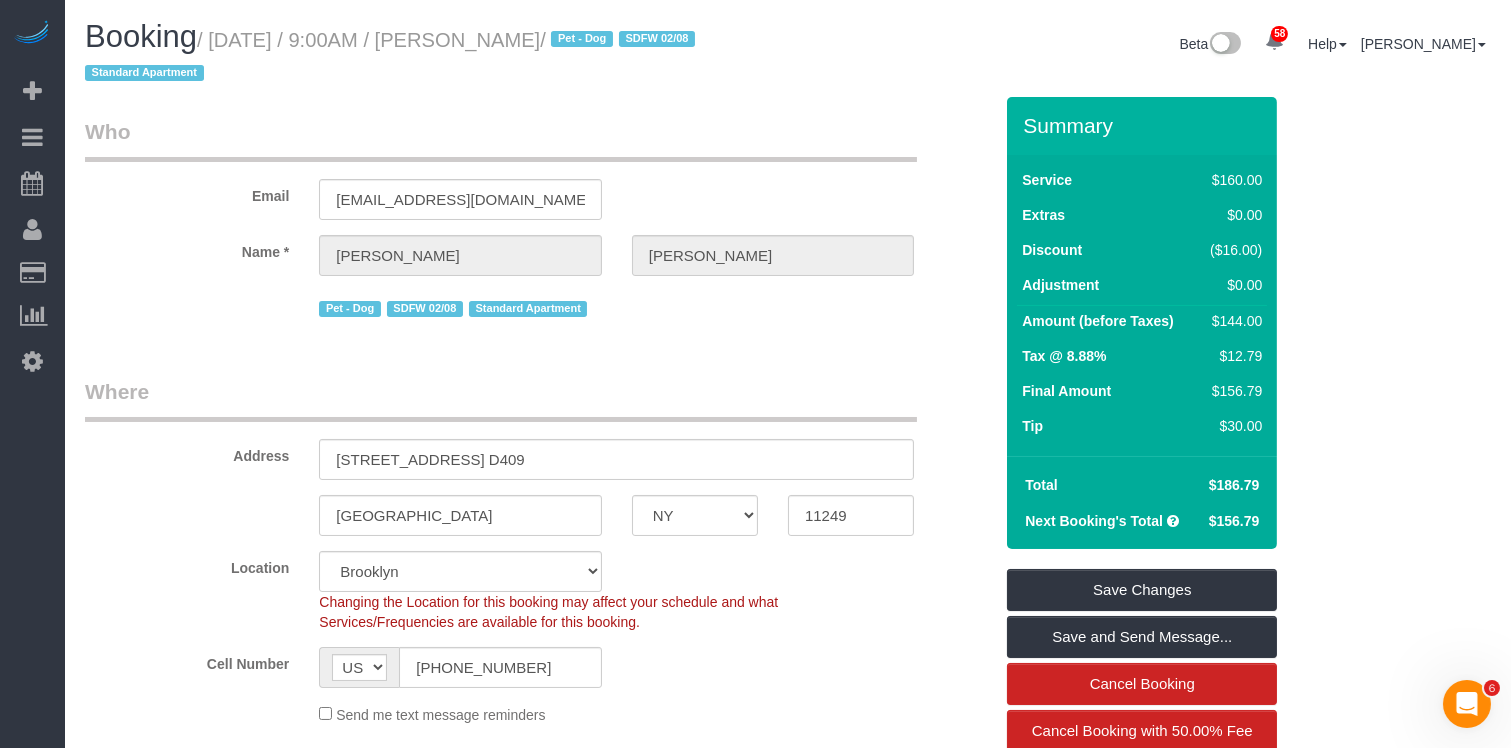 click on "/ [DATE] / 9:00AM / [PERSON_NAME]
/
Pet - Dog
SDFW 02/08
Standard Apartment" at bounding box center (393, 57) 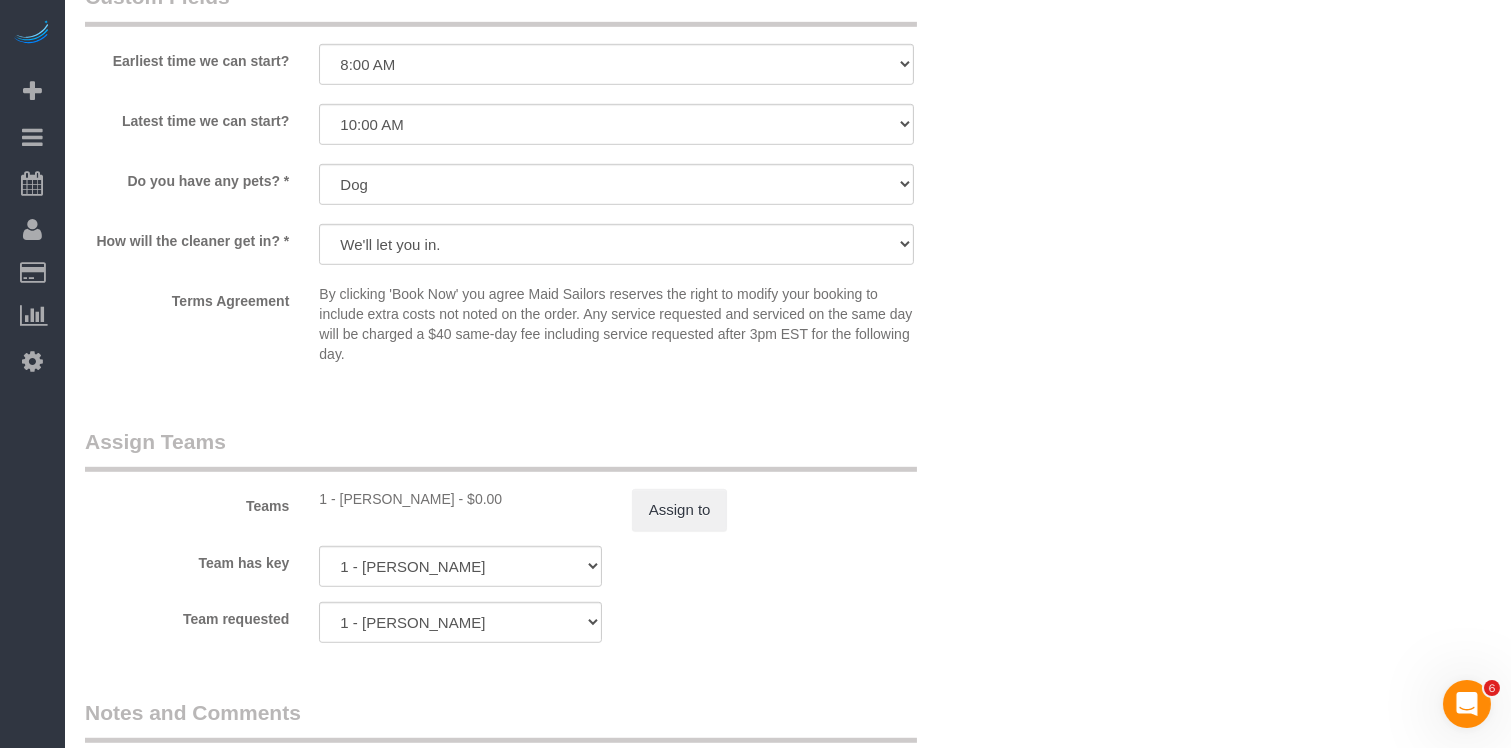 scroll, scrollTop: 2320, scrollLeft: 0, axis: vertical 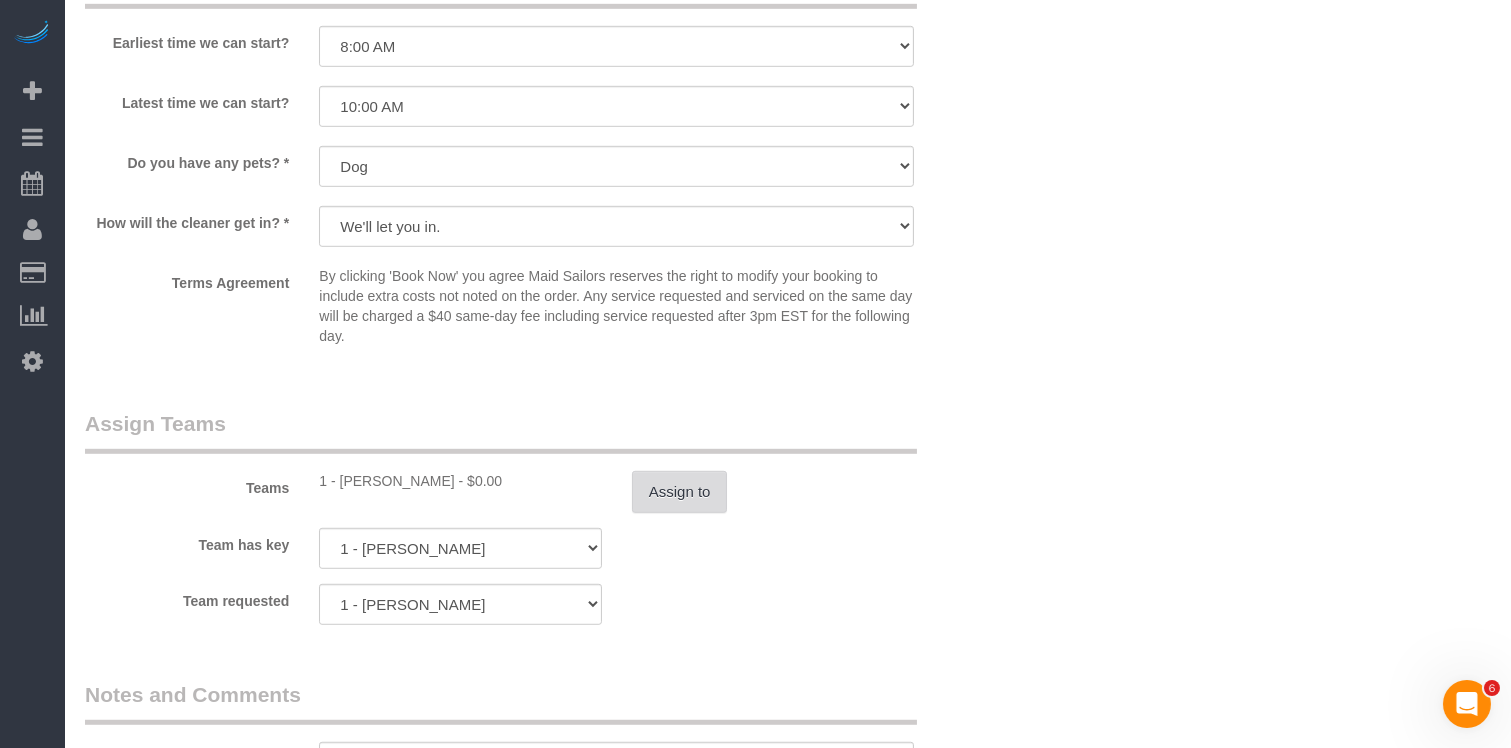 click on "Assign to" at bounding box center (680, 492) 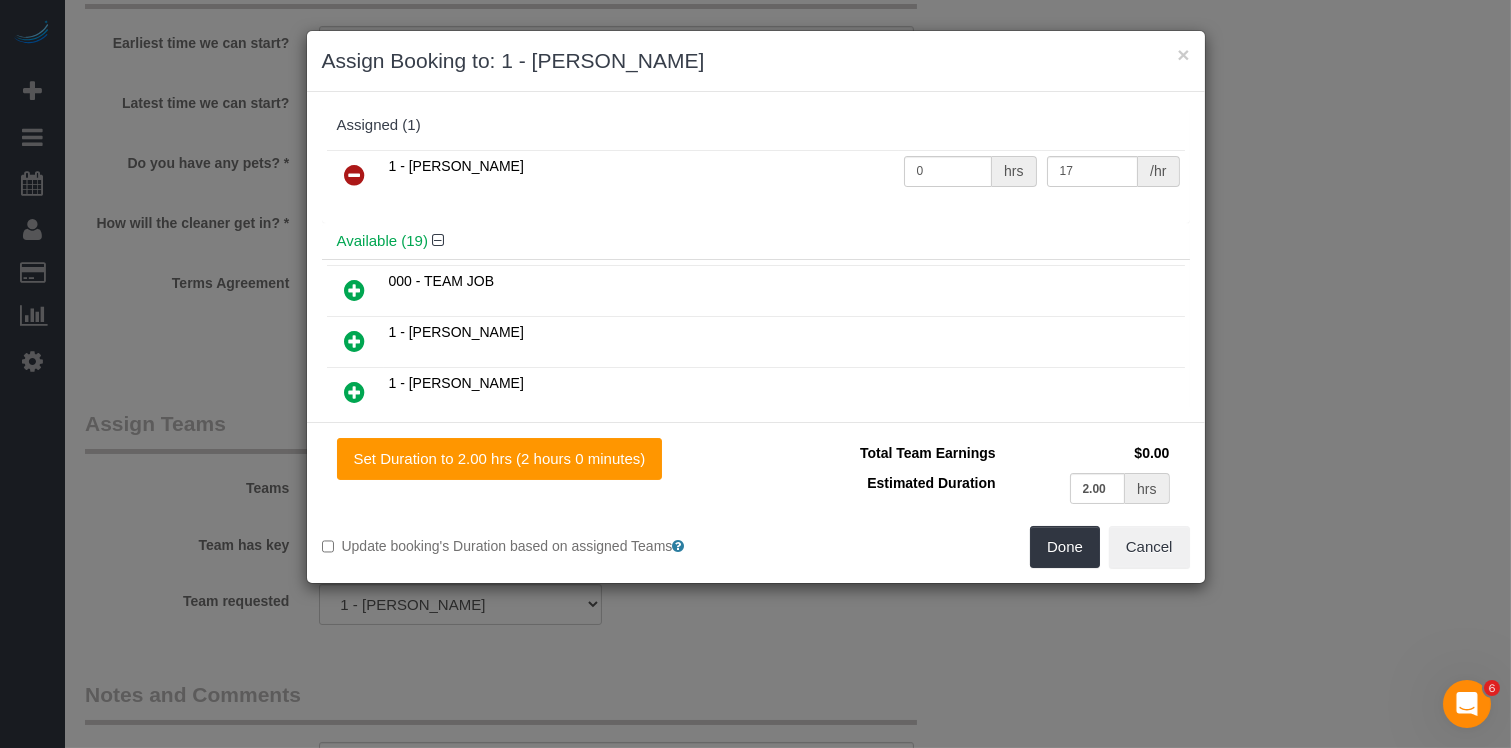 click at bounding box center [355, 175] 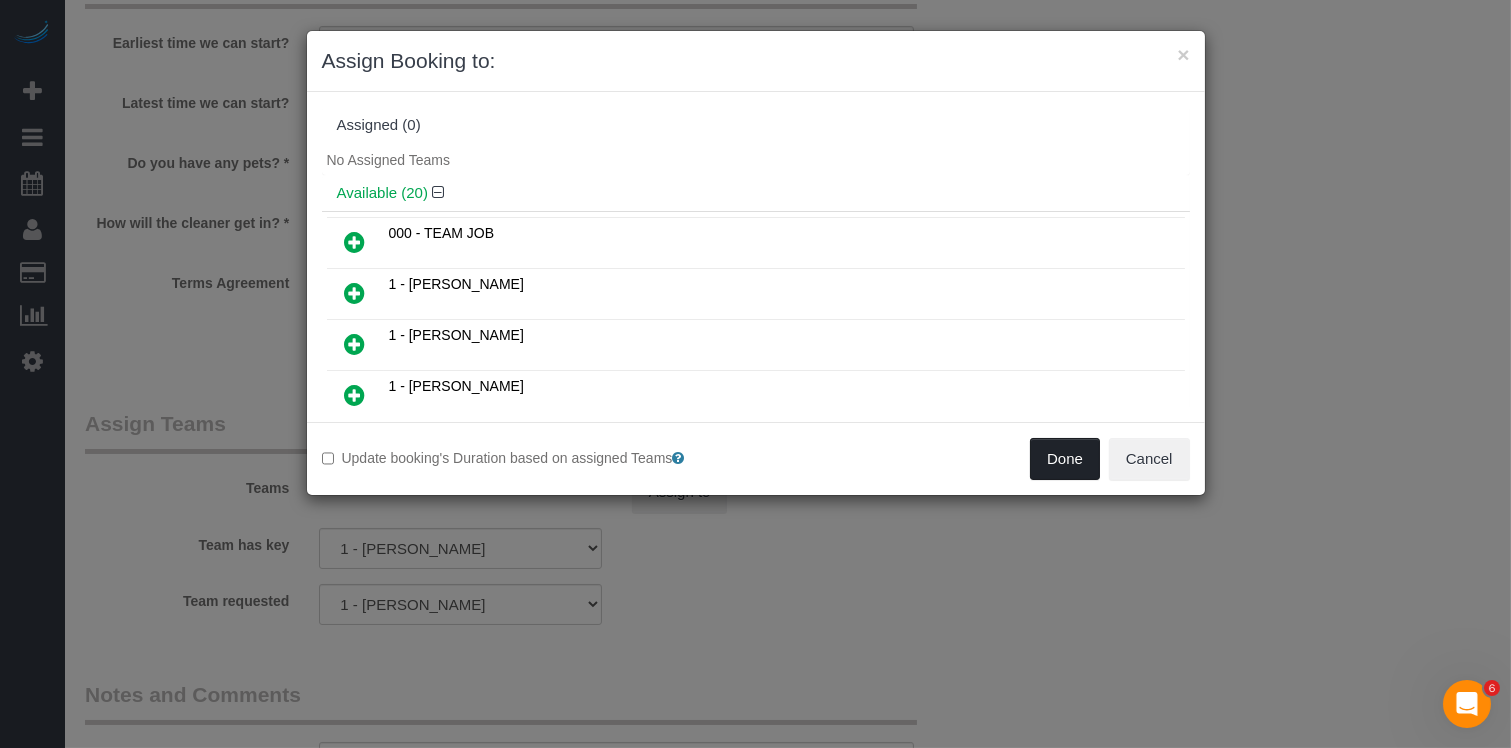 click on "Done" at bounding box center (1065, 459) 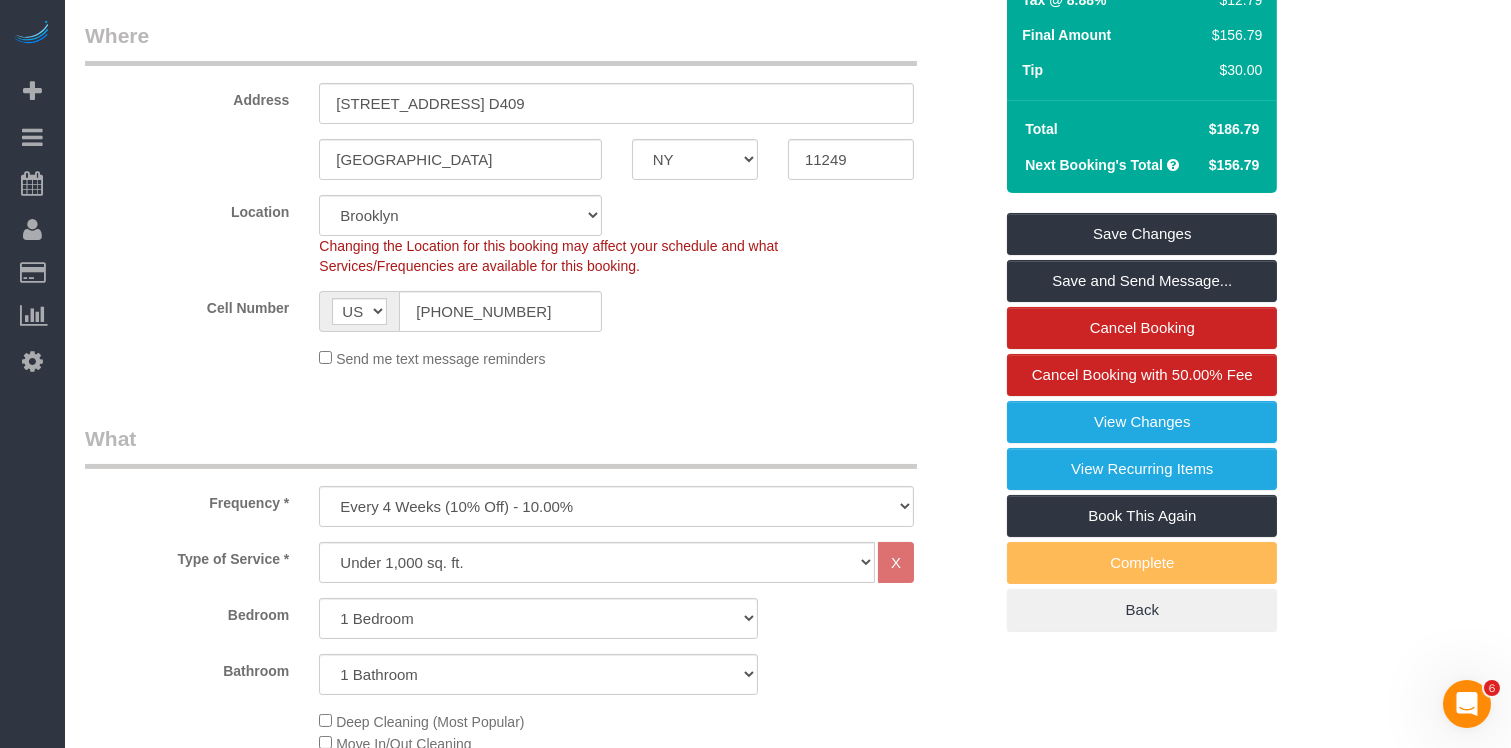 scroll, scrollTop: 0, scrollLeft: 0, axis: both 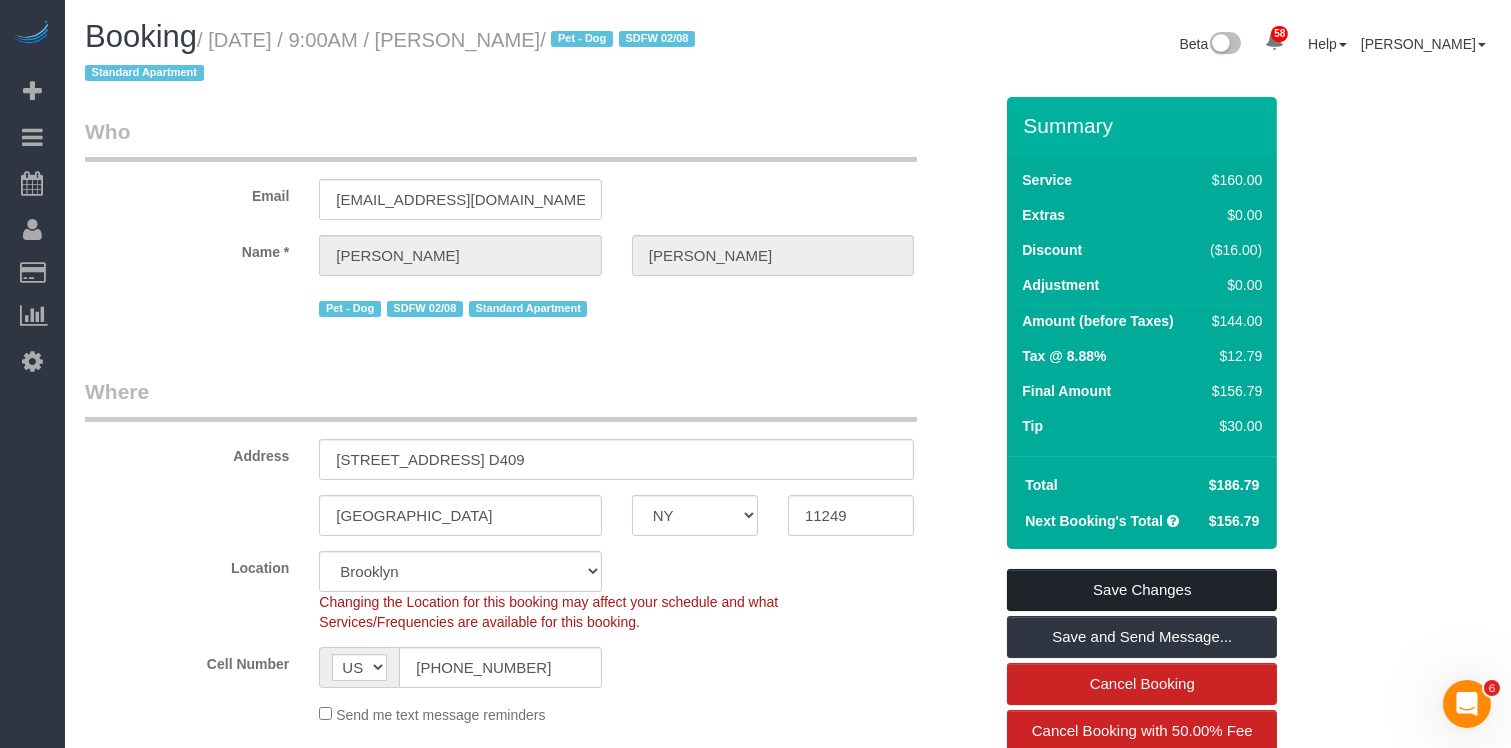 click on "Save Changes" at bounding box center [1142, 590] 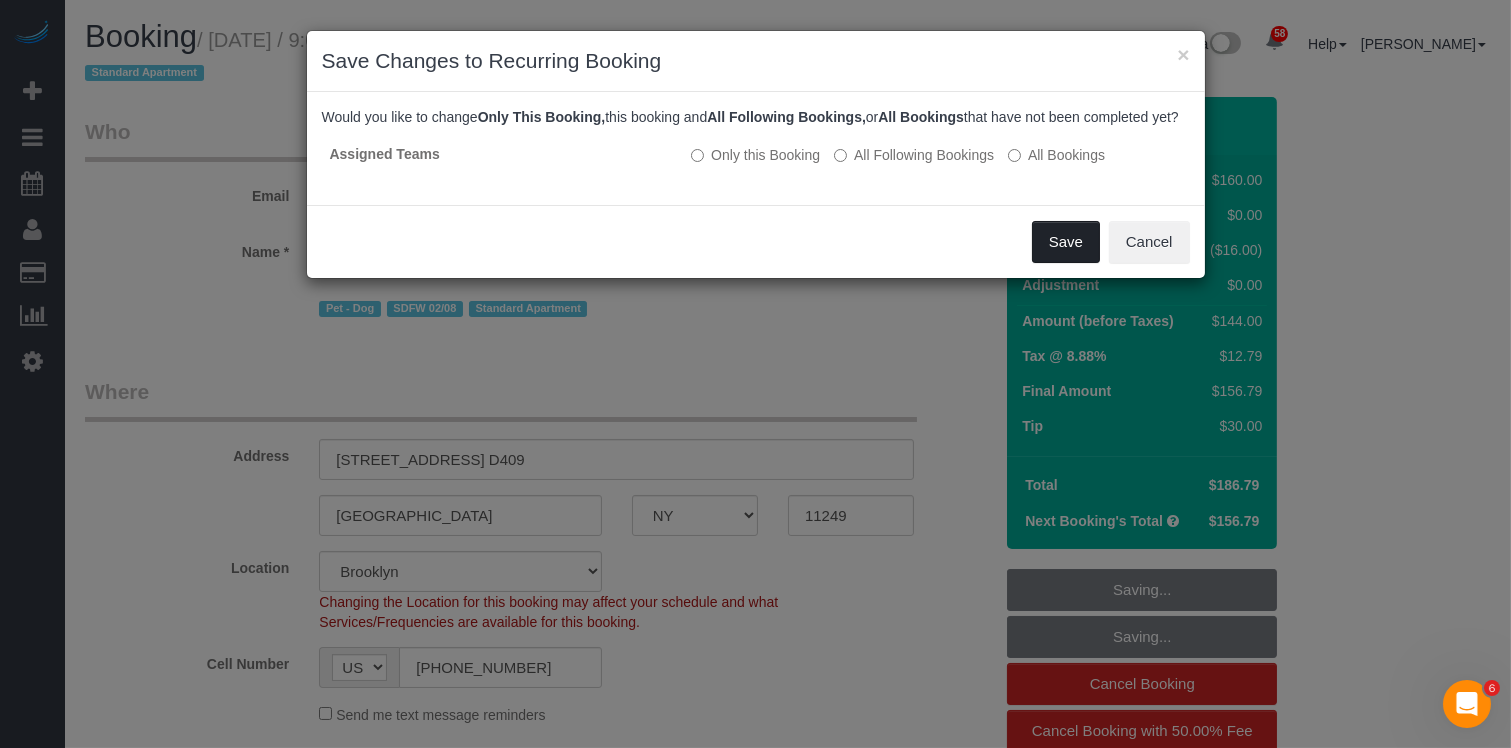 click on "Save" at bounding box center [1066, 242] 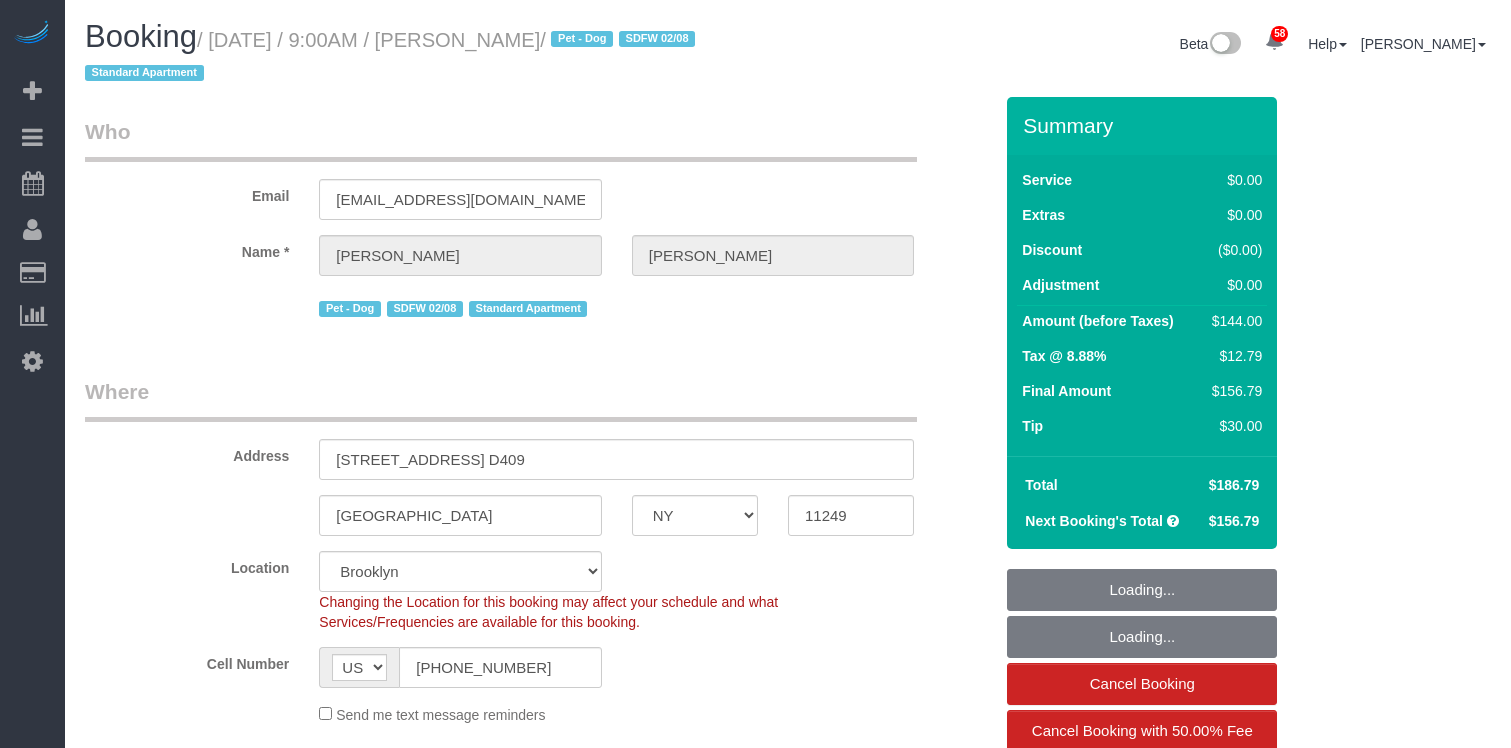 select on "NY" 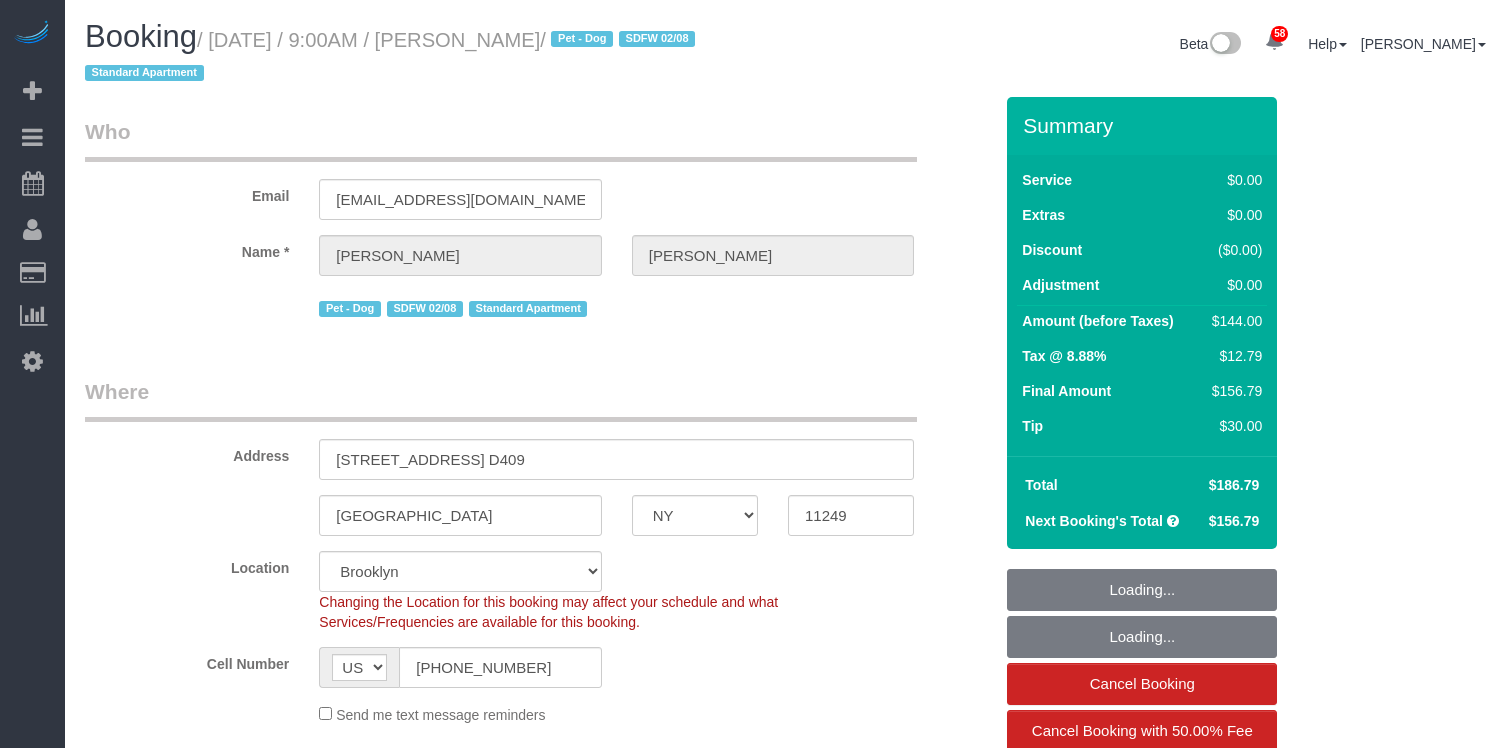 scroll, scrollTop: 1975, scrollLeft: 0, axis: vertical 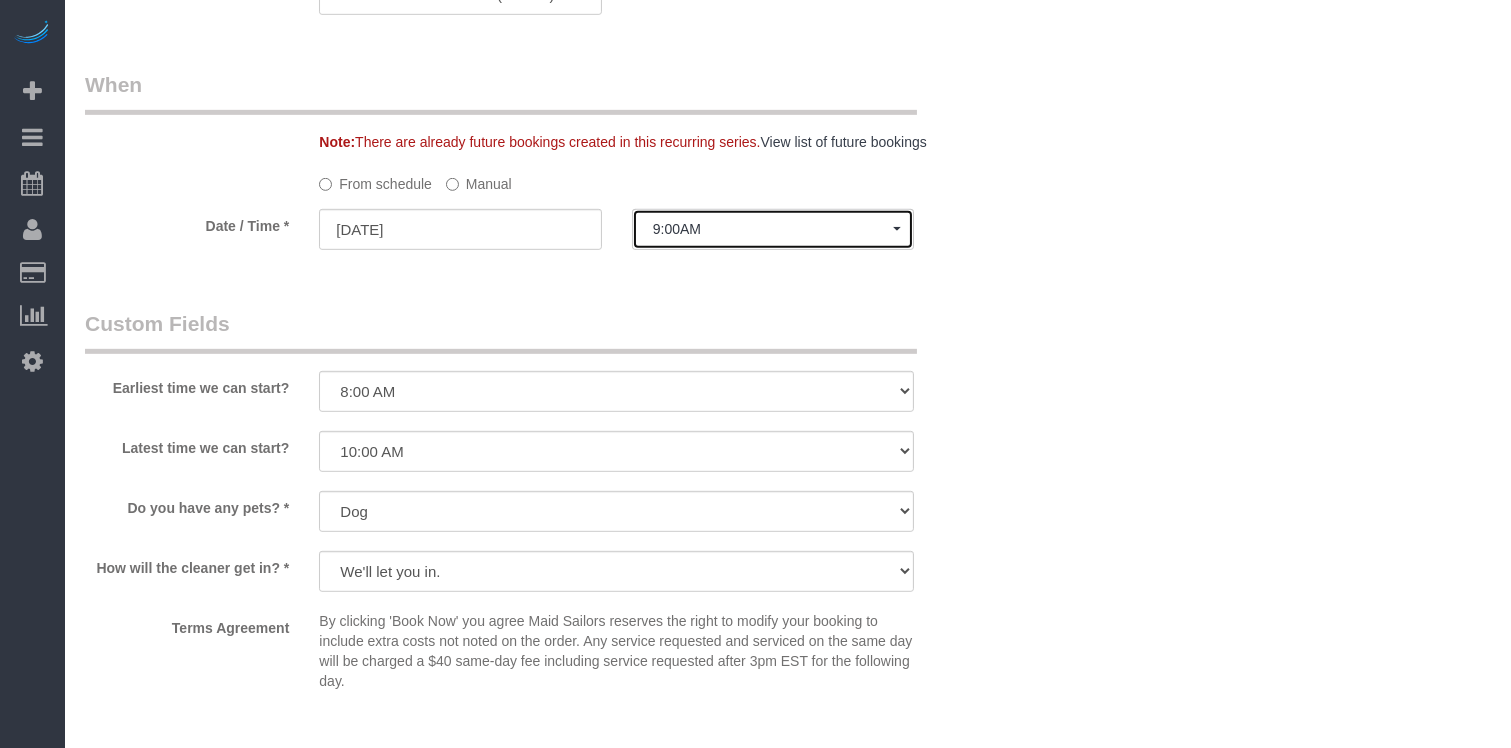 click on "9:00AM" 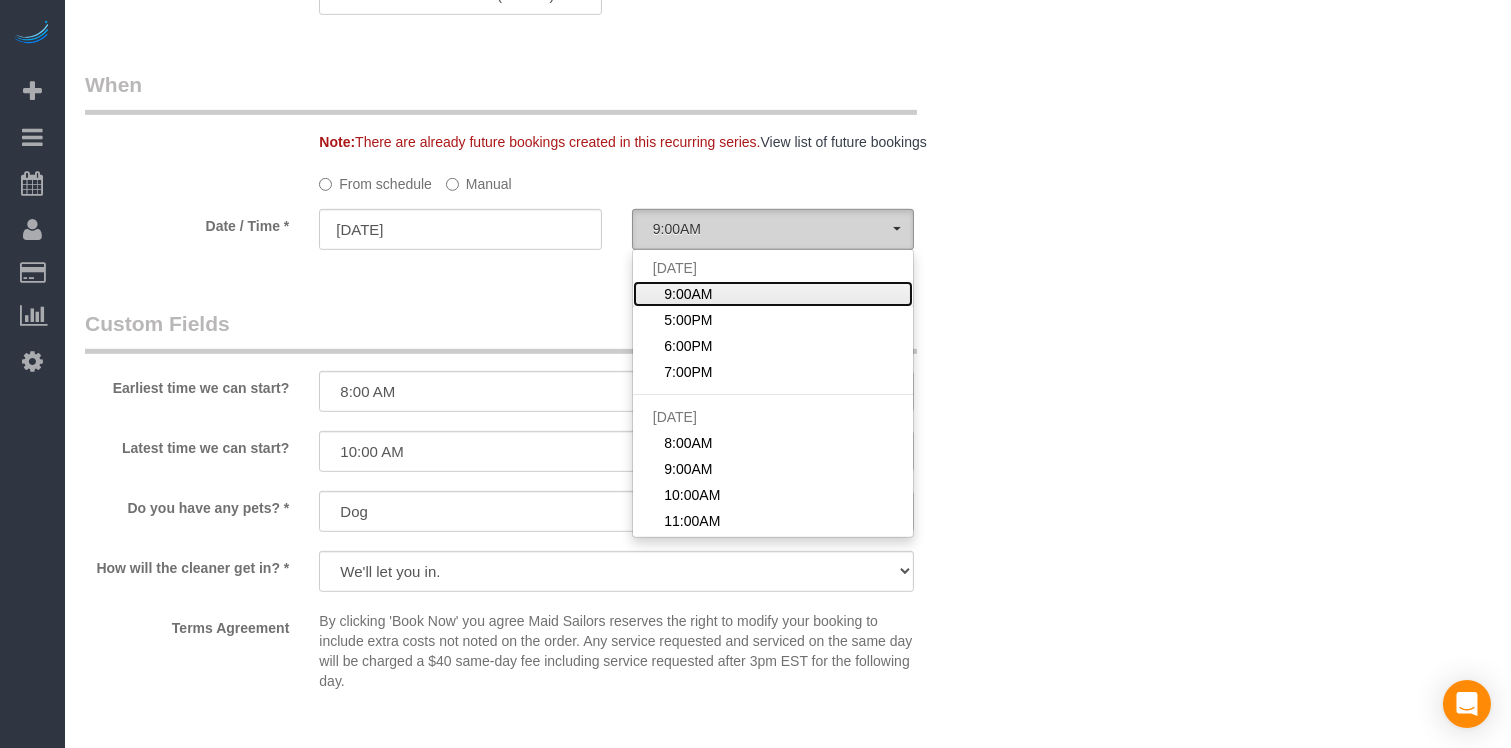 scroll, scrollTop: 1975, scrollLeft: 0, axis: vertical 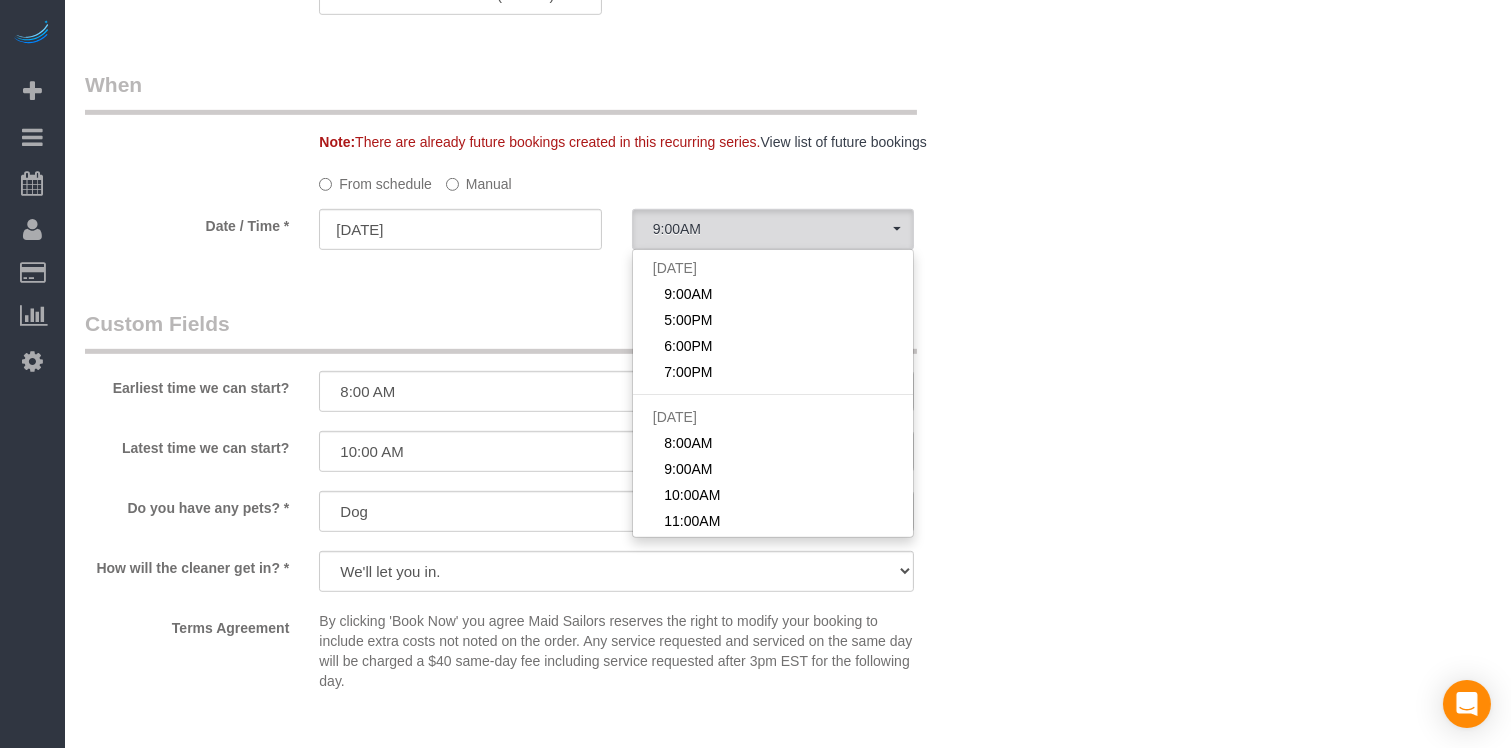 click on "Manual" 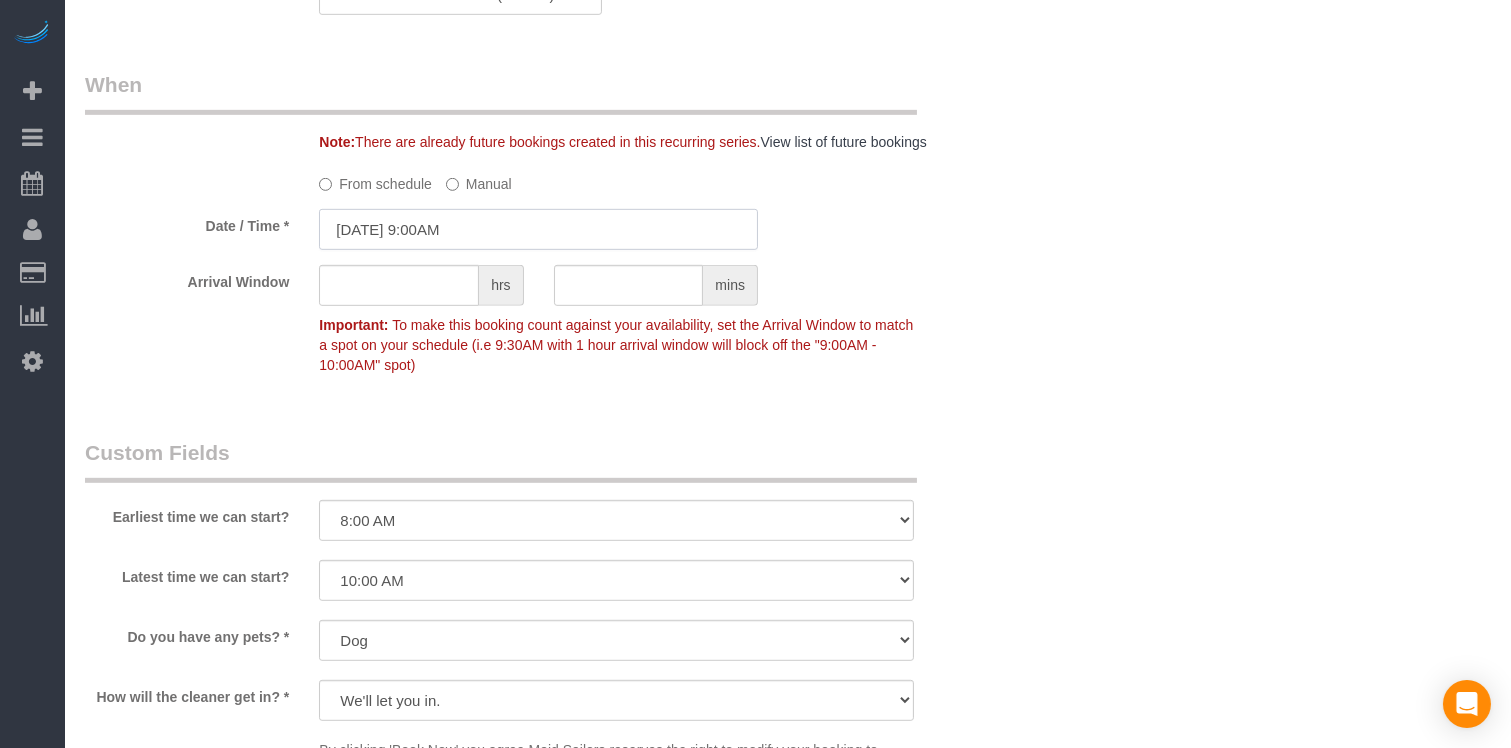 click on "07/03/2025 9:00AM" at bounding box center (538, 229) 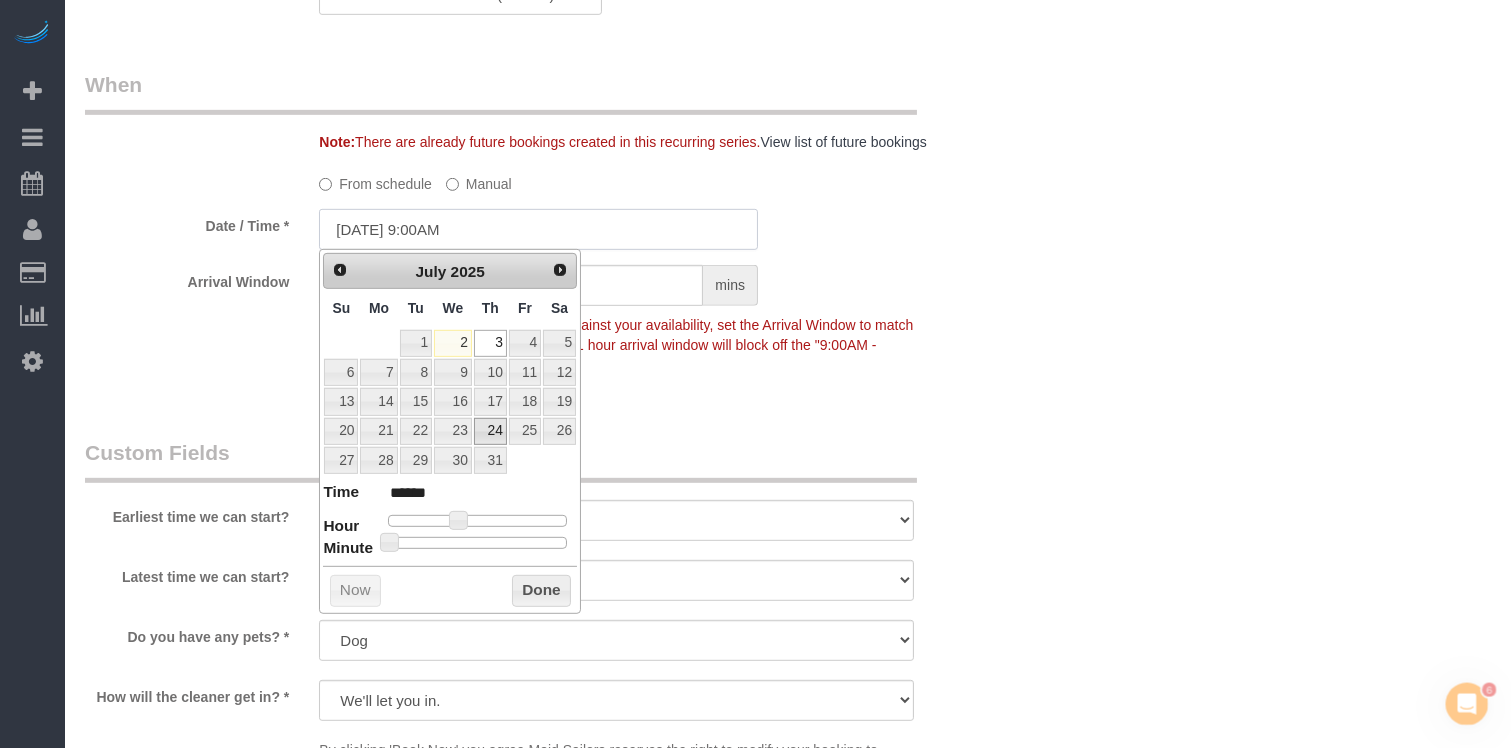 scroll, scrollTop: 0, scrollLeft: 0, axis: both 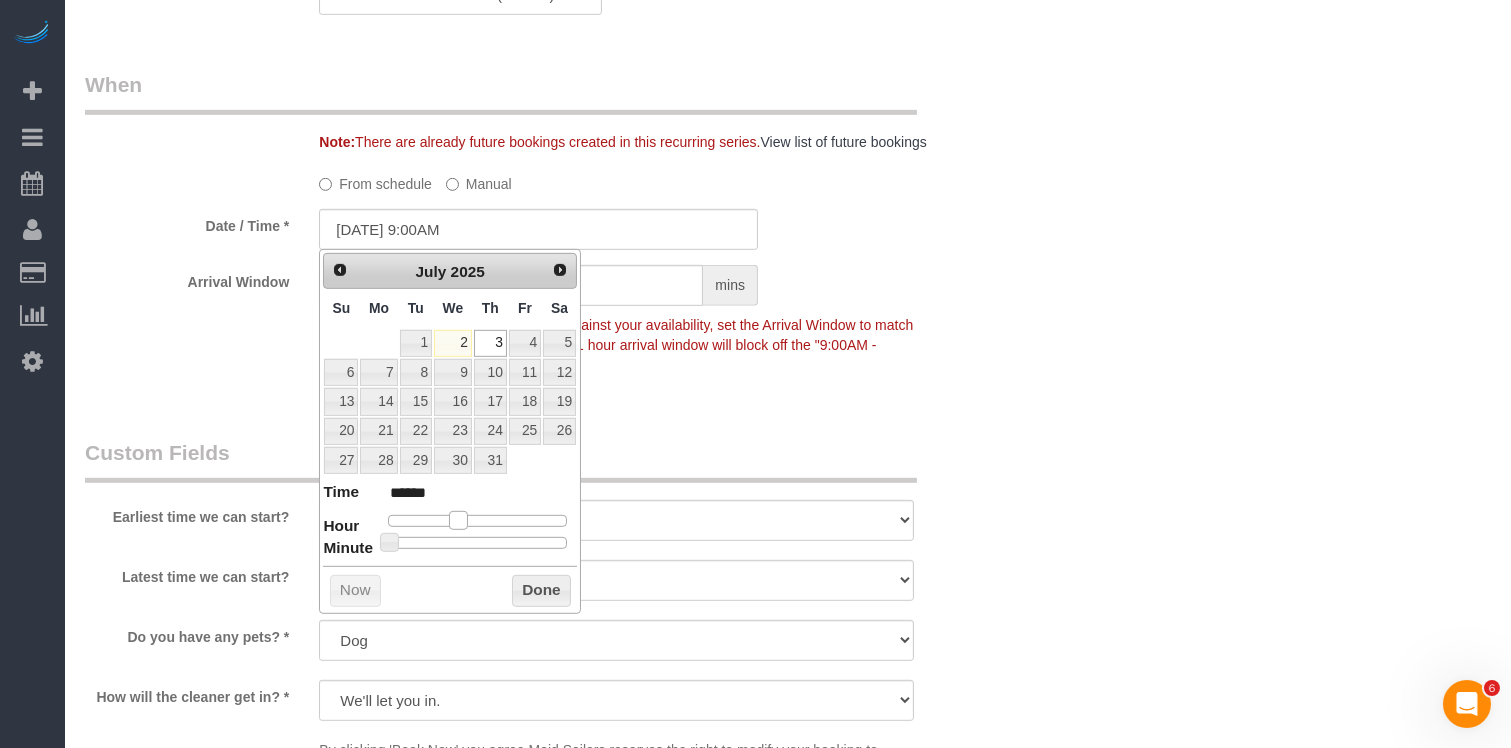 type on "07/03/2025 10:00AM" 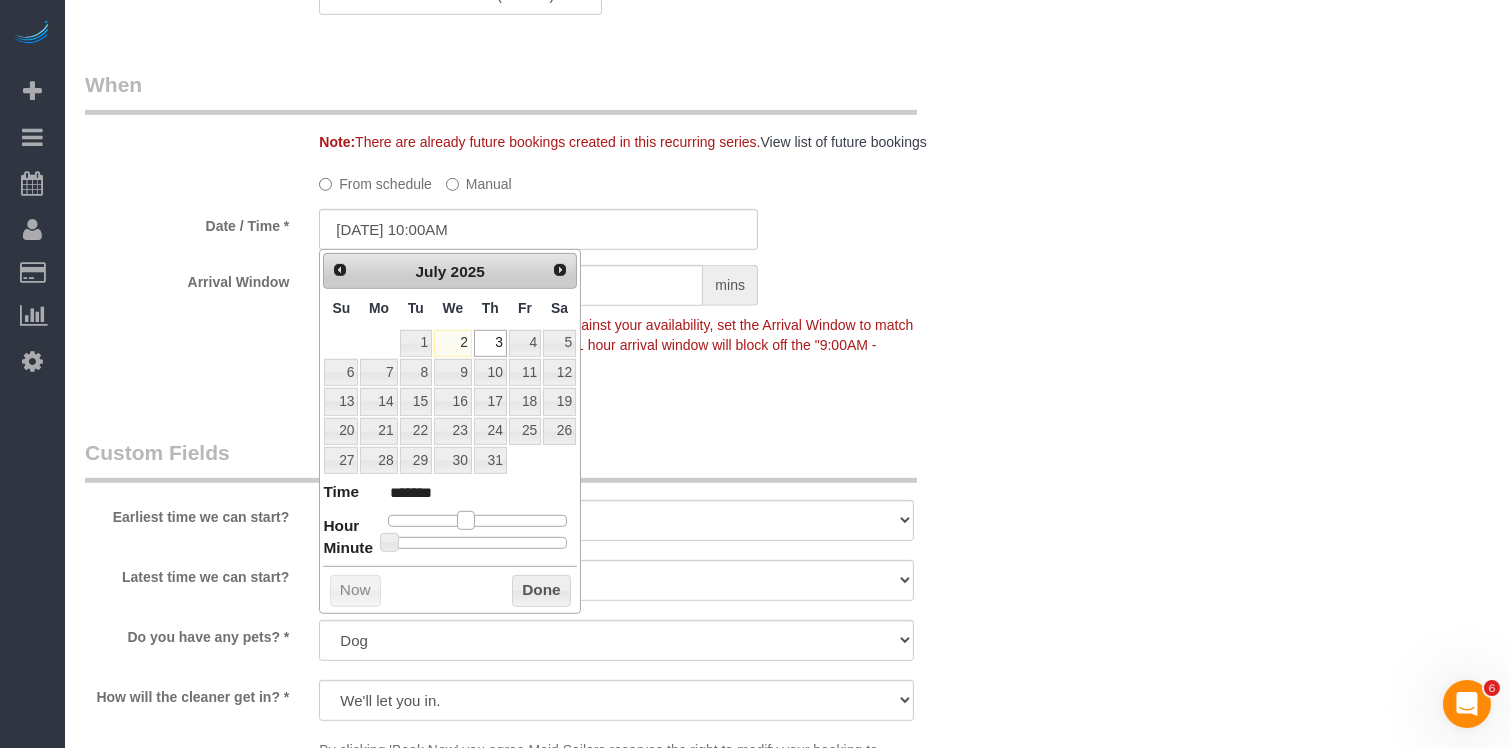 click at bounding box center [466, 520] 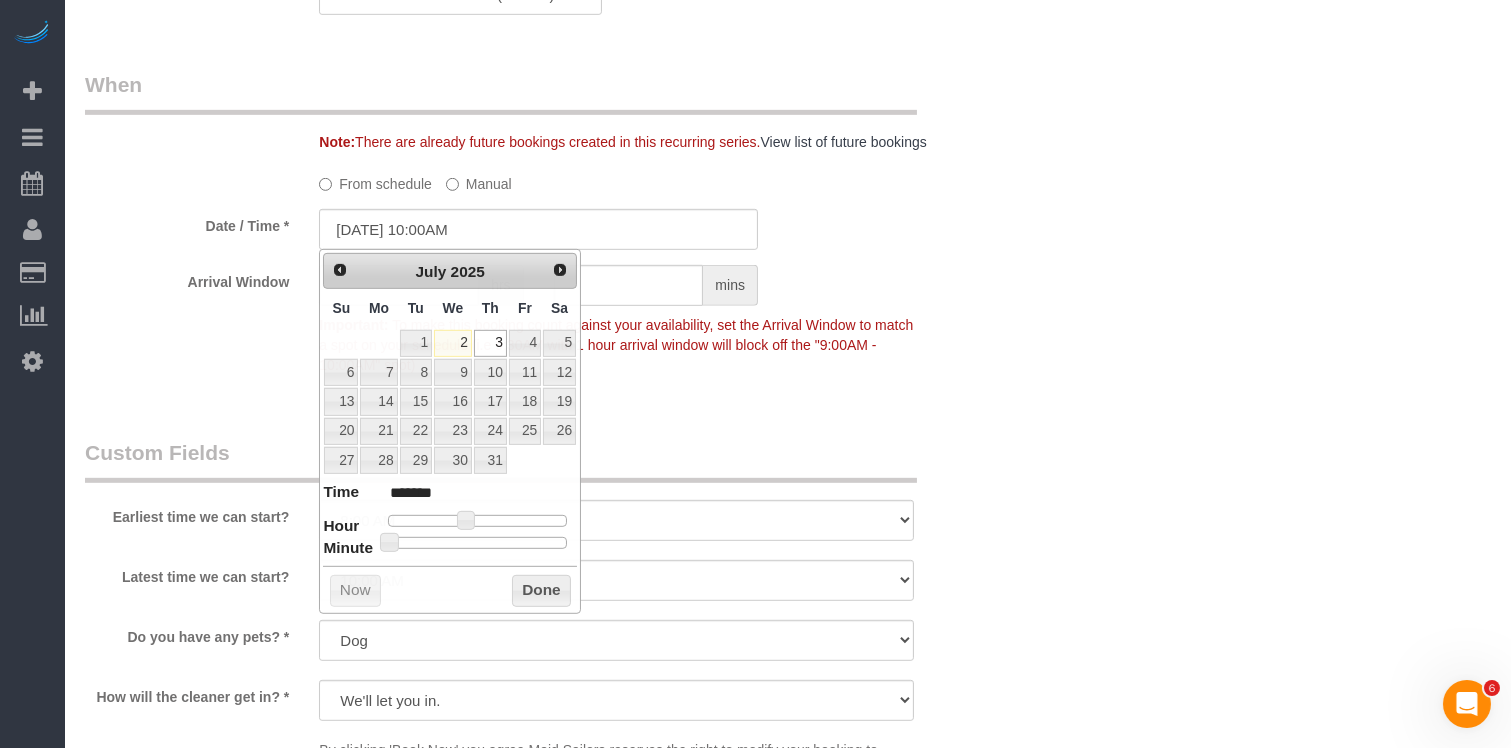 click on "Who
Email
andymcleod9@gmail.com
Name *
Andrew
McLeod
Pet - Dog
SDFW 02/08
Standard Apartment
Where
Address
184 Kent Avenue, Apt. D409
Brooklyn
AK
AL
AR
AZ
CA
CO
CT
DC
DE
FL
GA
HI
IA
ID
IL
IN
KS
KY
LA
MA
MD
ME
MI
MN
MO
MS" at bounding box center [538, -123] 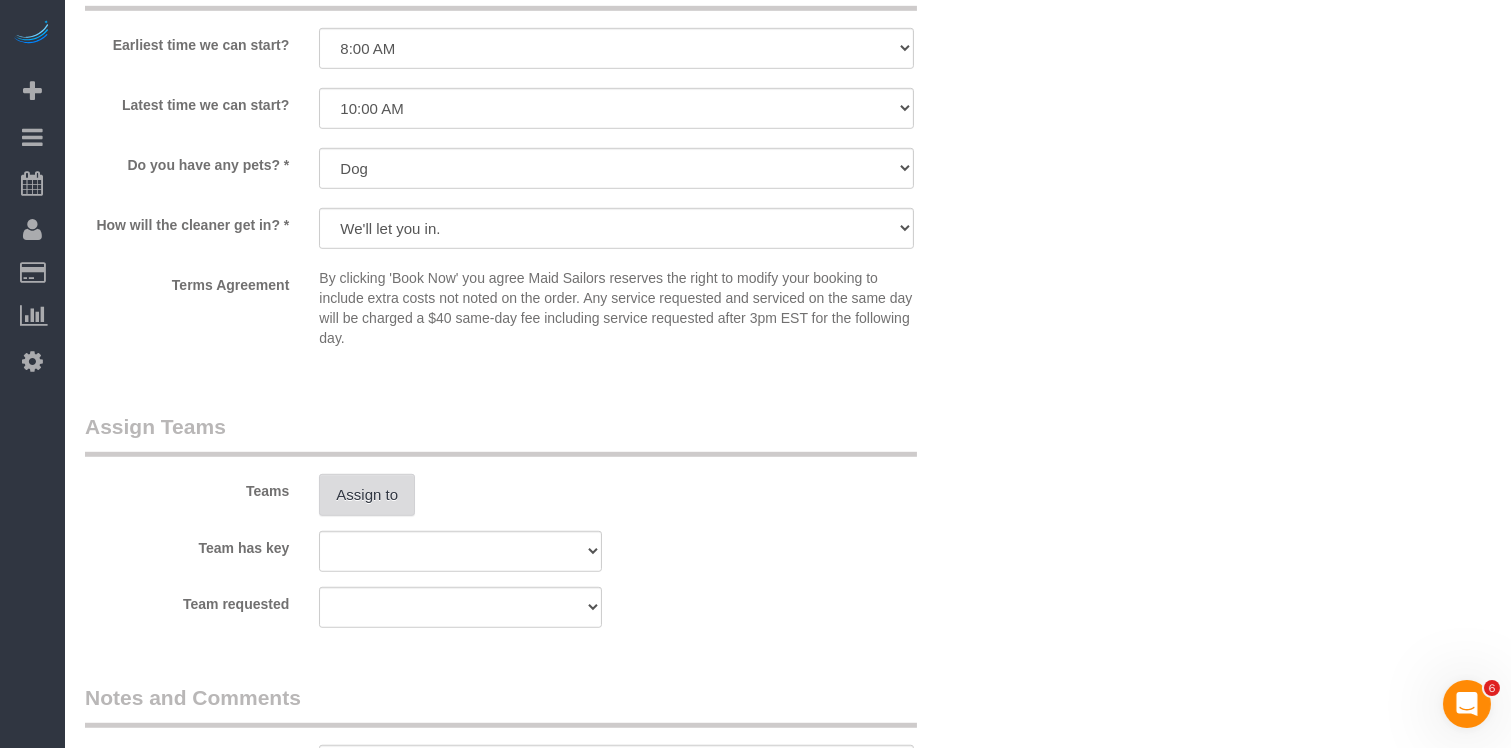 scroll, scrollTop: 2570, scrollLeft: 0, axis: vertical 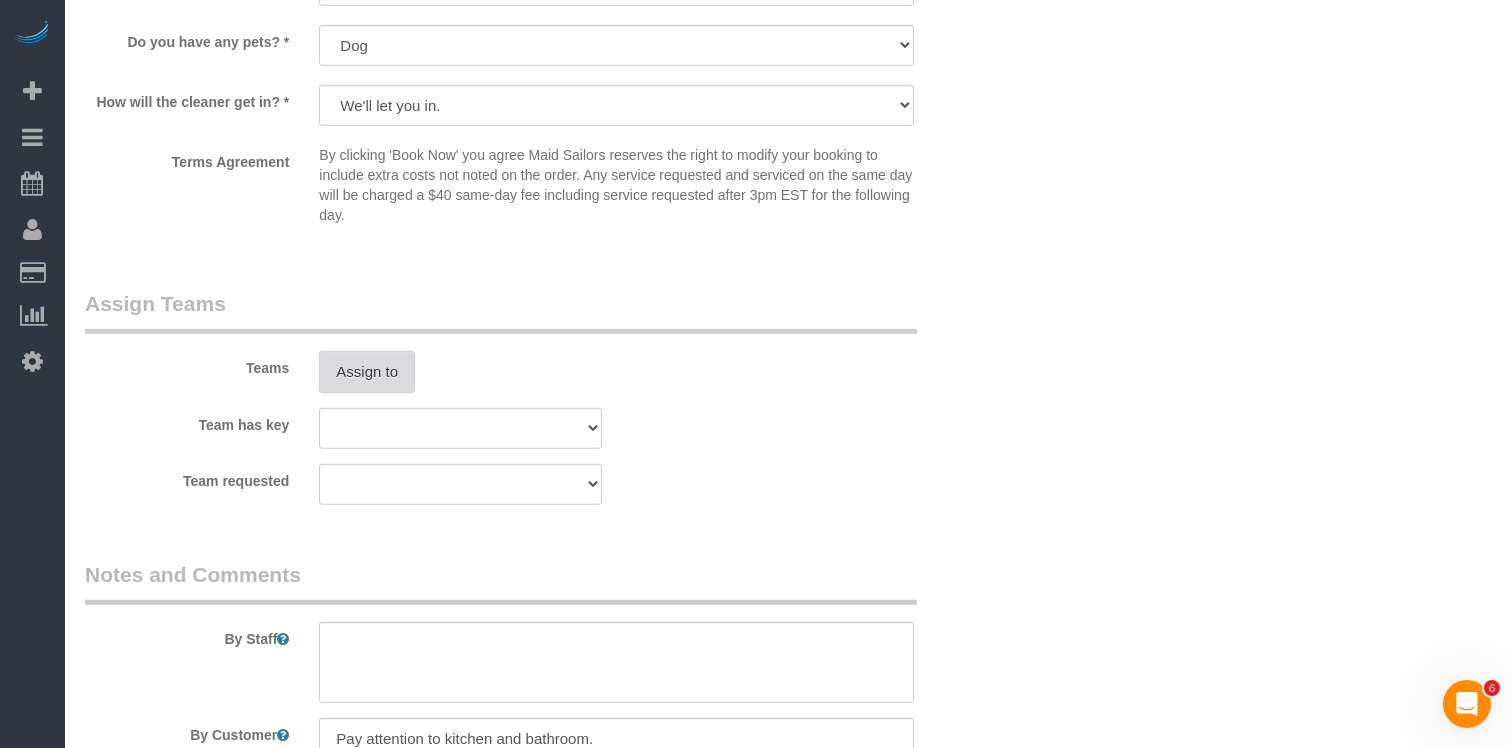 click on "Assign to" at bounding box center [367, 372] 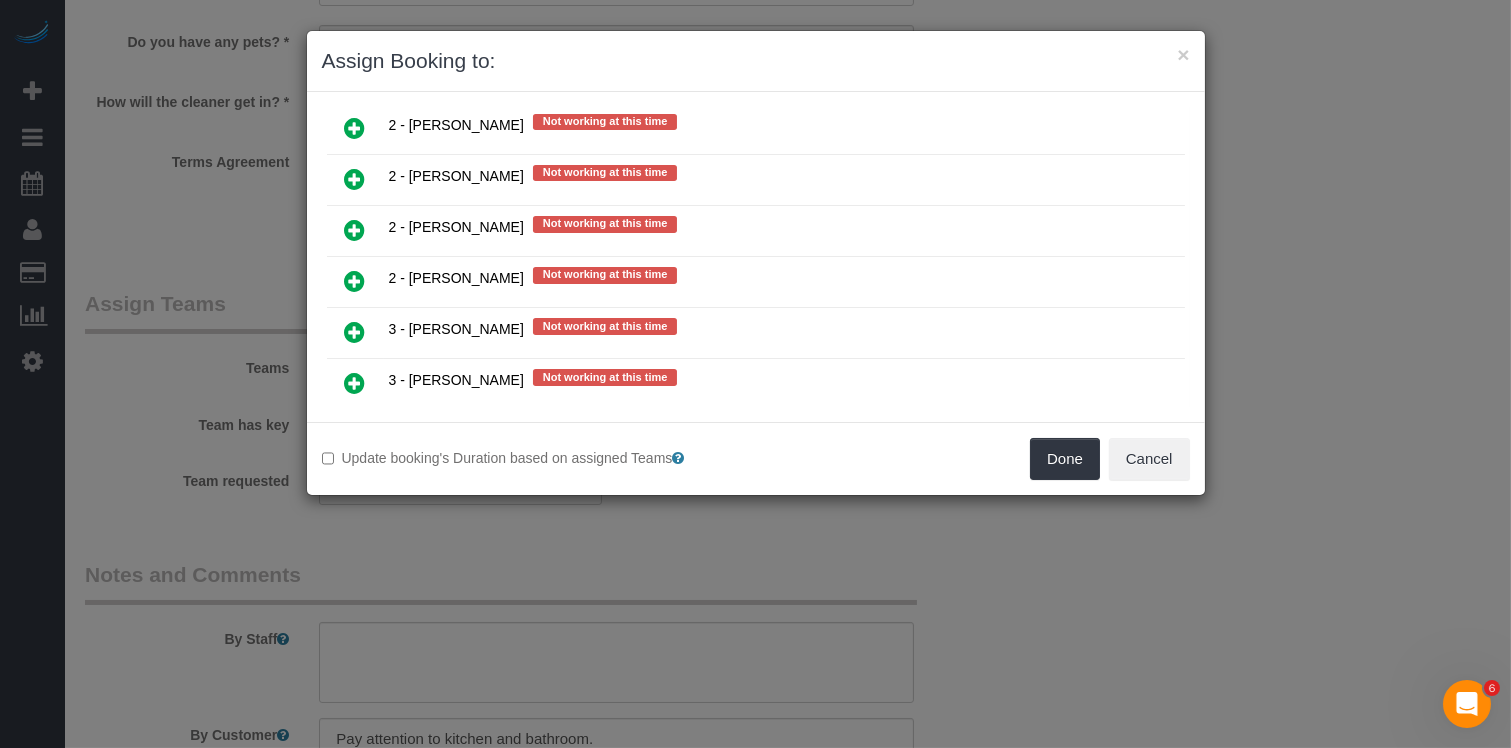 click at bounding box center (355, 384) 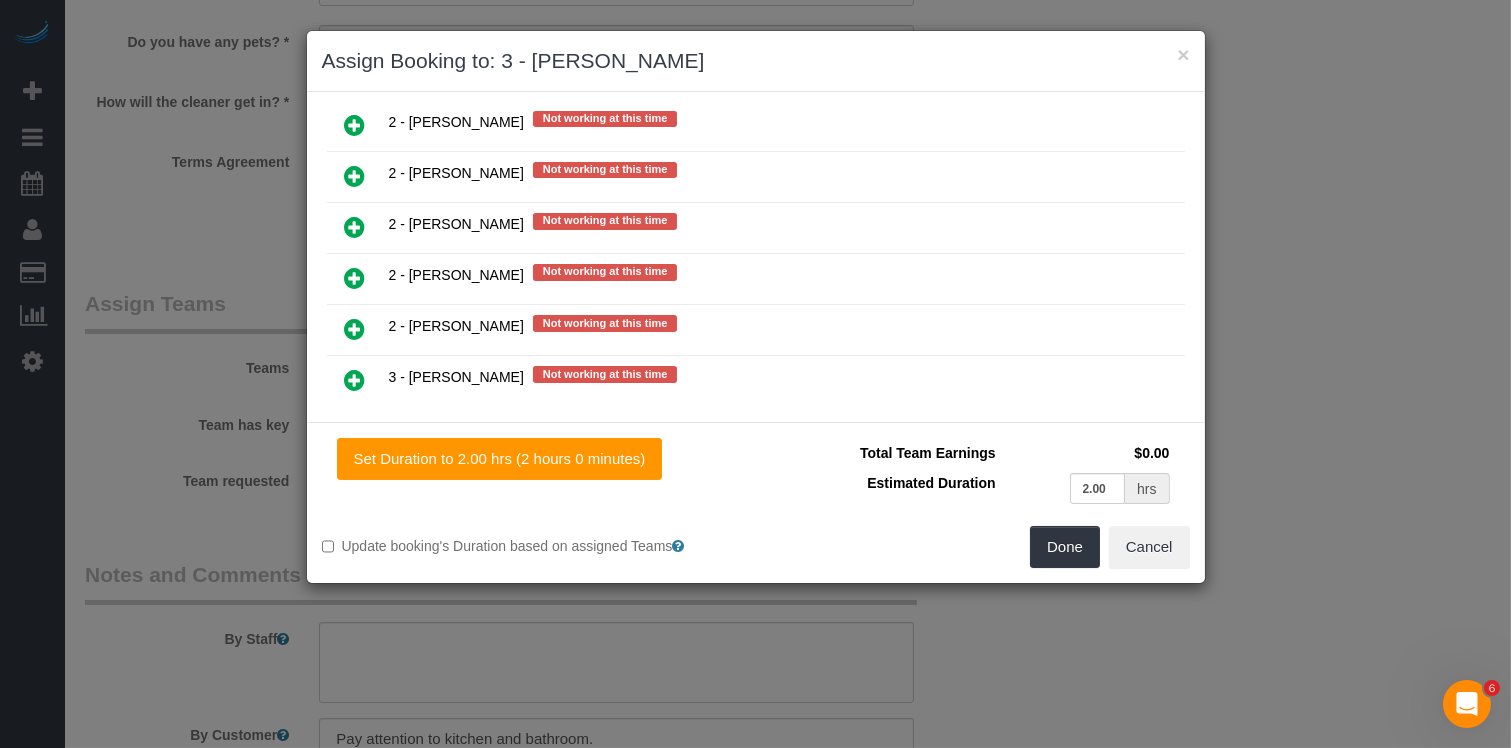 scroll, scrollTop: 1987, scrollLeft: 0, axis: vertical 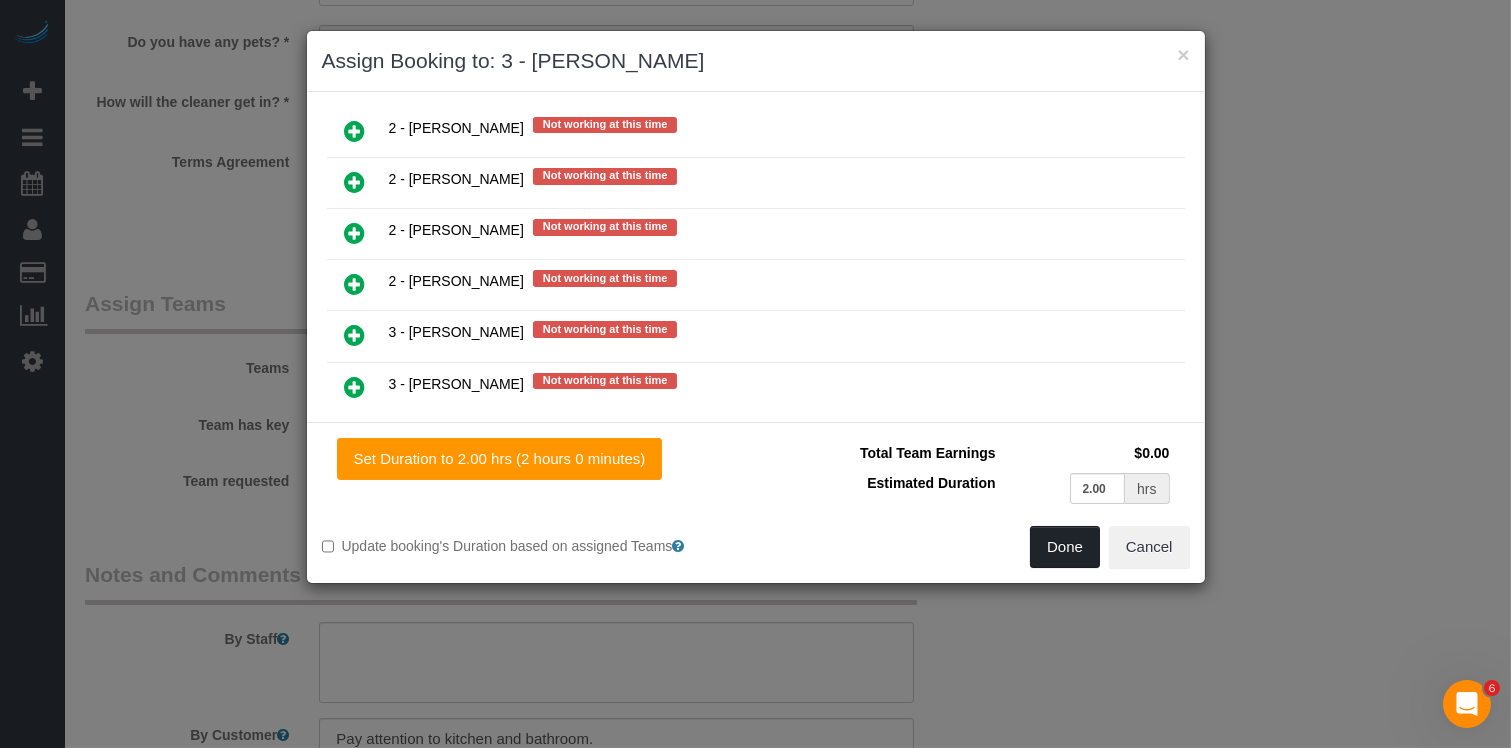 click on "Done" at bounding box center [1065, 547] 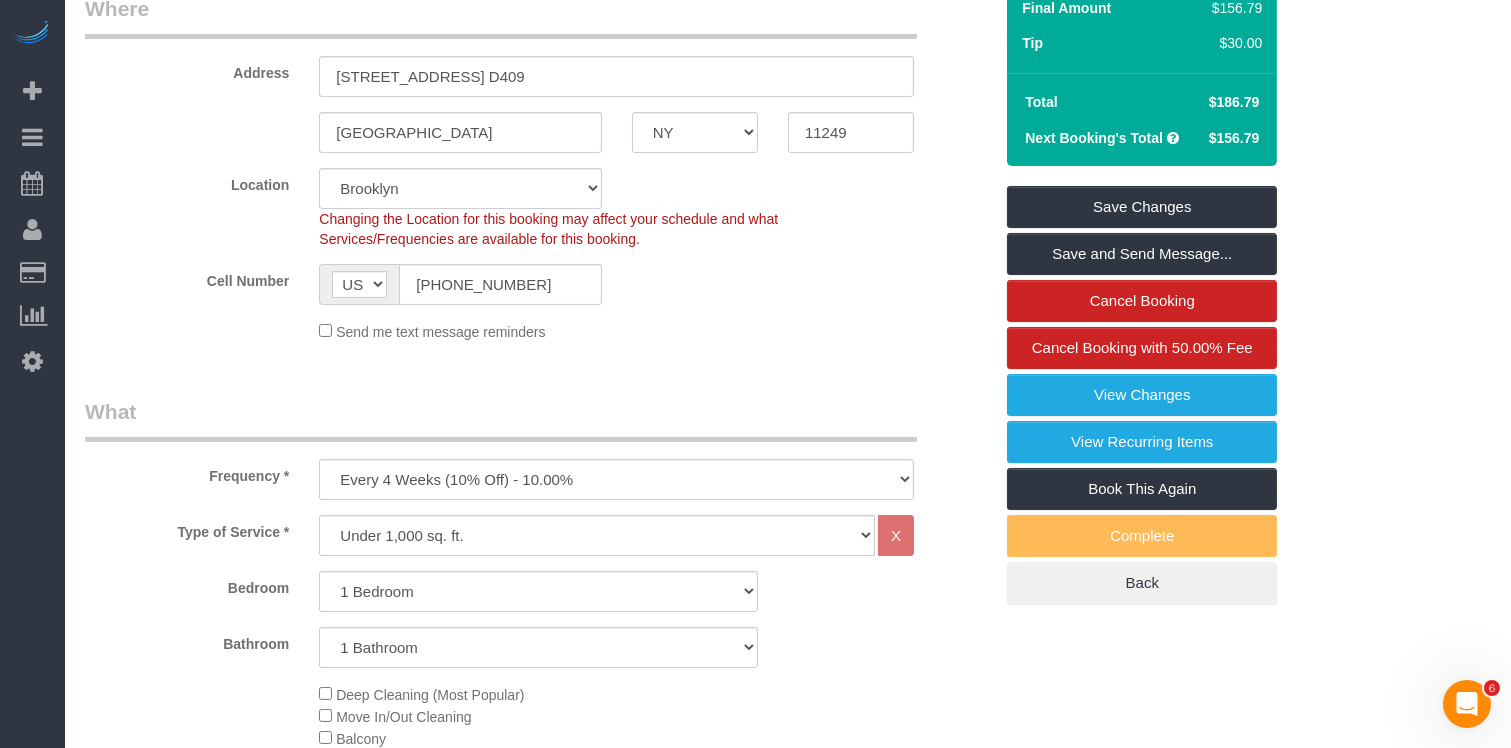 scroll, scrollTop: 0, scrollLeft: 0, axis: both 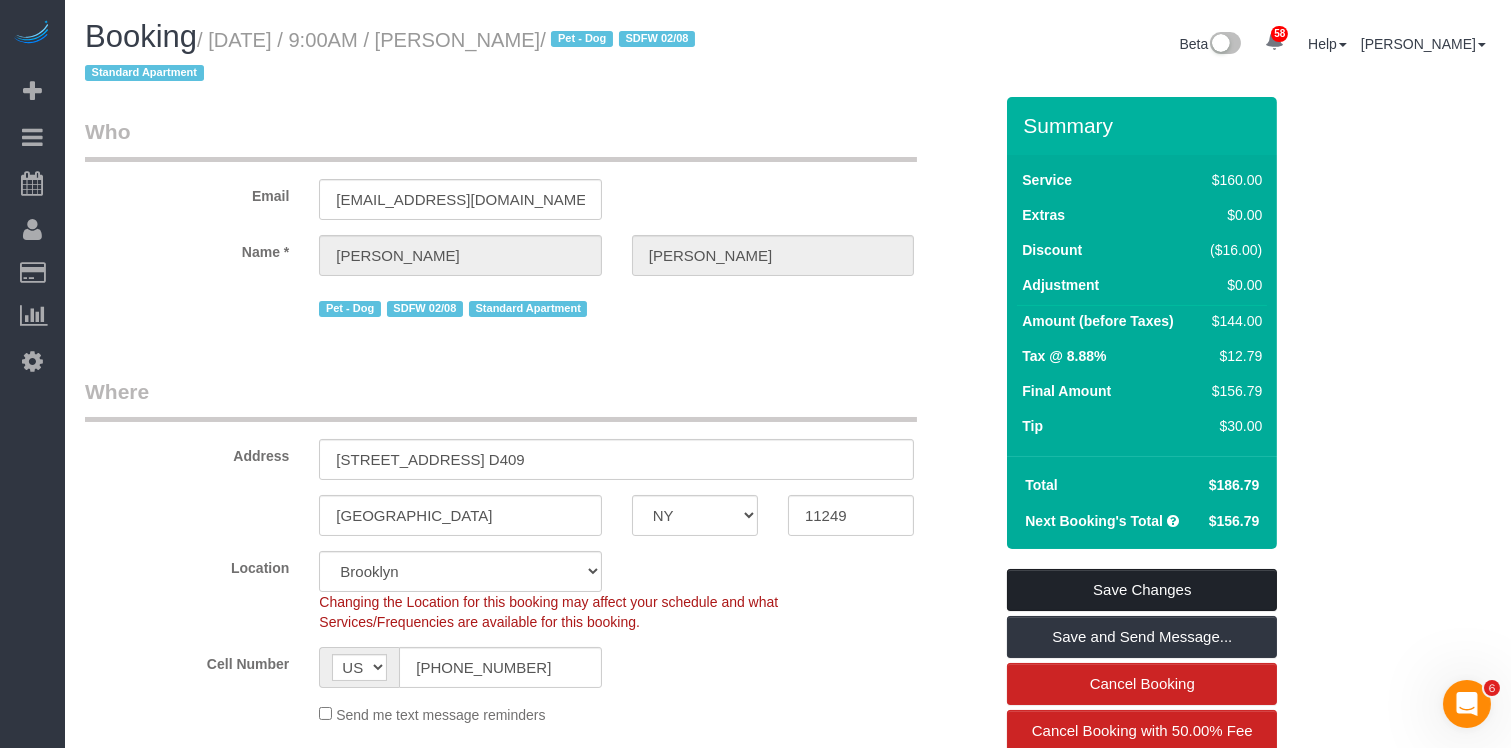 click on "Save Changes" at bounding box center [1142, 590] 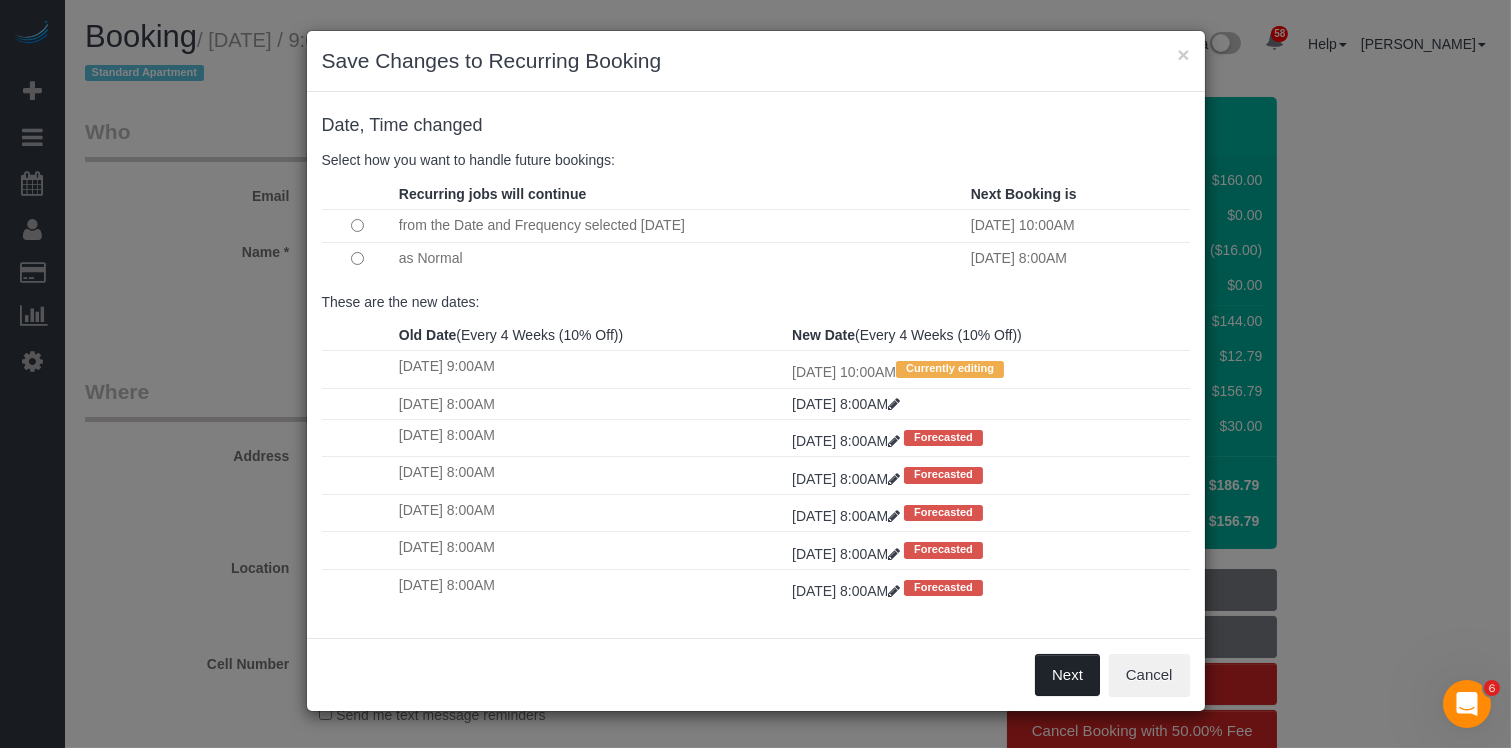 click on "Next" at bounding box center [1067, 675] 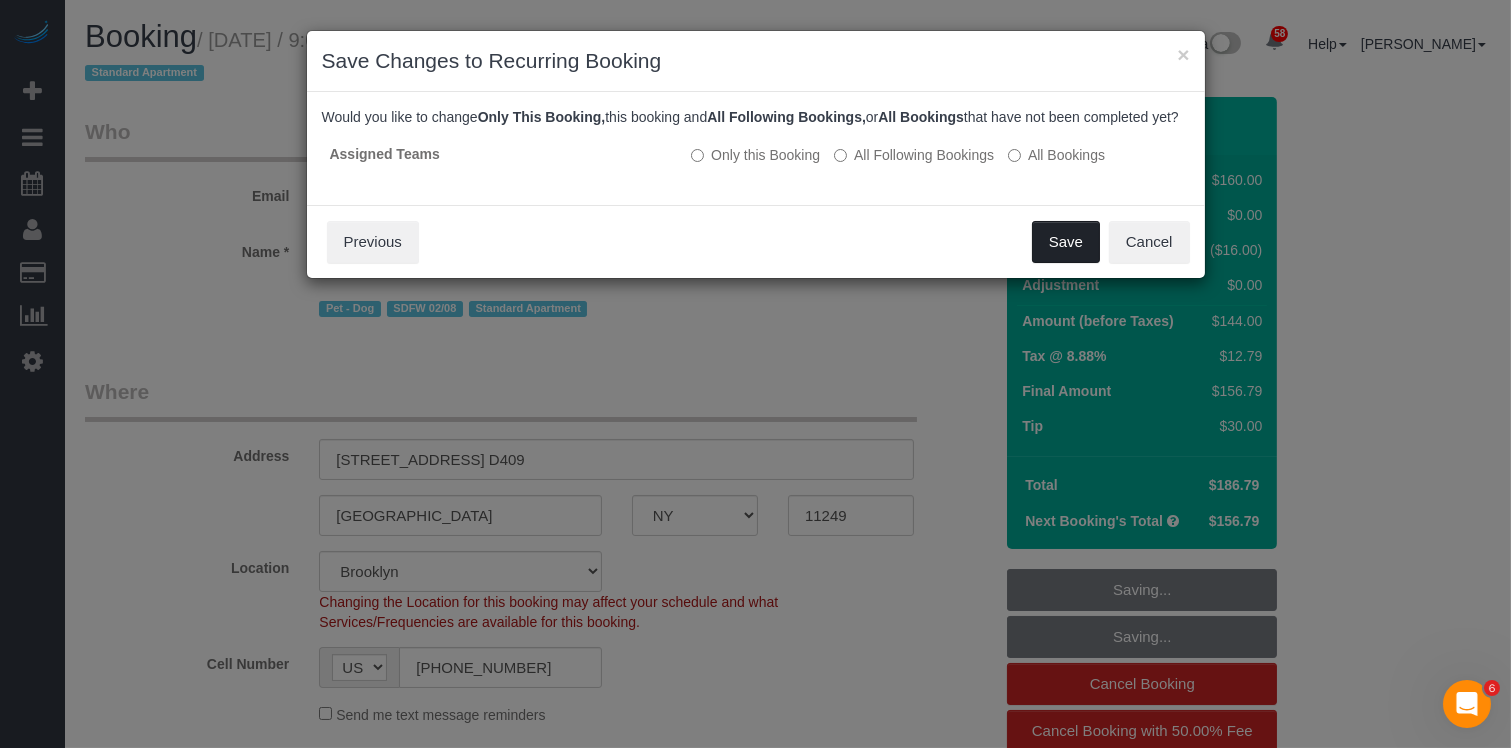 click on "Save" at bounding box center (1066, 242) 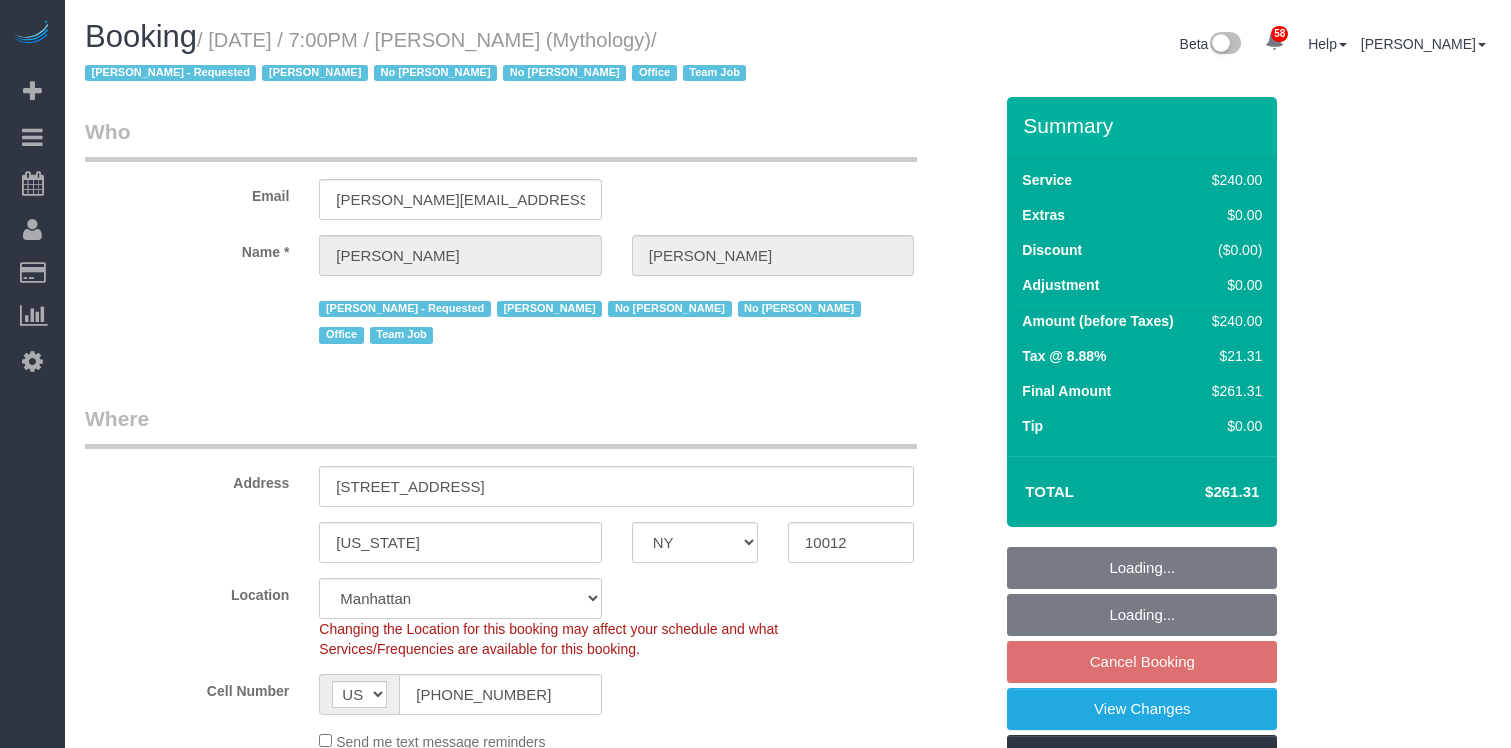 select on "NY" 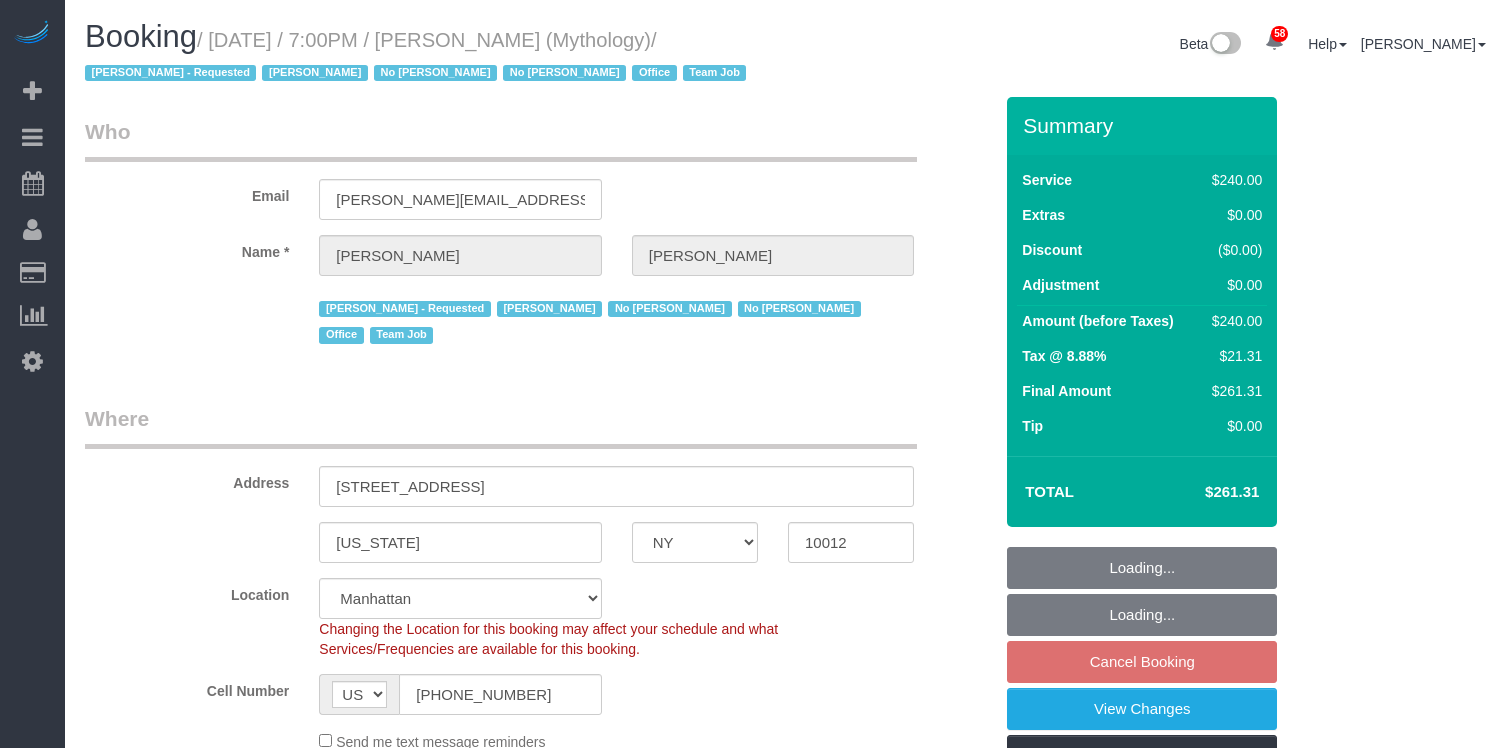 scroll, scrollTop: 0, scrollLeft: 0, axis: both 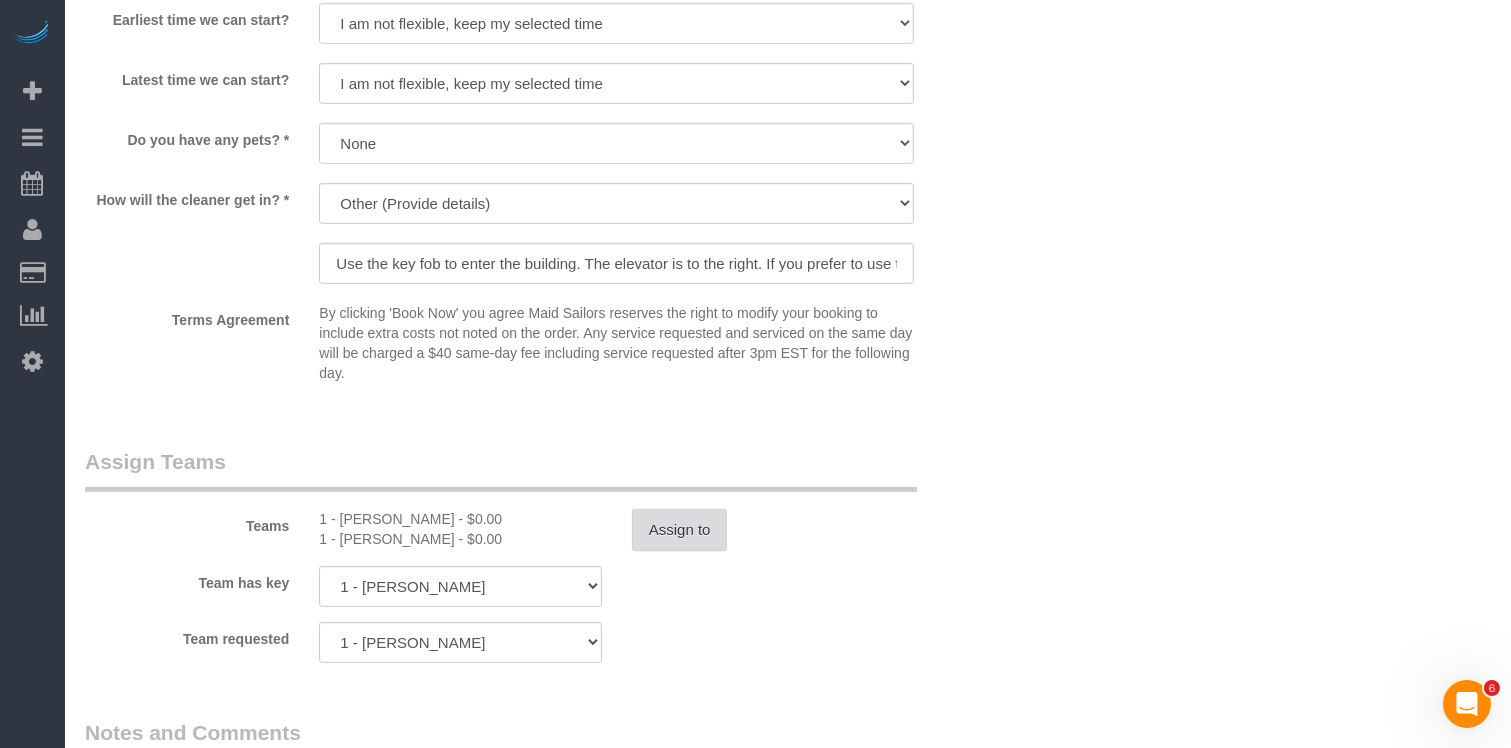 click on "Assign to" at bounding box center [680, 530] 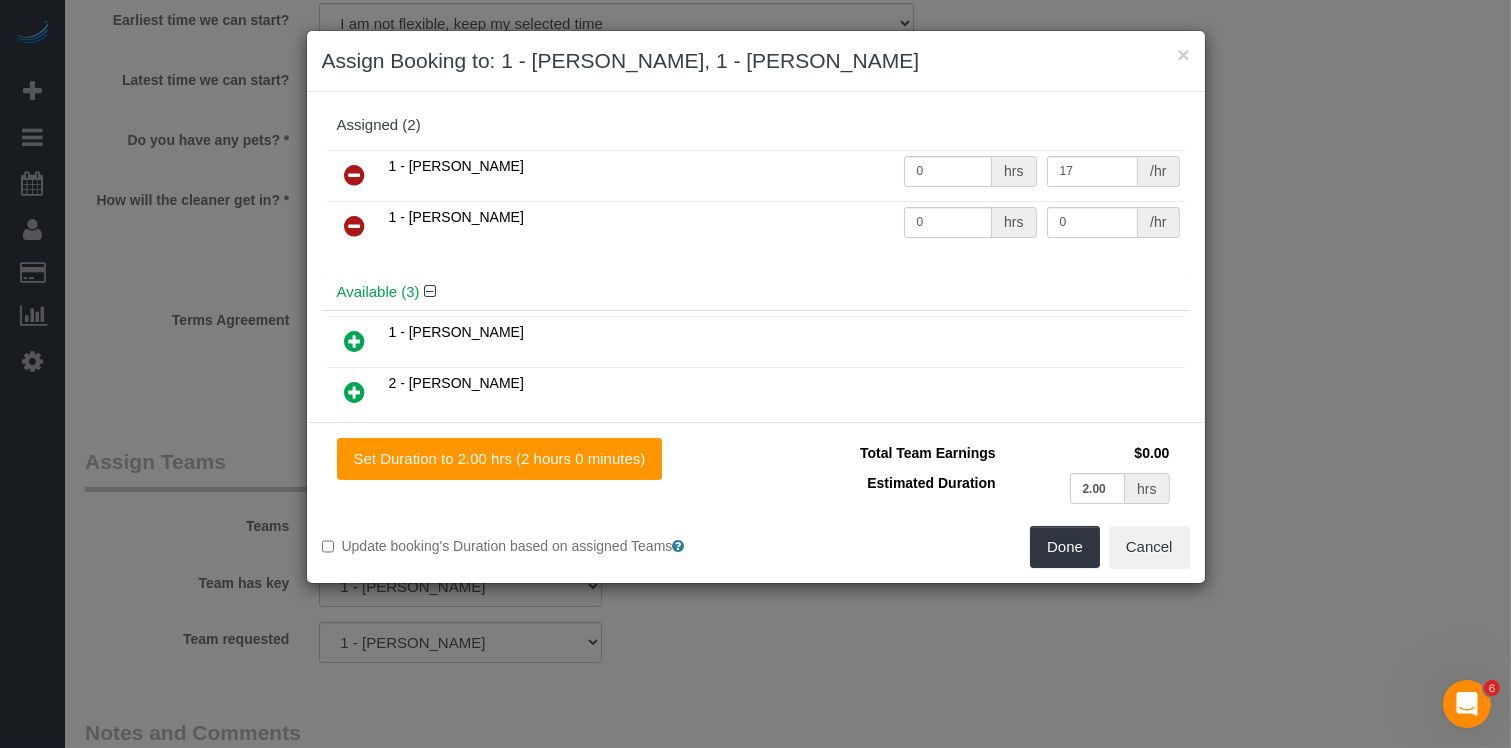 click at bounding box center (355, 227) 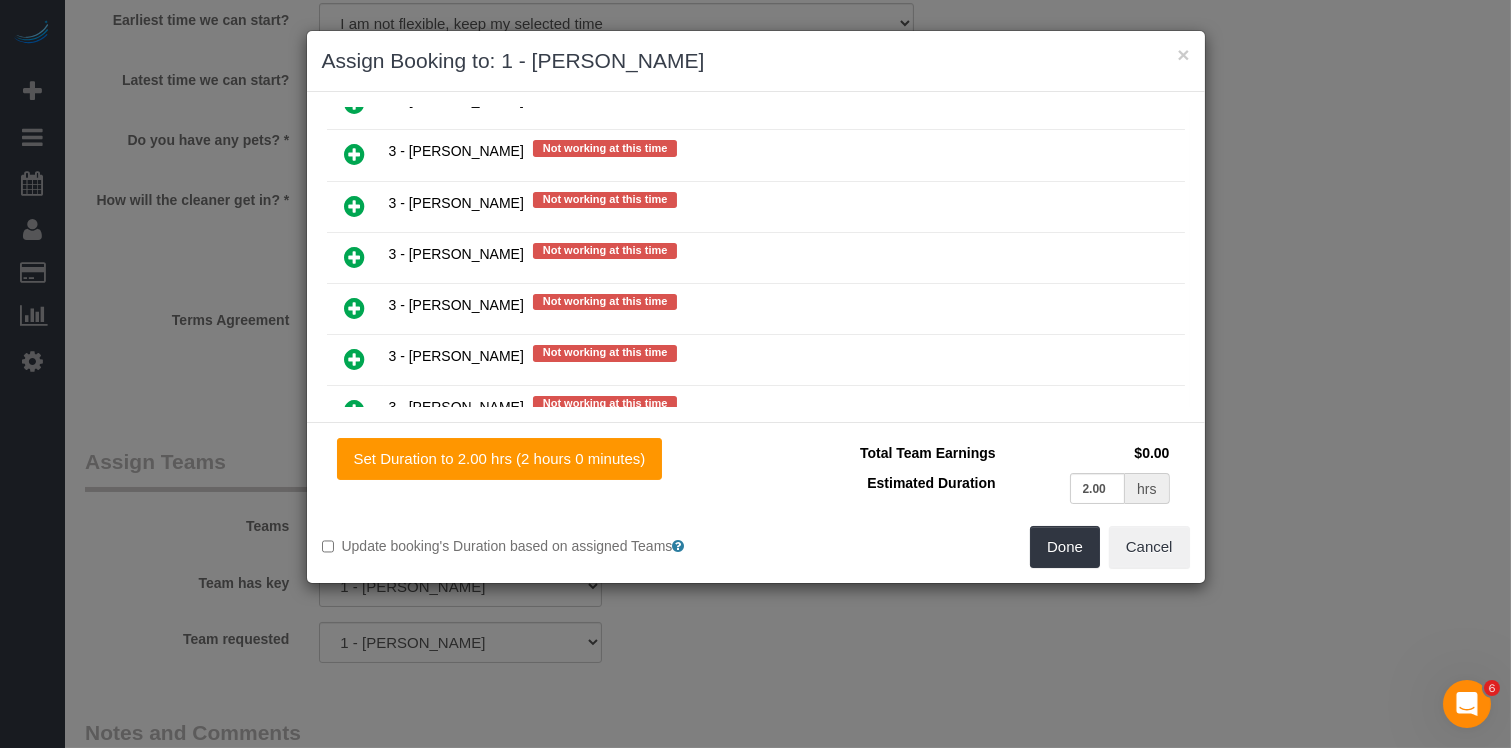 scroll, scrollTop: 2790, scrollLeft: 0, axis: vertical 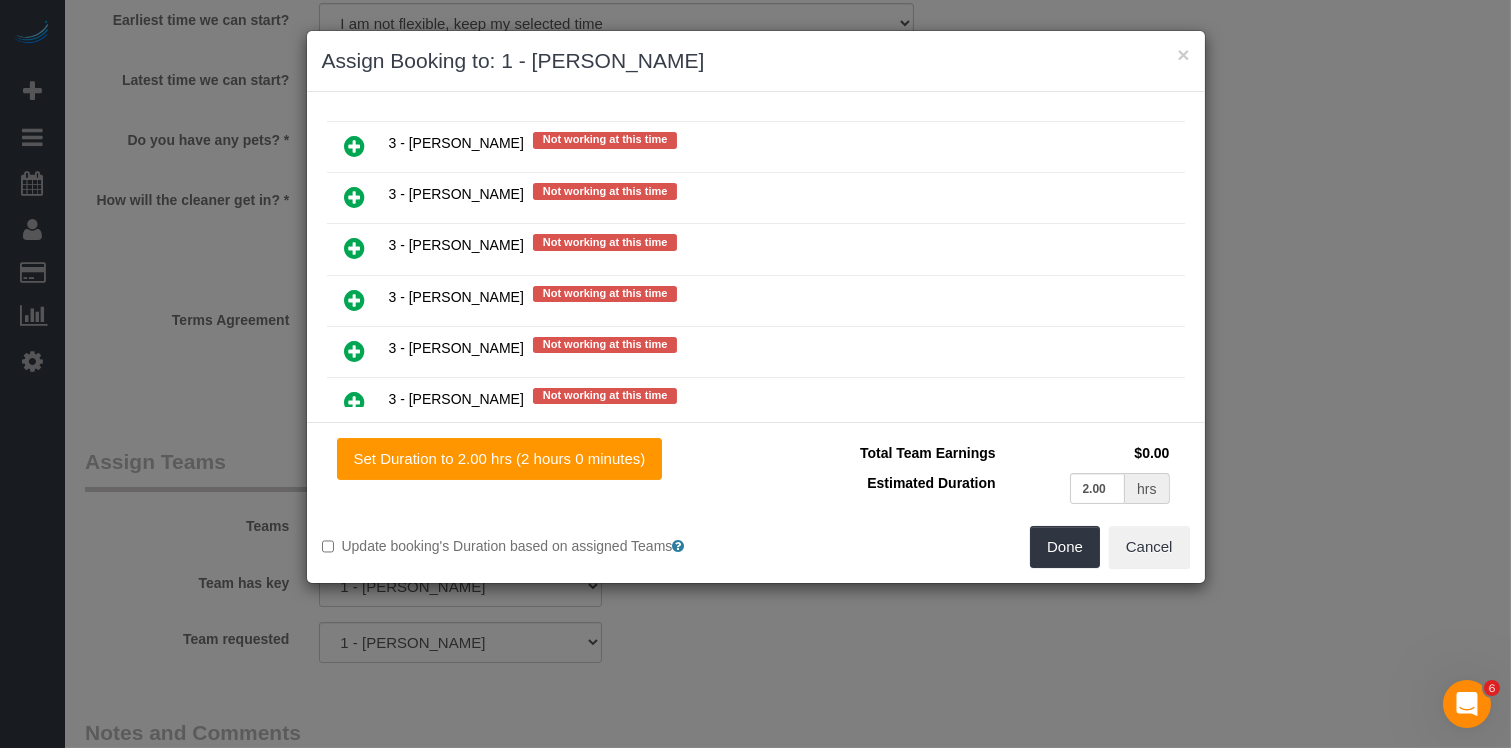 click at bounding box center (355, 301) 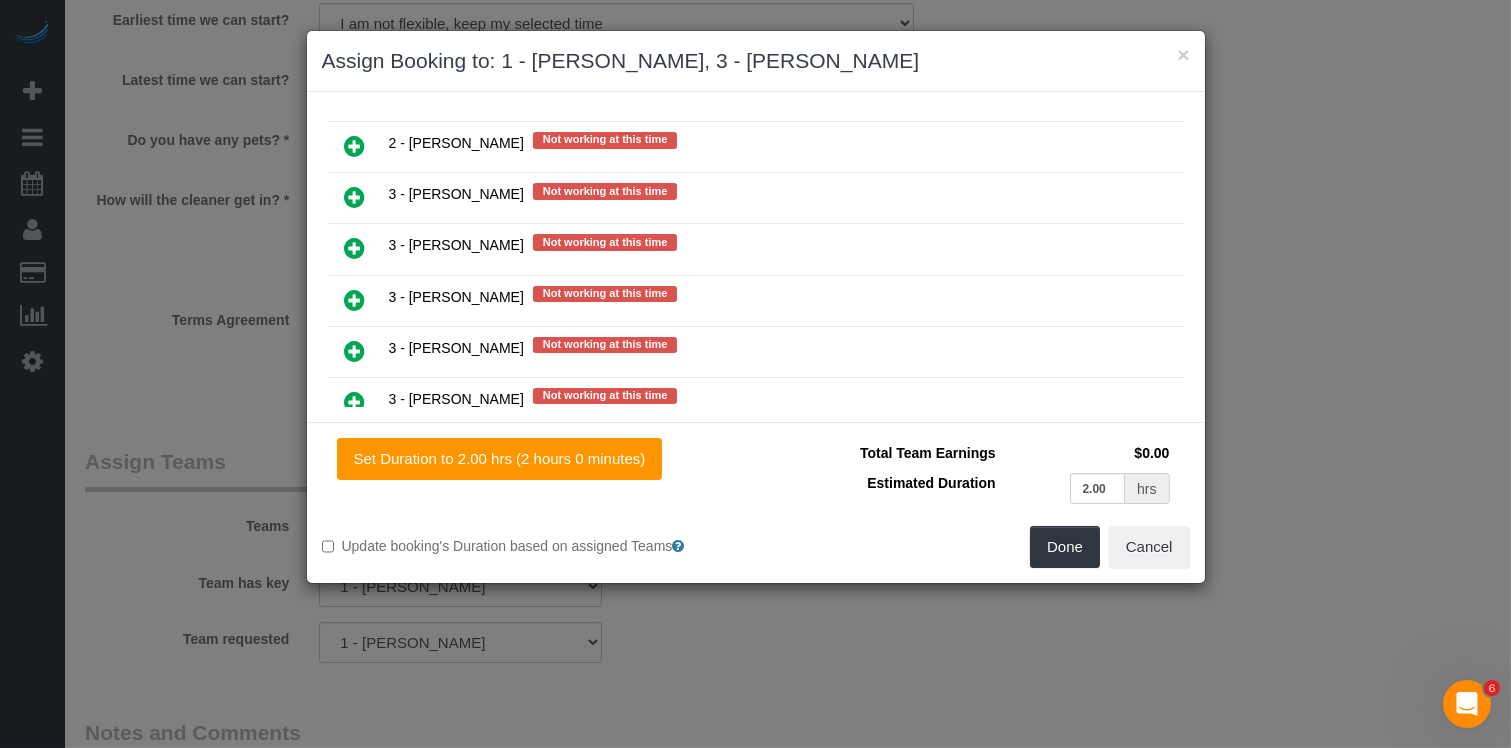 scroll, scrollTop: 2838, scrollLeft: 0, axis: vertical 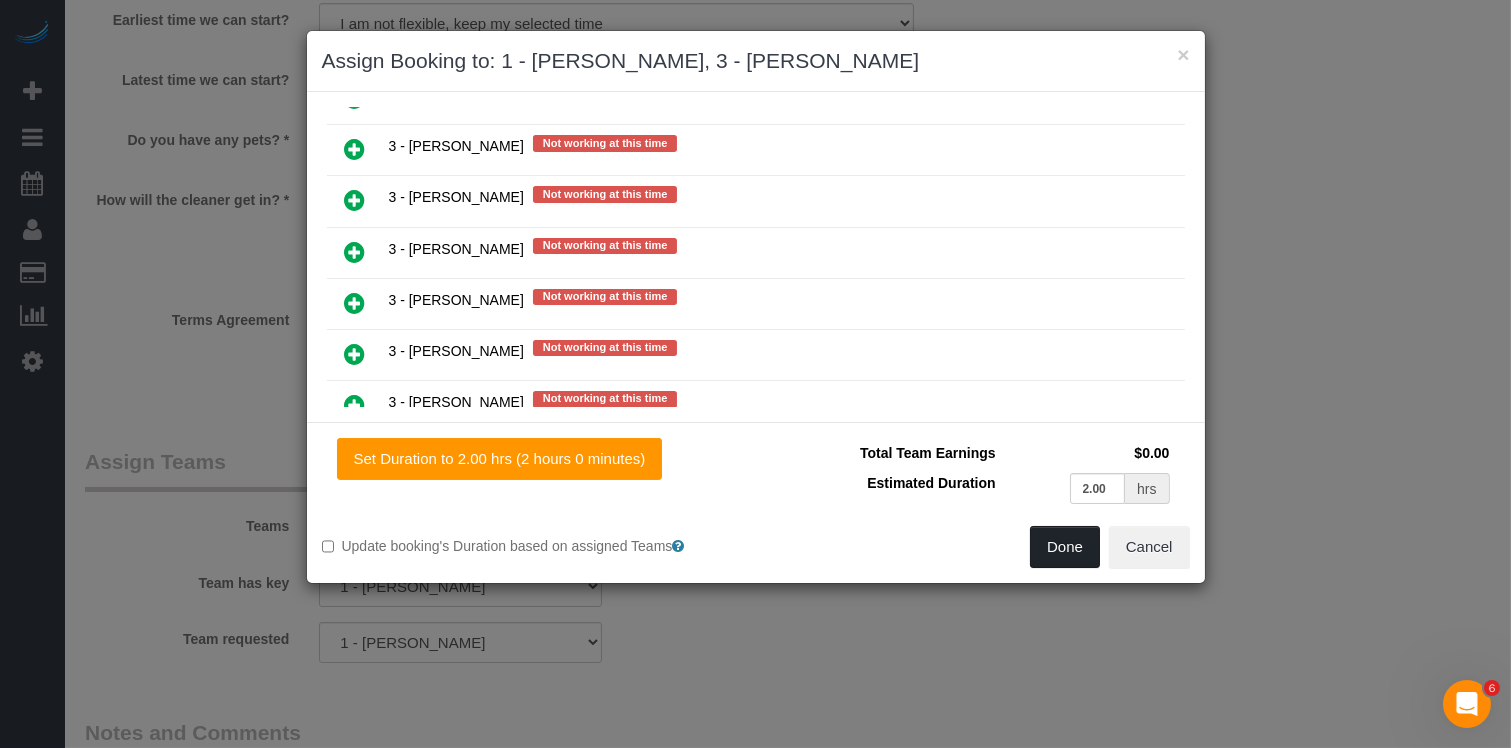 click on "Done" at bounding box center (1065, 547) 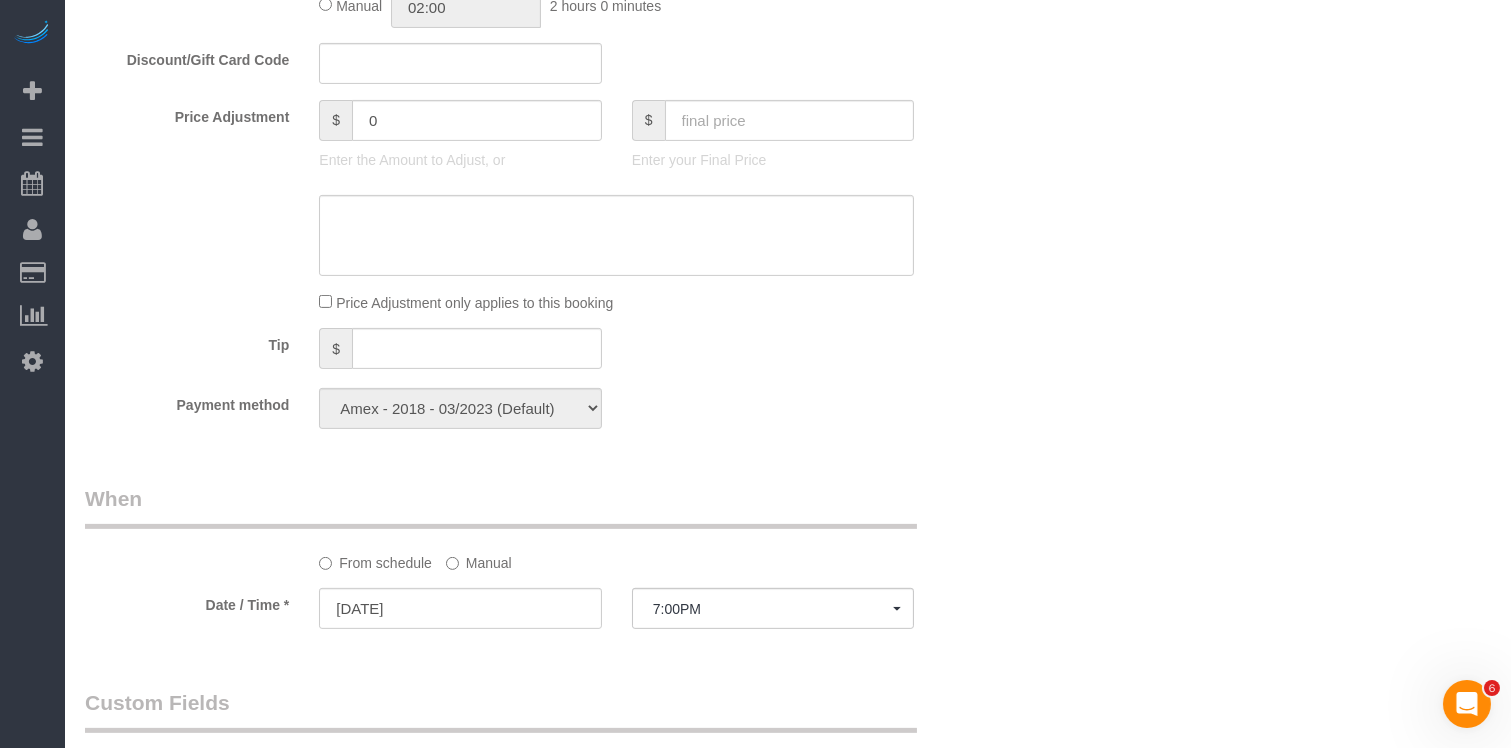scroll, scrollTop: 0, scrollLeft: 0, axis: both 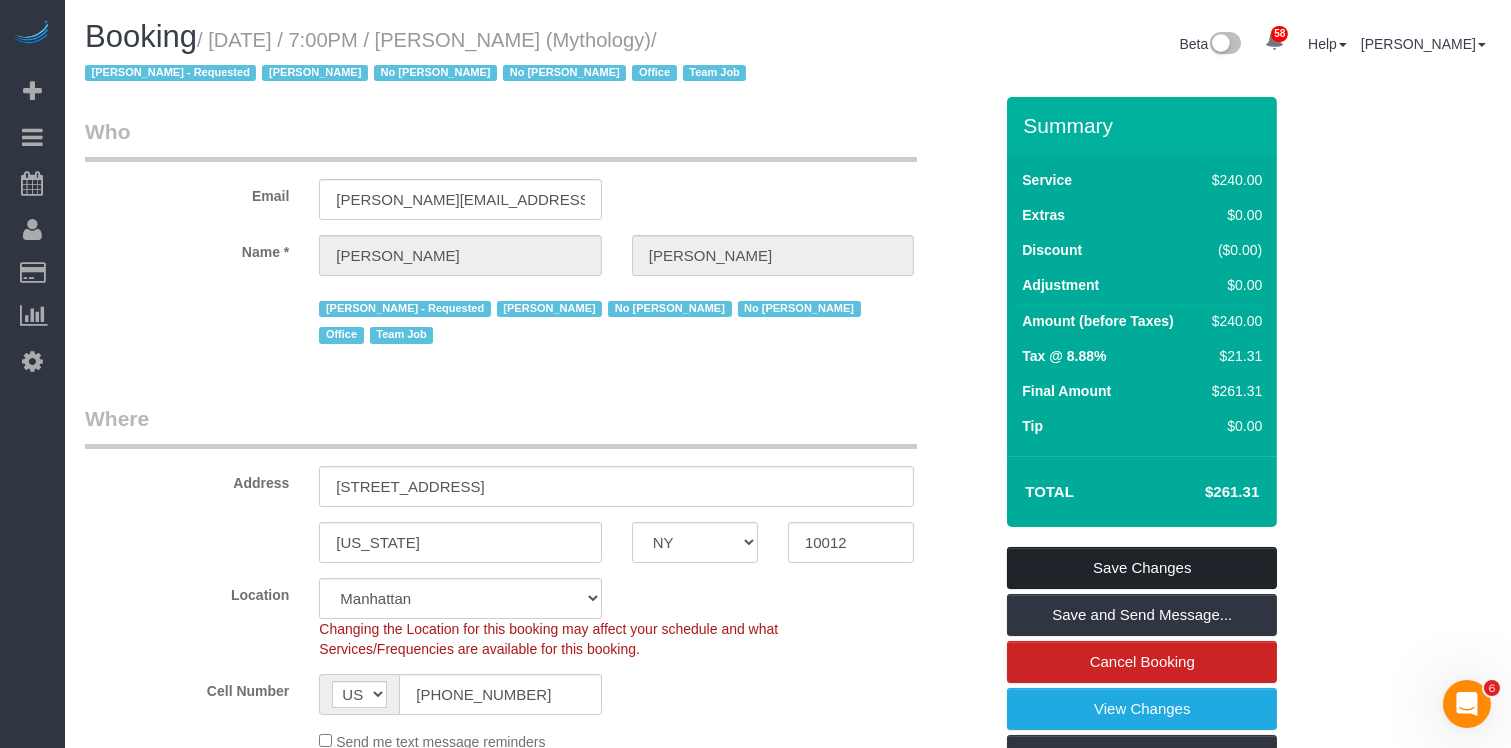 click on "Save Changes" at bounding box center [1142, 568] 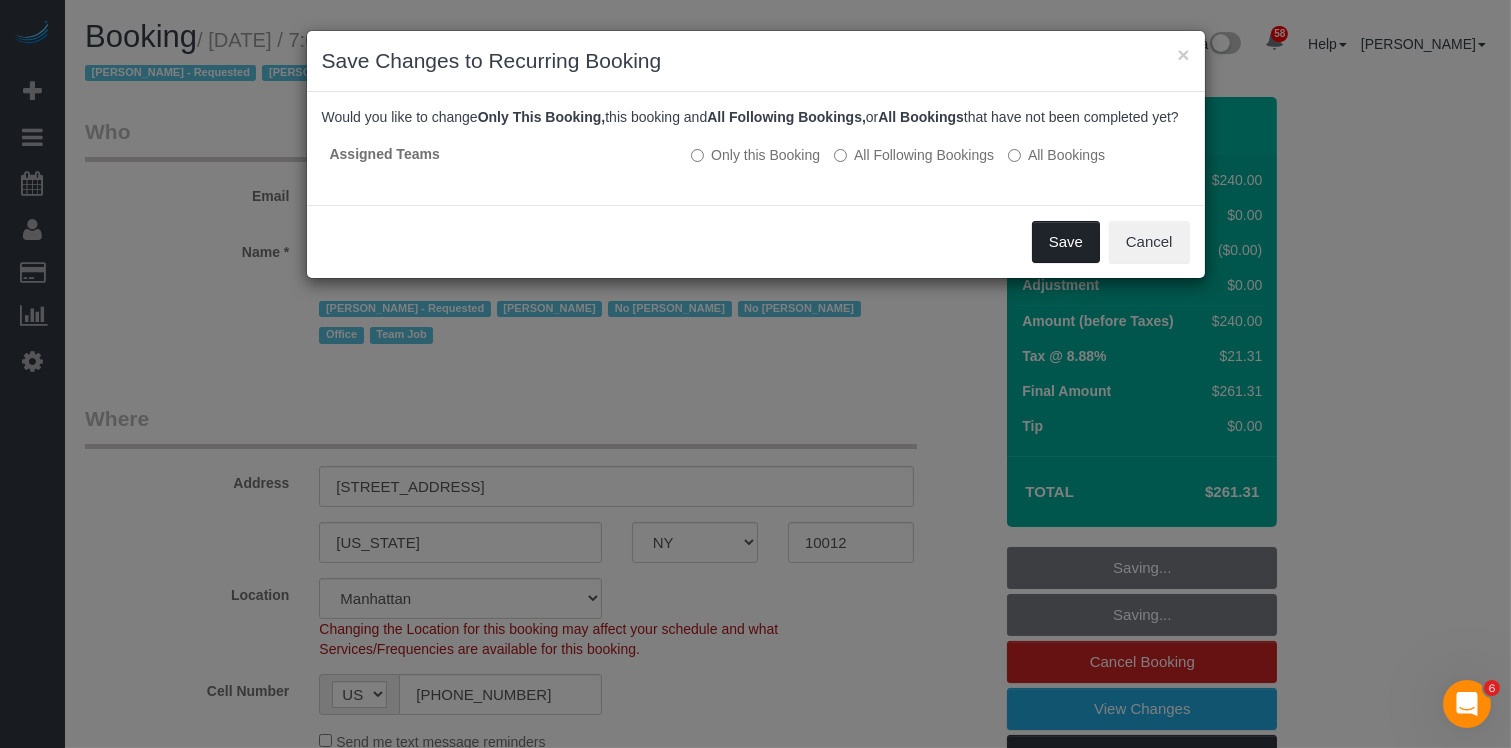 click on "Save" at bounding box center (1066, 242) 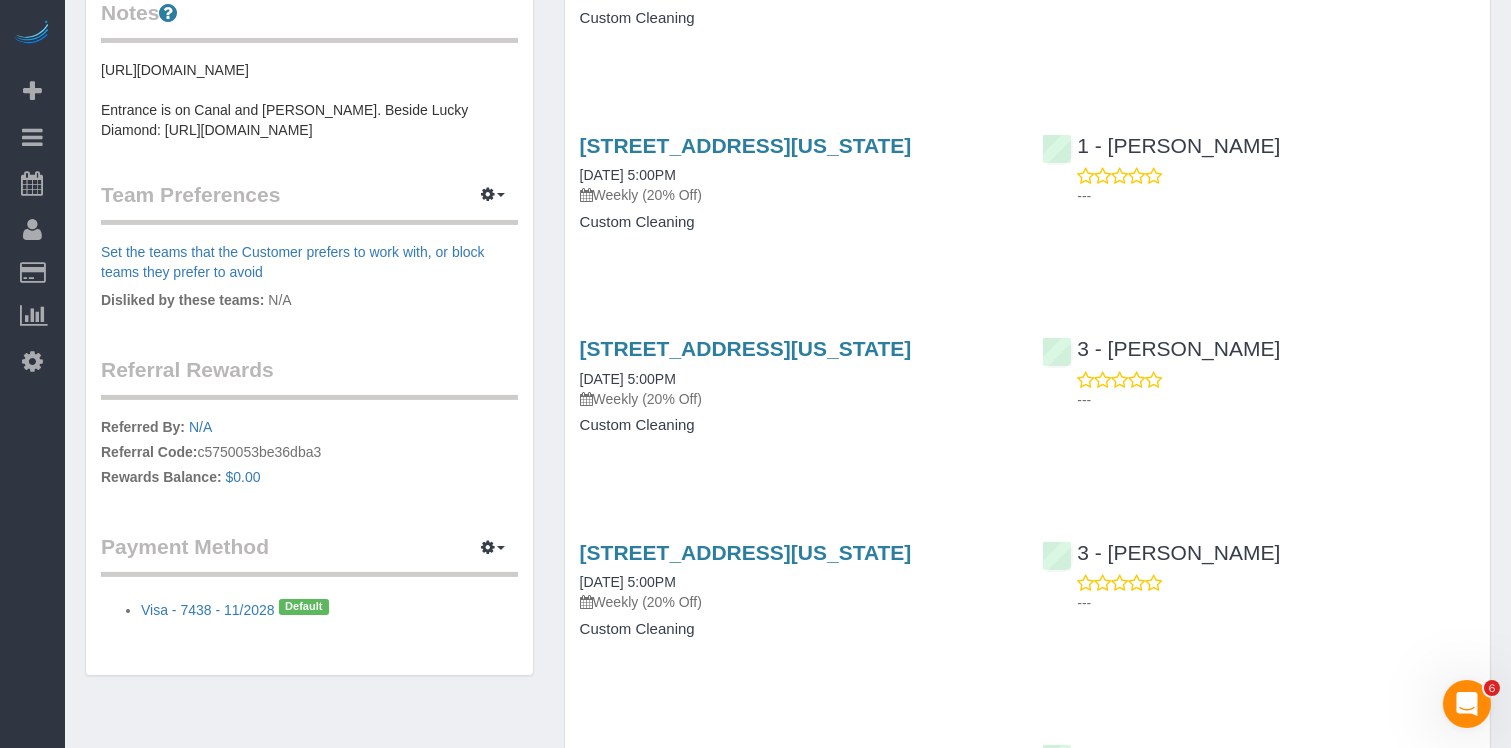 scroll, scrollTop: 1016, scrollLeft: 0, axis: vertical 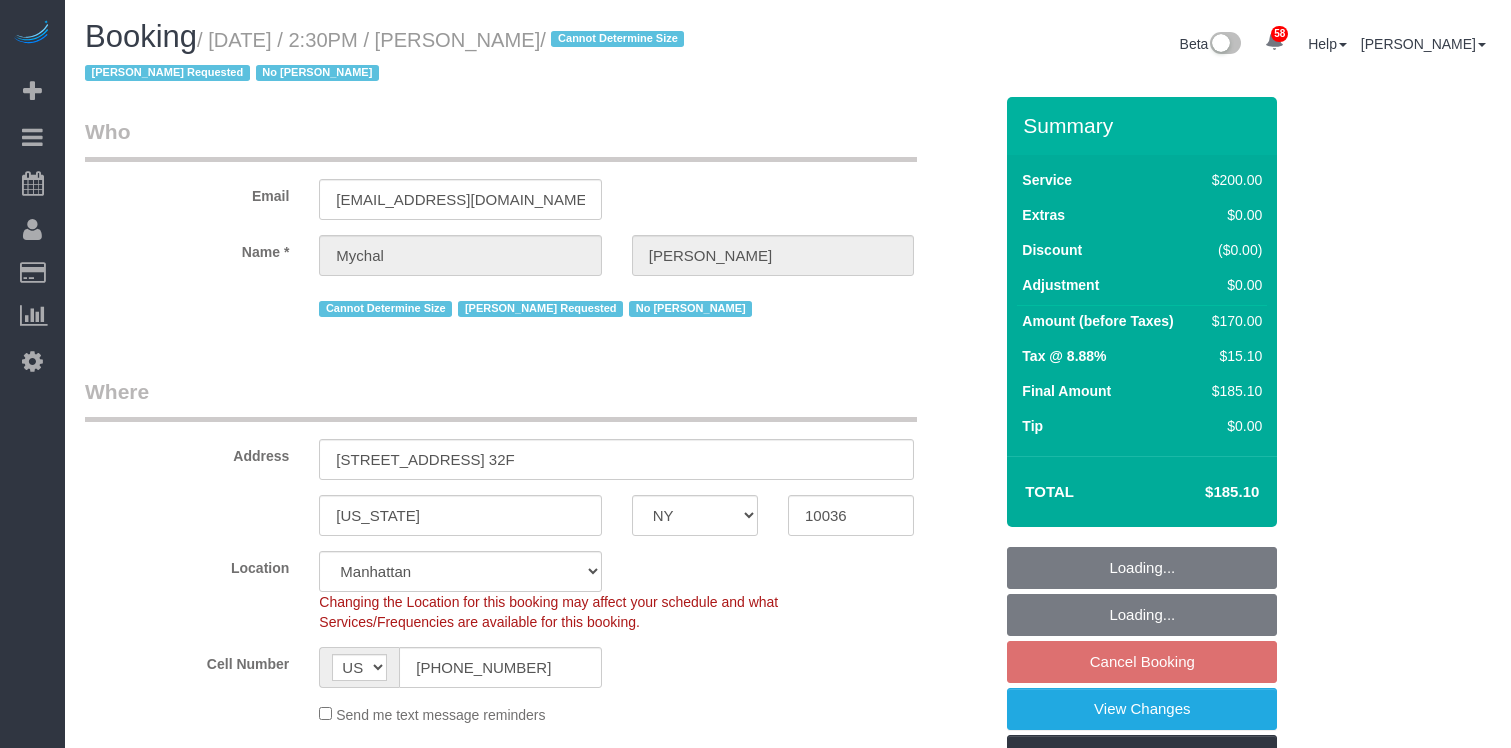 select on "NY" 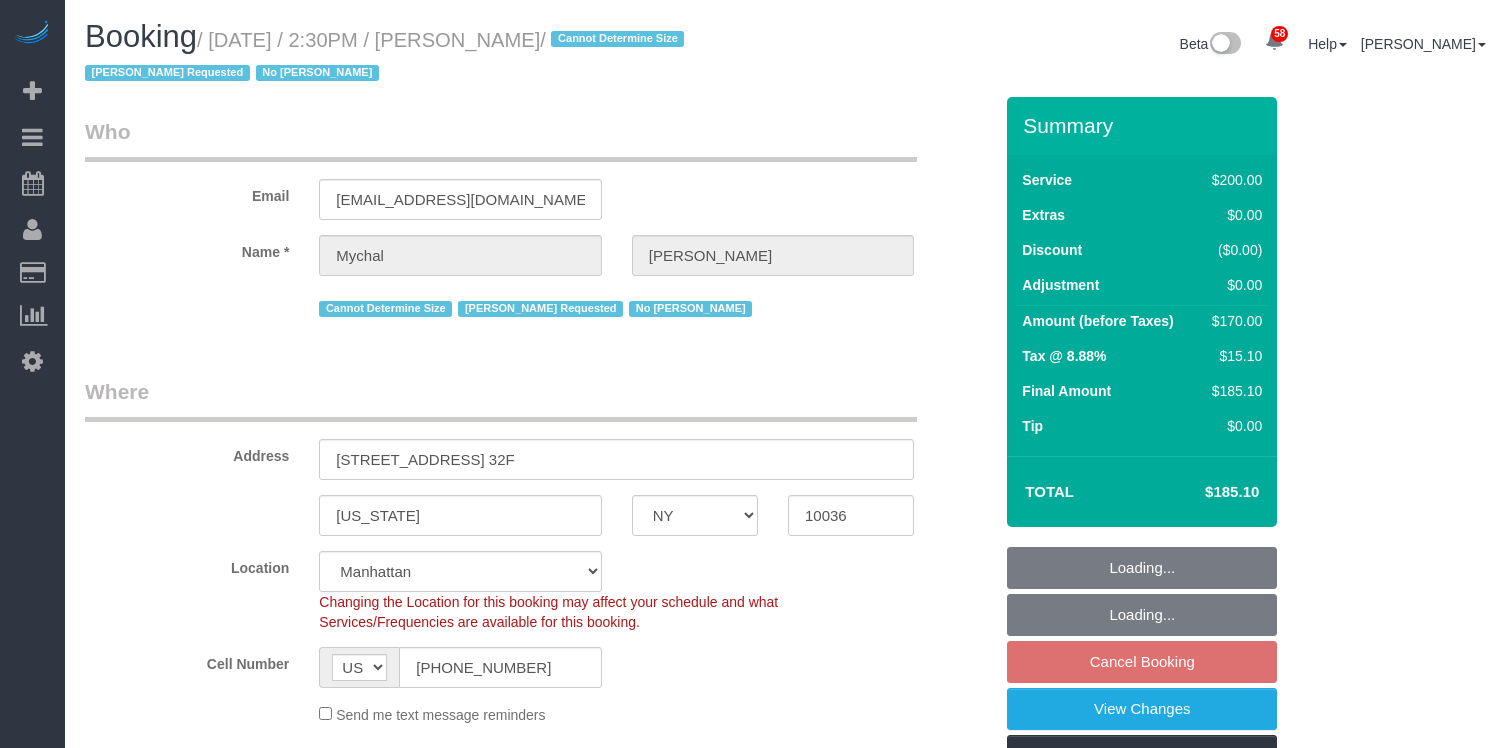 scroll, scrollTop: 0, scrollLeft: 0, axis: both 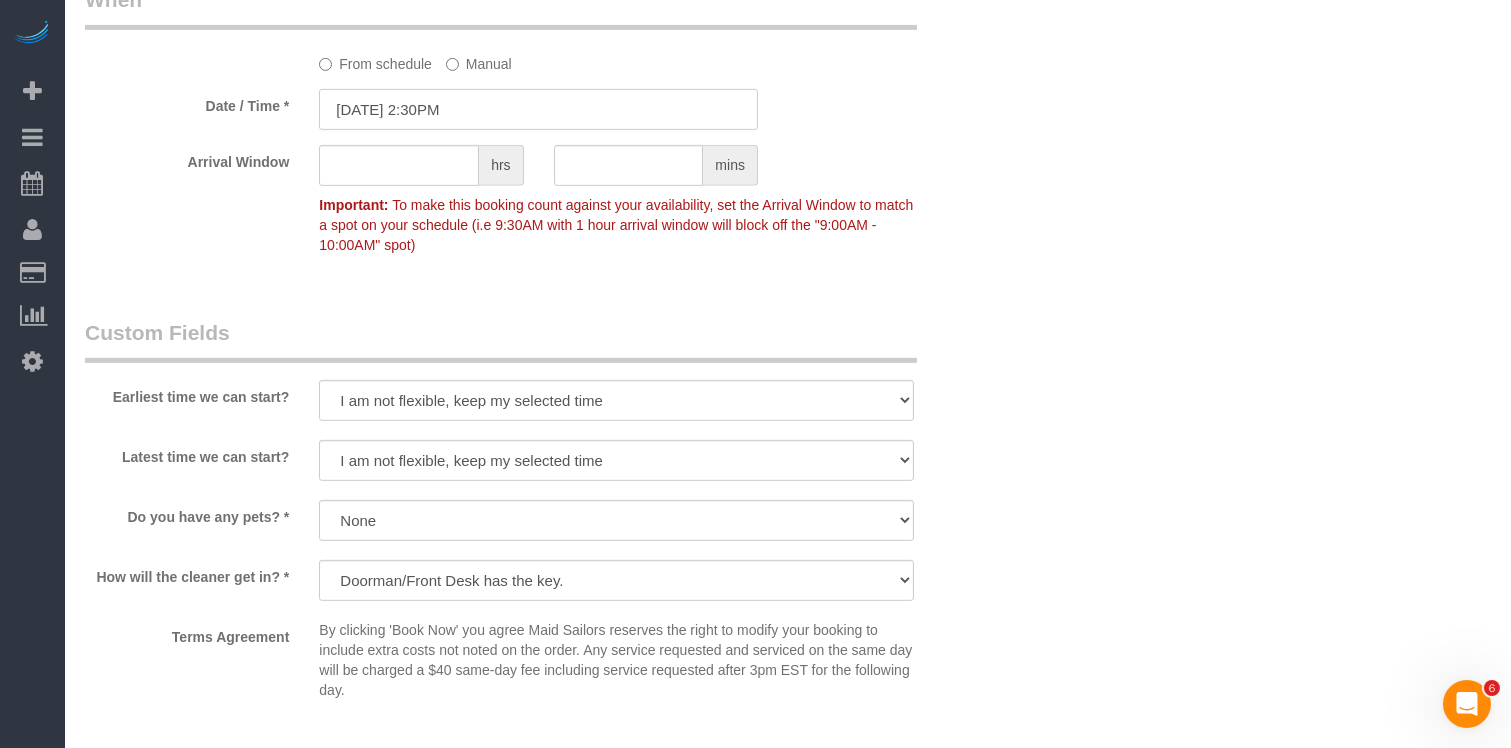 click on "[DATE] 2:30PM" at bounding box center [538, 109] 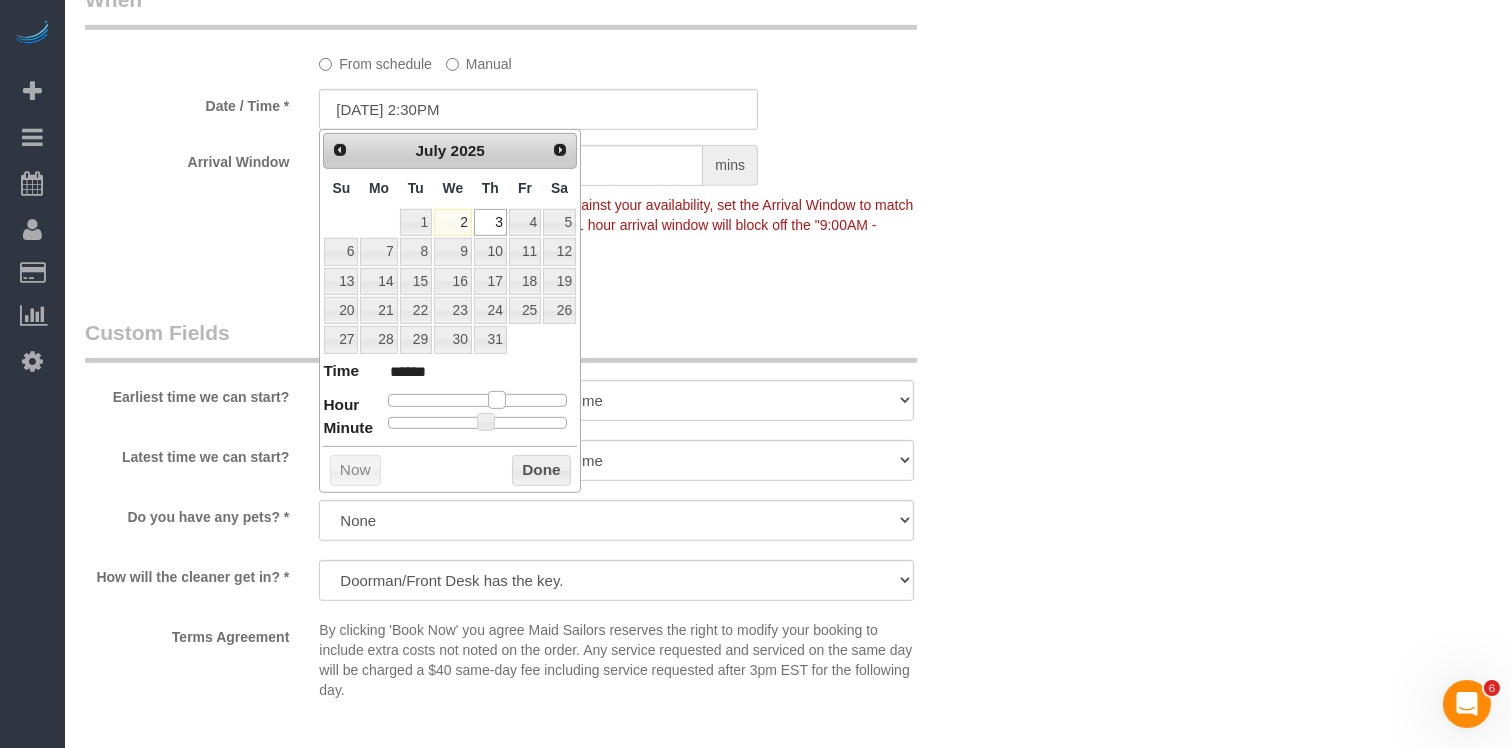type on "[DATE] 1:30PM" 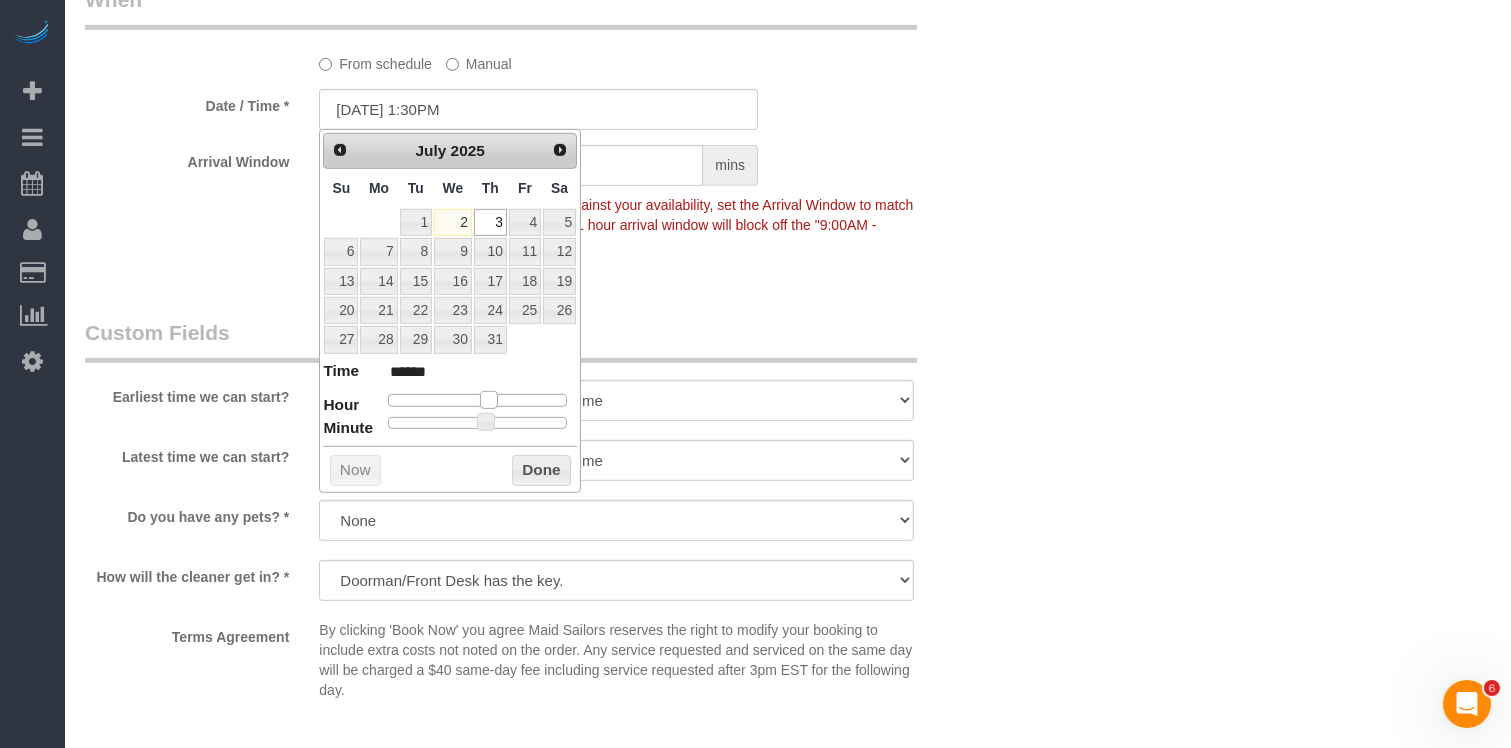 click at bounding box center (489, 400) 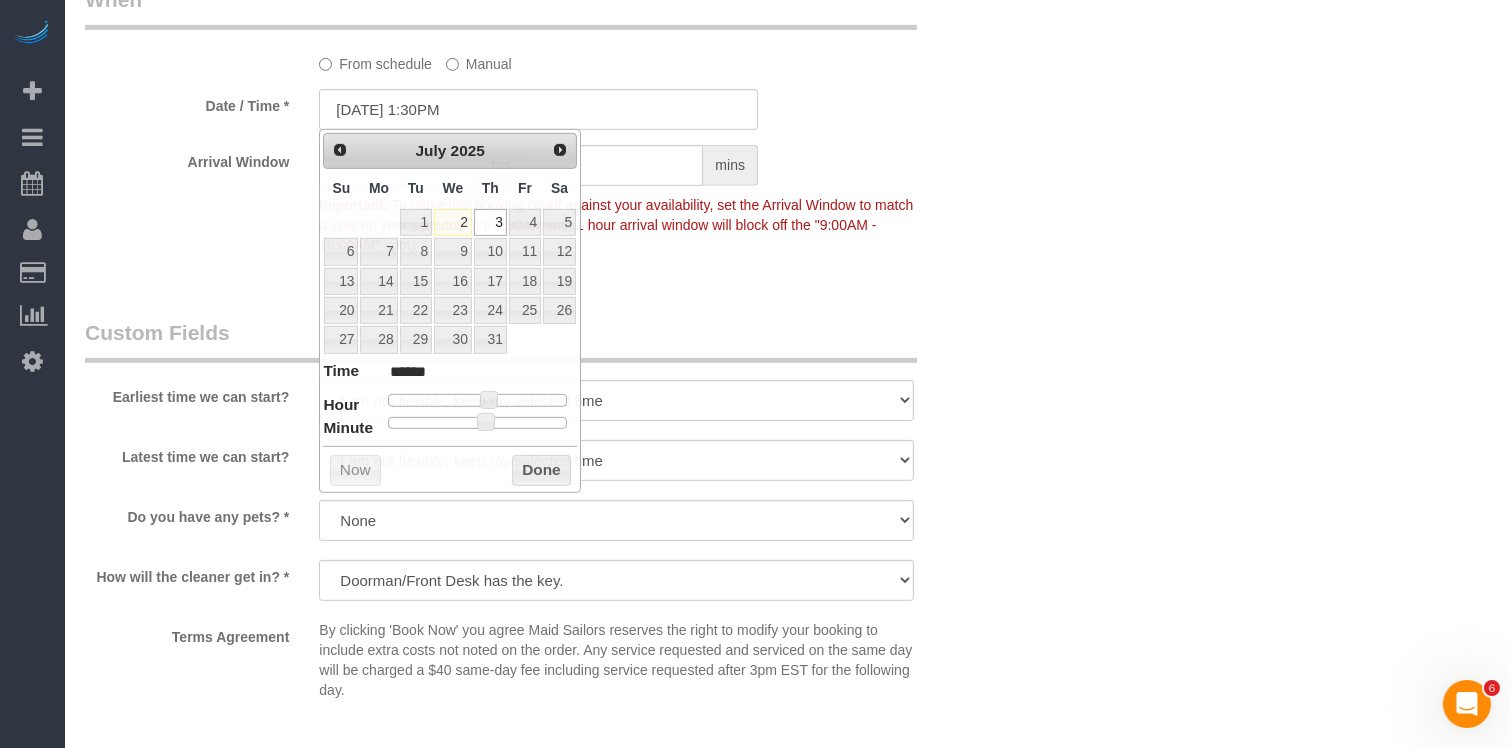 click on "Who
Email
[EMAIL_ADDRESS][DOMAIN_NAME]
Name *
[GEOGRAPHIC_DATA][PERSON_NAME]
Cannot Determine Size
[PERSON_NAME] Requested
No [PERSON_NAME]
Where
Address
[STREET_ADDRESS] 32F
[US_STATE]
AK
AL
AR
AZ
CA
CO
CT
DC
DE
[GEOGRAPHIC_DATA]
[GEOGRAPHIC_DATA]
HI
IA
ID
IL
IN
KS
[GEOGRAPHIC_DATA]
LA
MA
MD
ME
MI
[GEOGRAPHIC_DATA]" at bounding box center [788, -25] 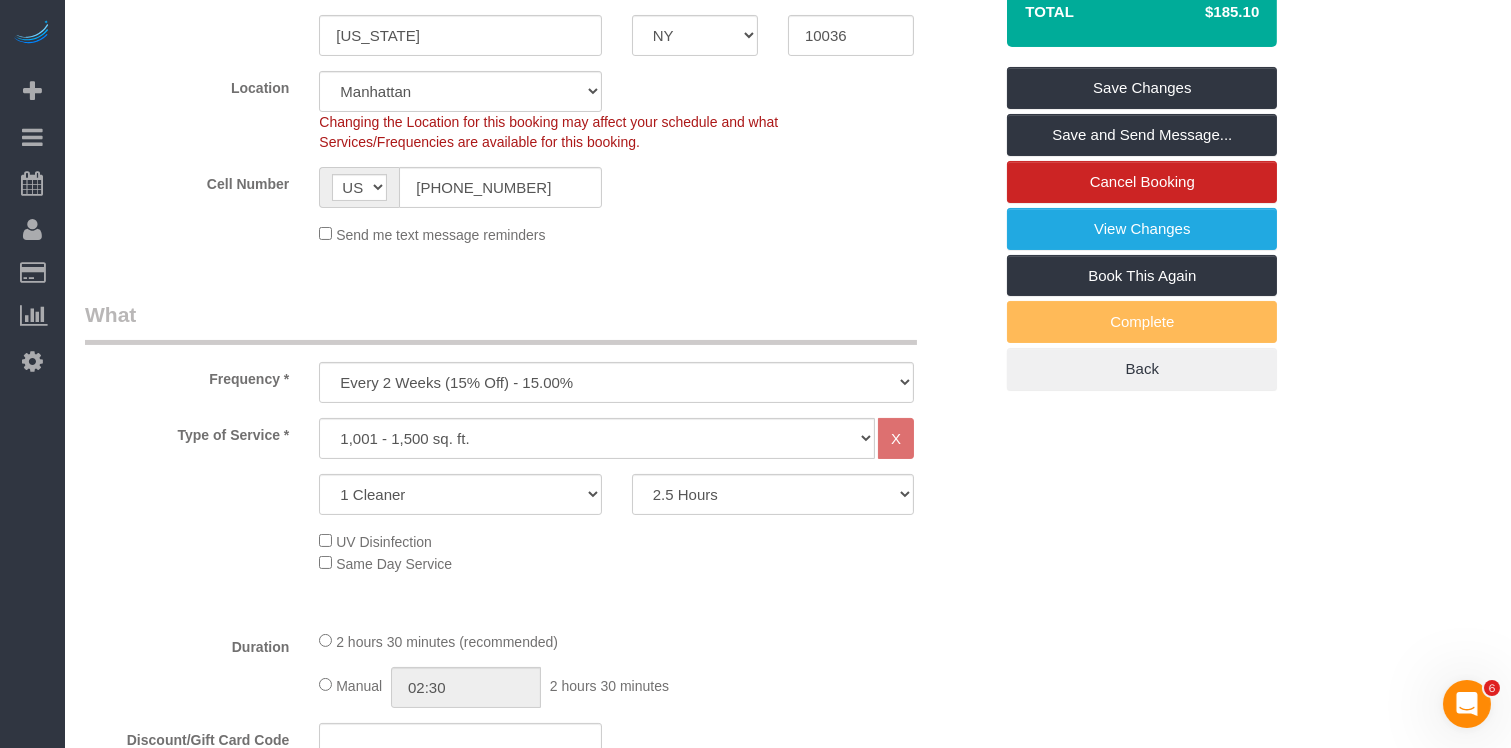 scroll, scrollTop: 0, scrollLeft: 0, axis: both 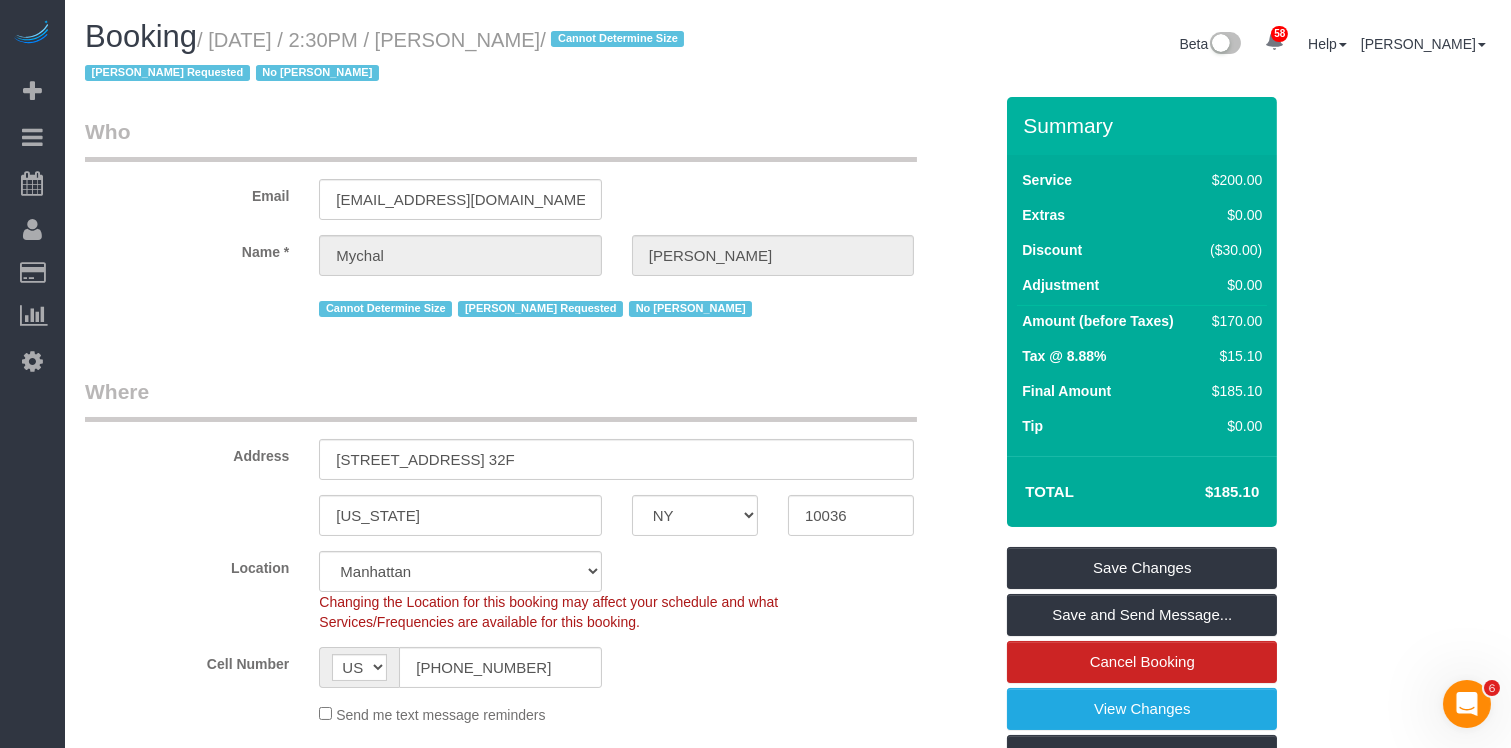 drag, startPoint x: 602, startPoint y: 42, endPoint x: 456, endPoint y: 39, distance: 146.03082 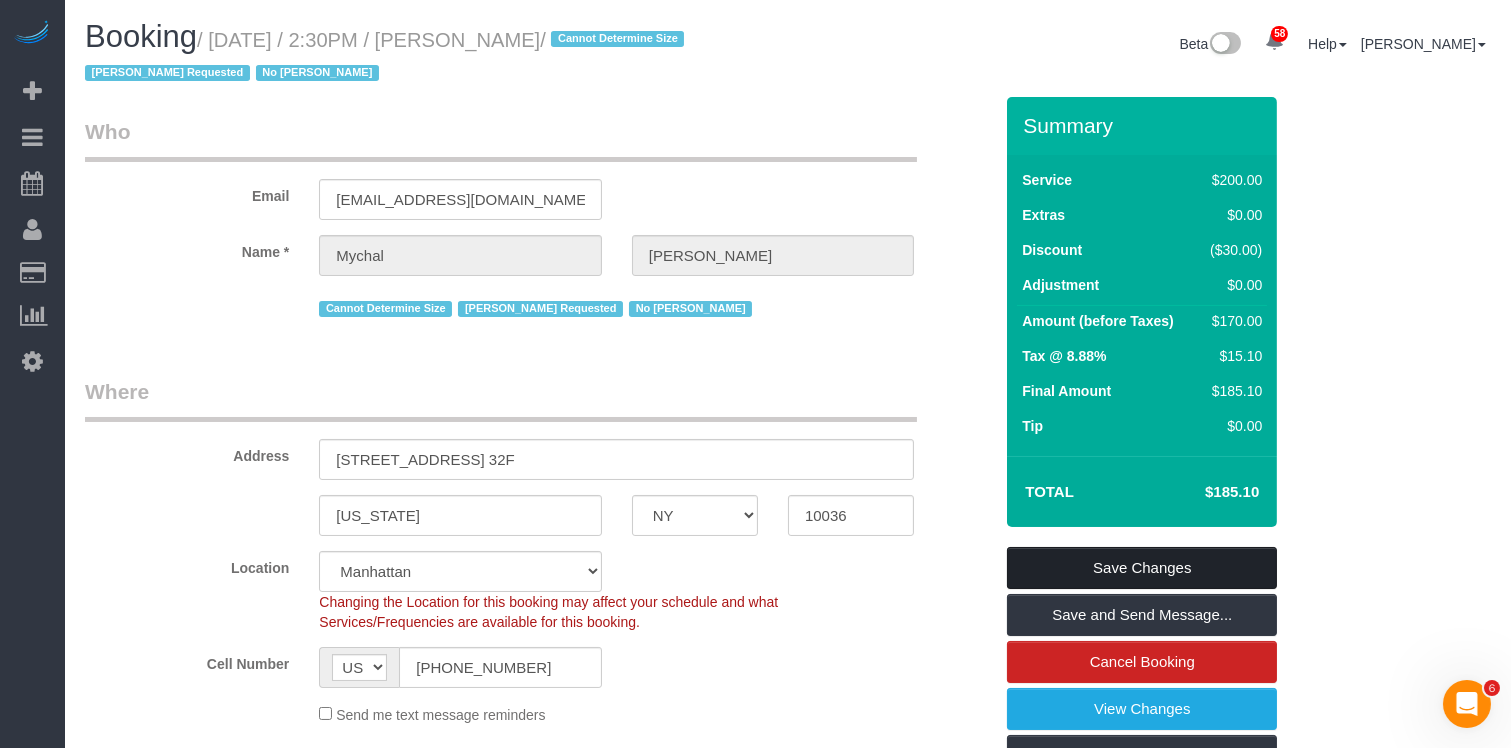 click on "Save Changes" at bounding box center (1142, 568) 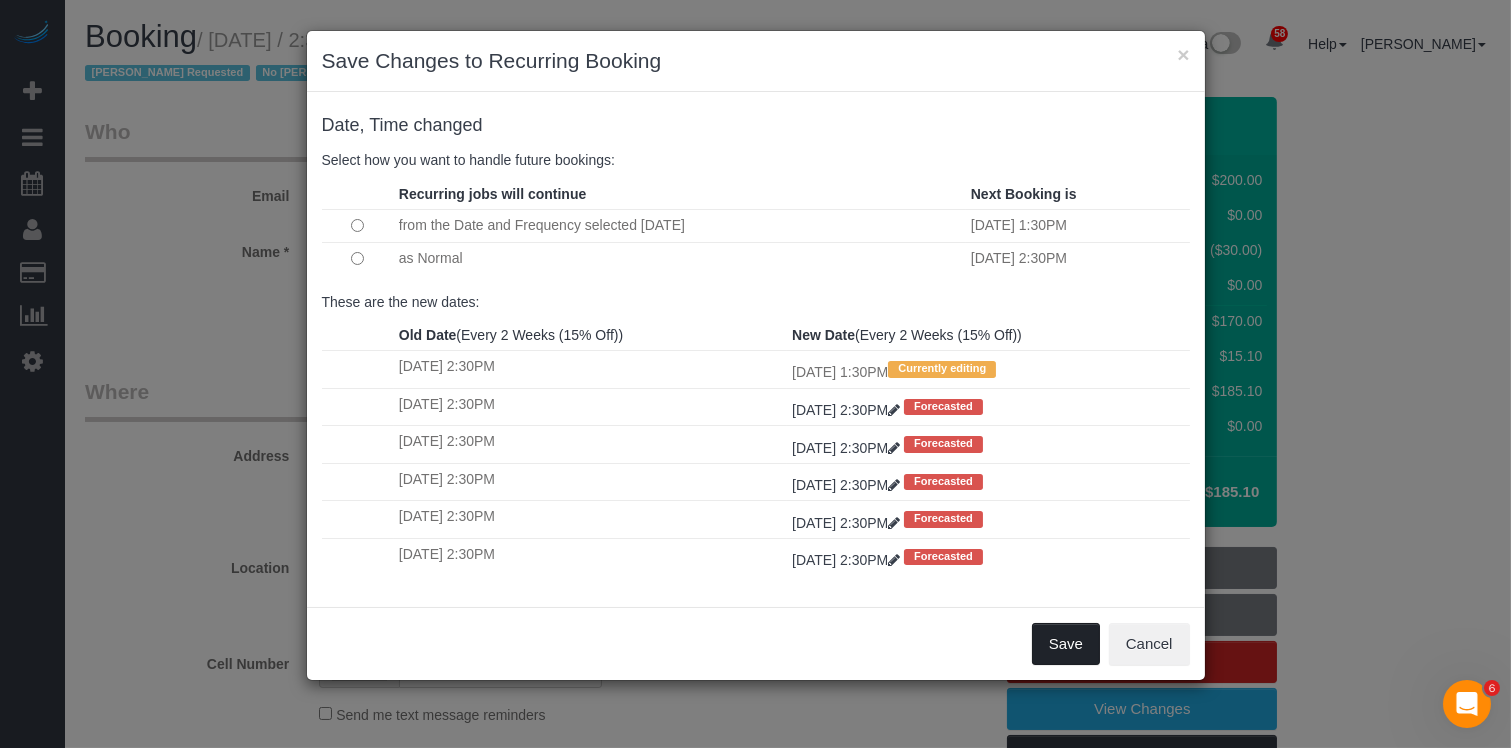 click on "Save" at bounding box center (1066, 644) 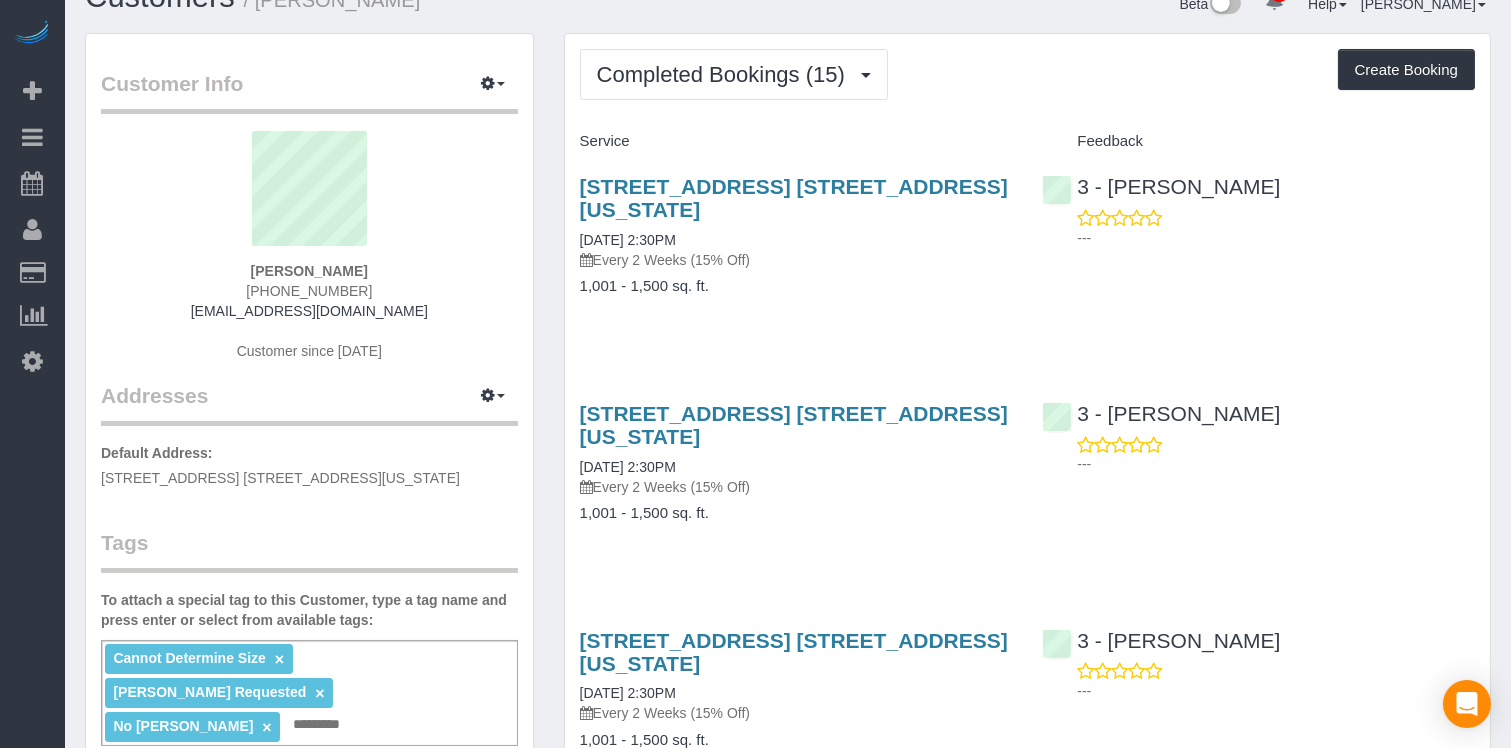 scroll, scrollTop: 118, scrollLeft: 0, axis: vertical 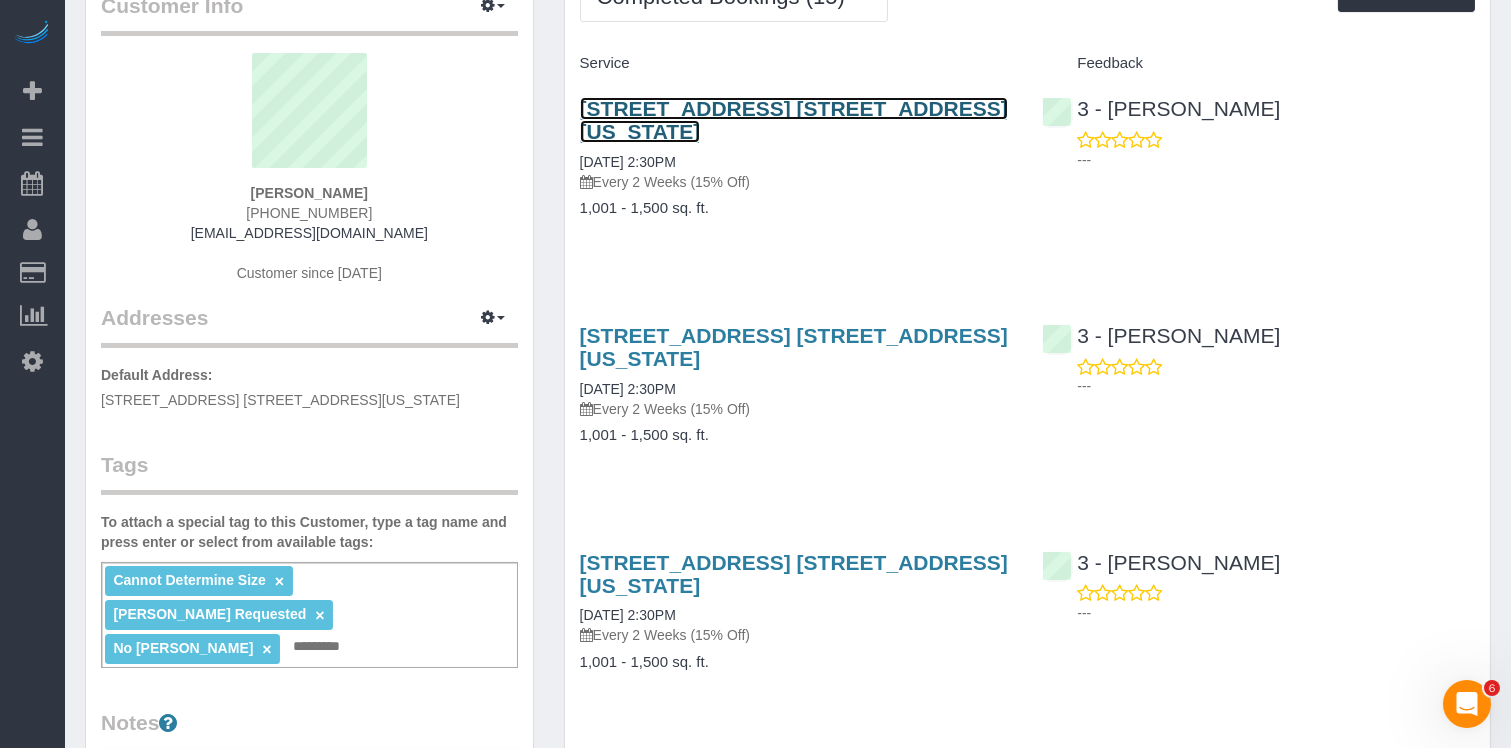 click on "312 West 43rd Street, Apt. 32f, New York, NY 10036" at bounding box center [794, 120] 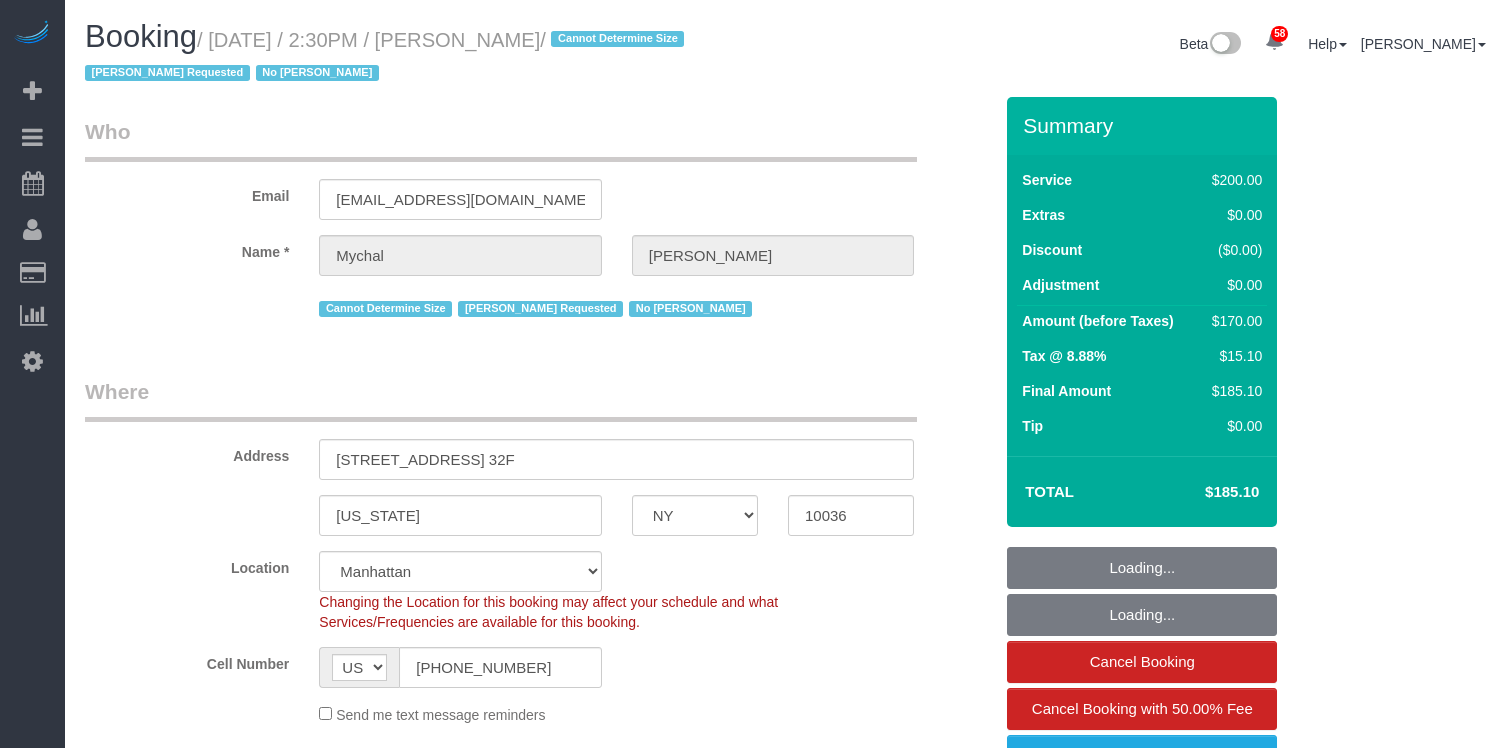 select on "NY" 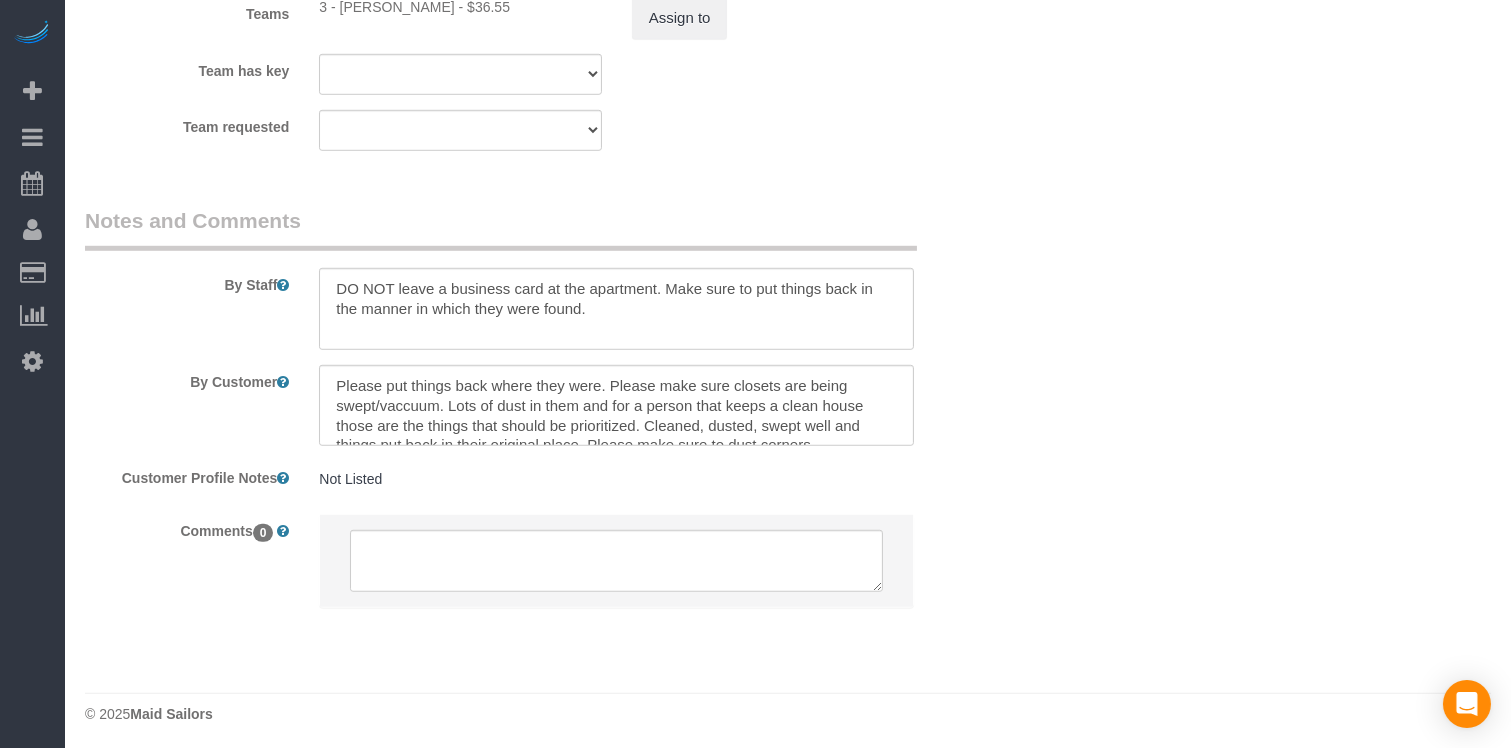 scroll, scrollTop: 2604, scrollLeft: 0, axis: vertical 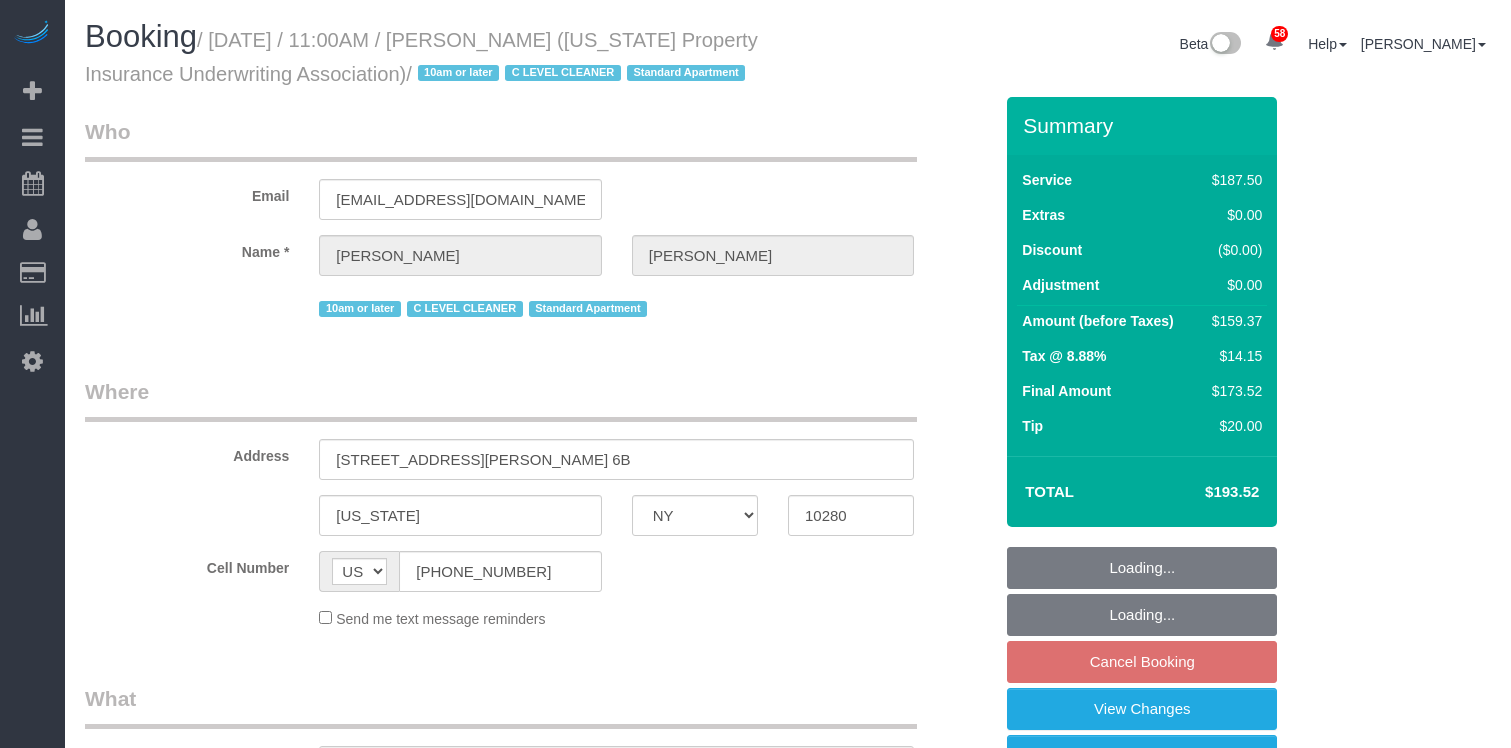 select on "NY" 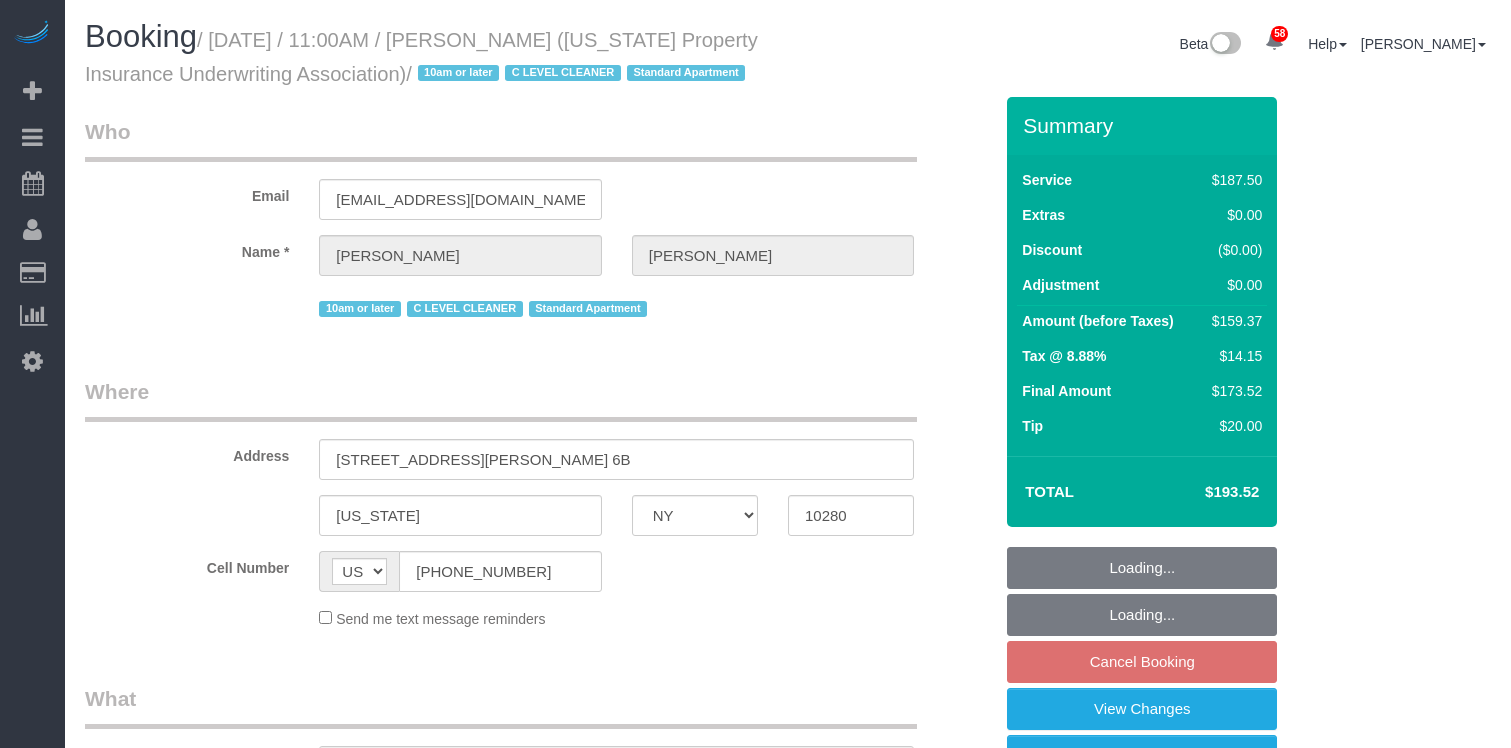 select on "object:1074" 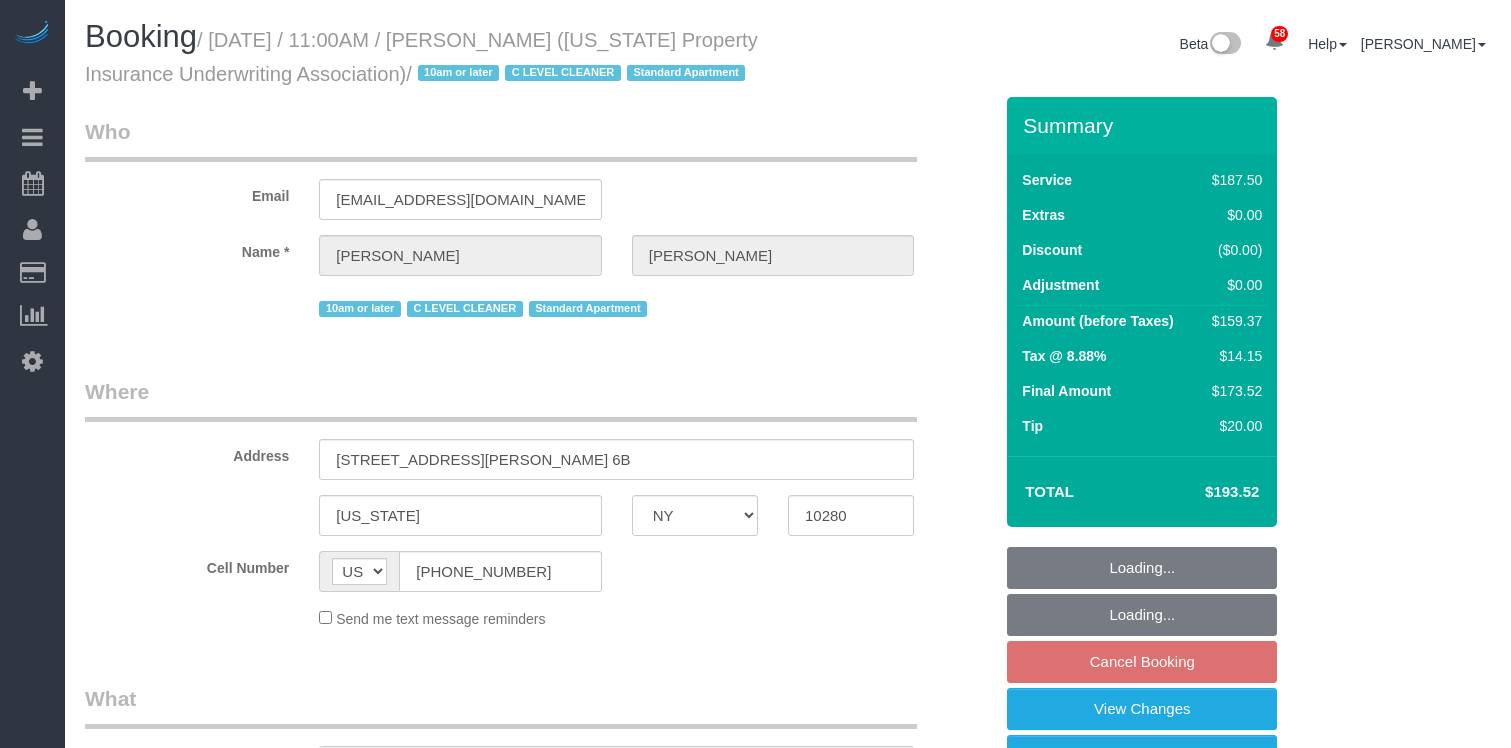 select on "string:stripe-pm_1Qose84VGloSiKo7X38Ou8RC" 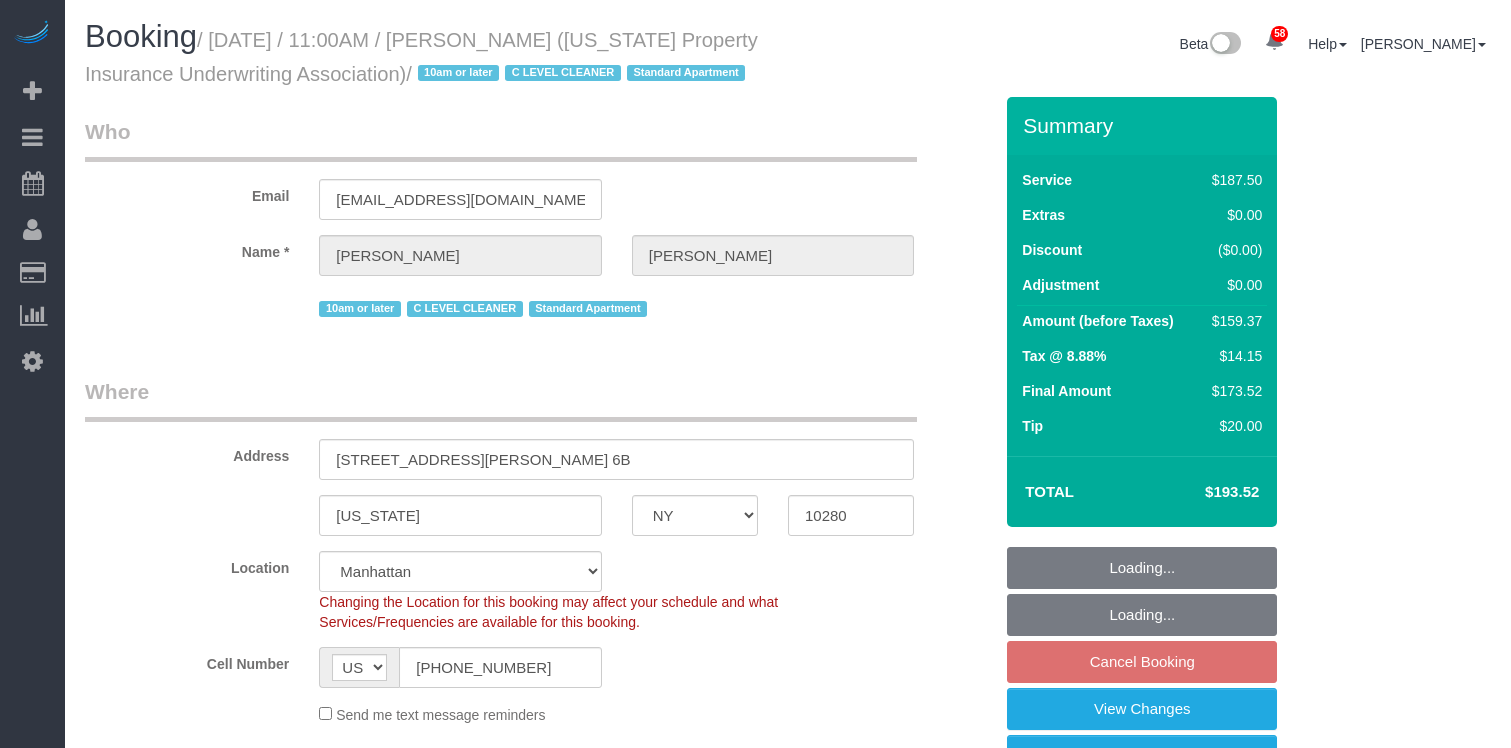 scroll, scrollTop: 0, scrollLeft: 0, axis: both 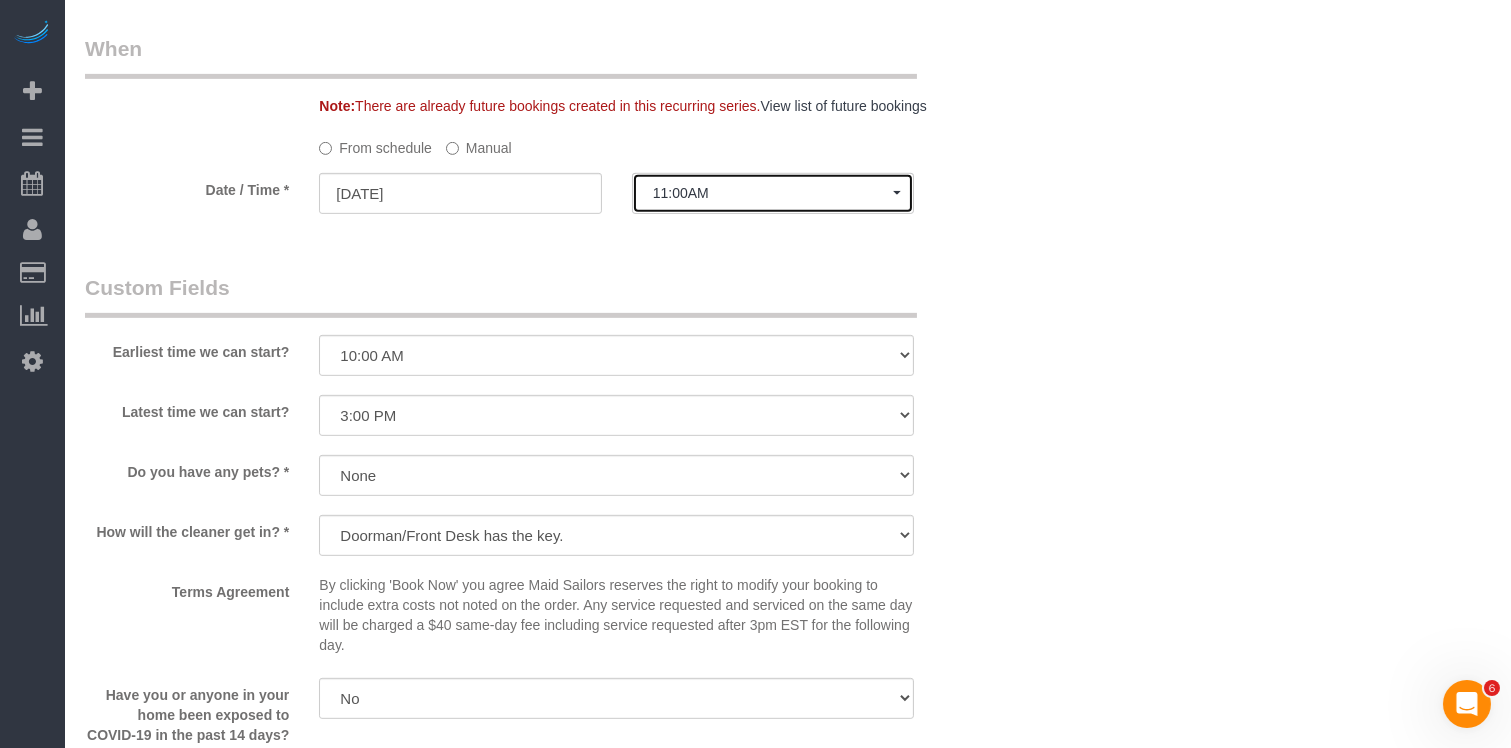 click on "11:00AM" 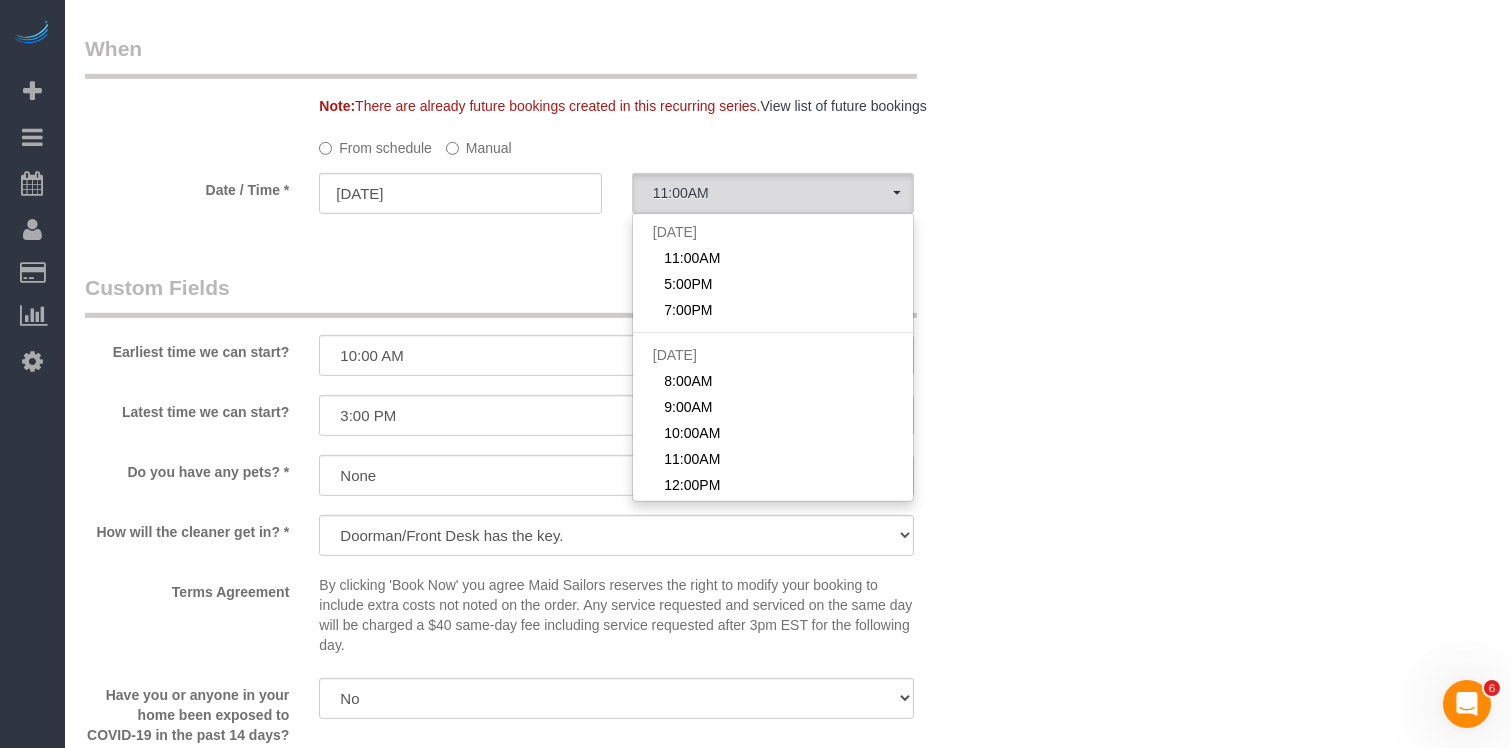 click on "Manual" 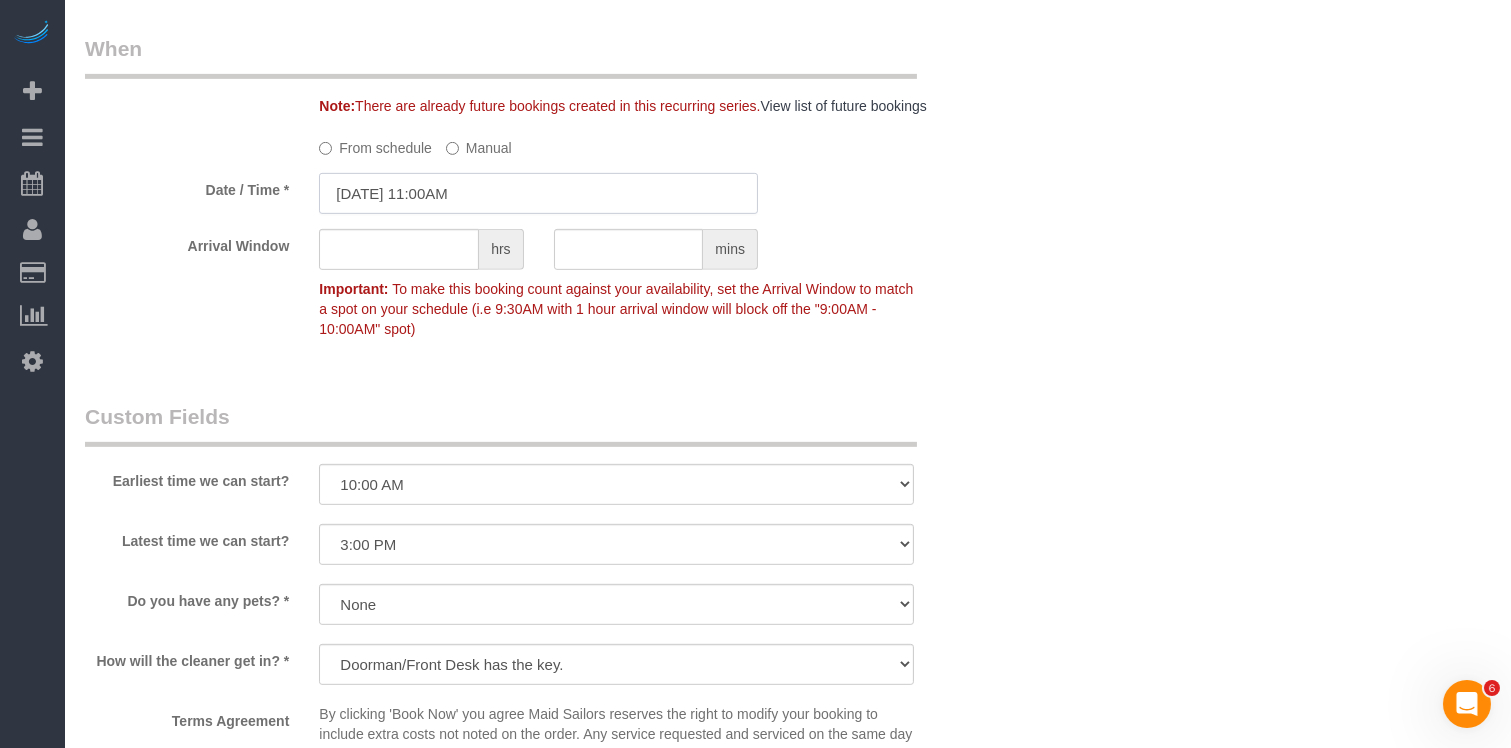 click on "07/03/2025 11:00AM" at bounding box center [538, 193] 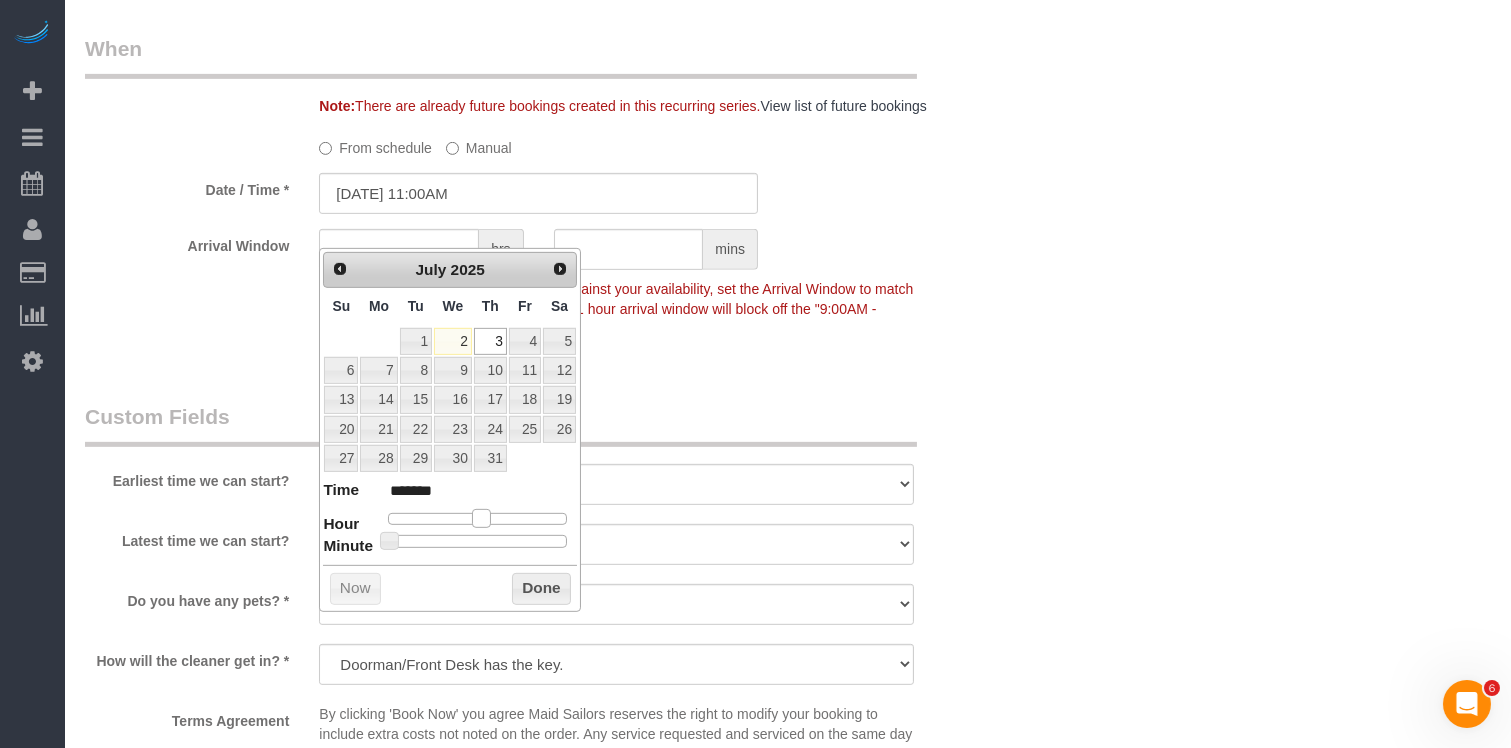 type on "07/03/2025 12:00PM" 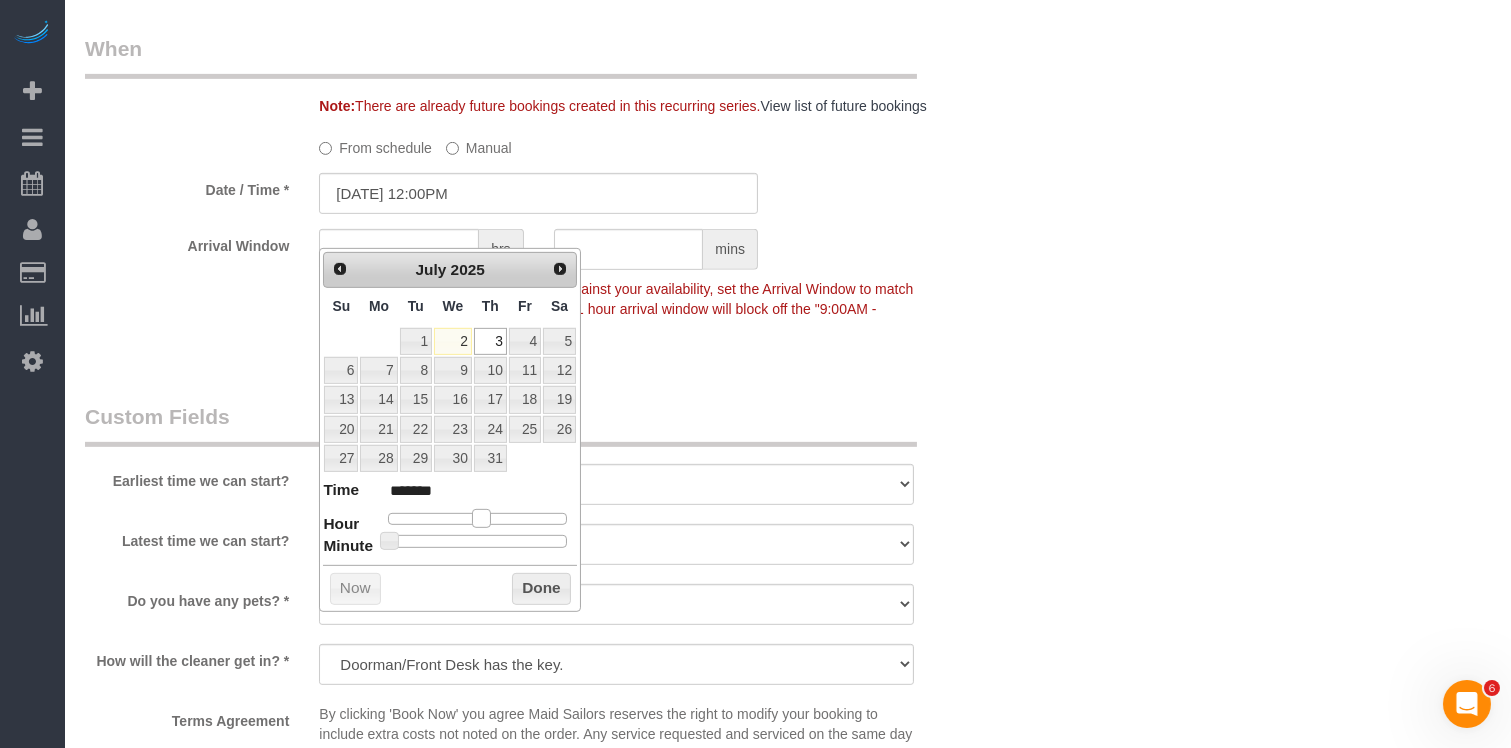 type on "07/03/2025 1:00PM" 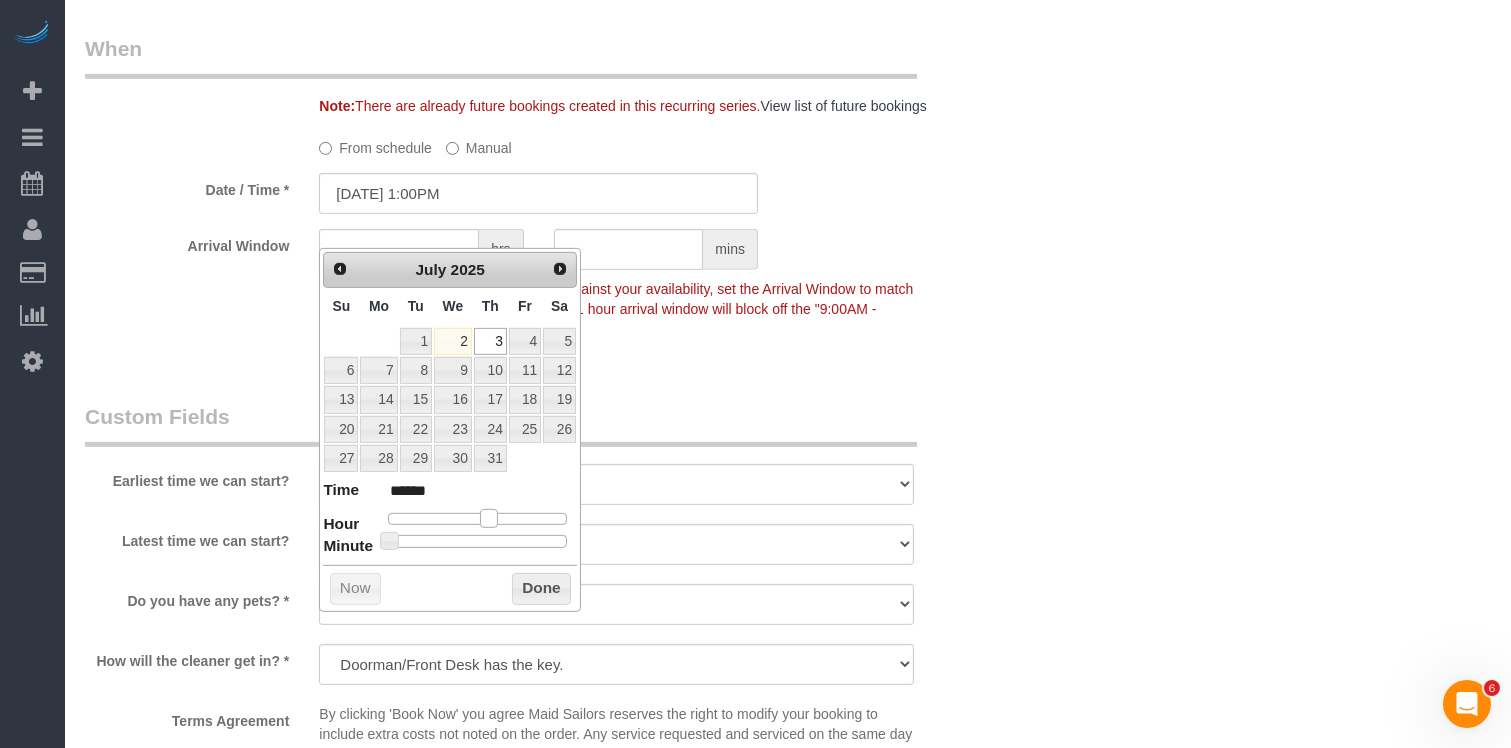drag, startPoint x: 472, startPoint y: 515, endPoint x: 488, endPoint y: 516, distance: 16.03122 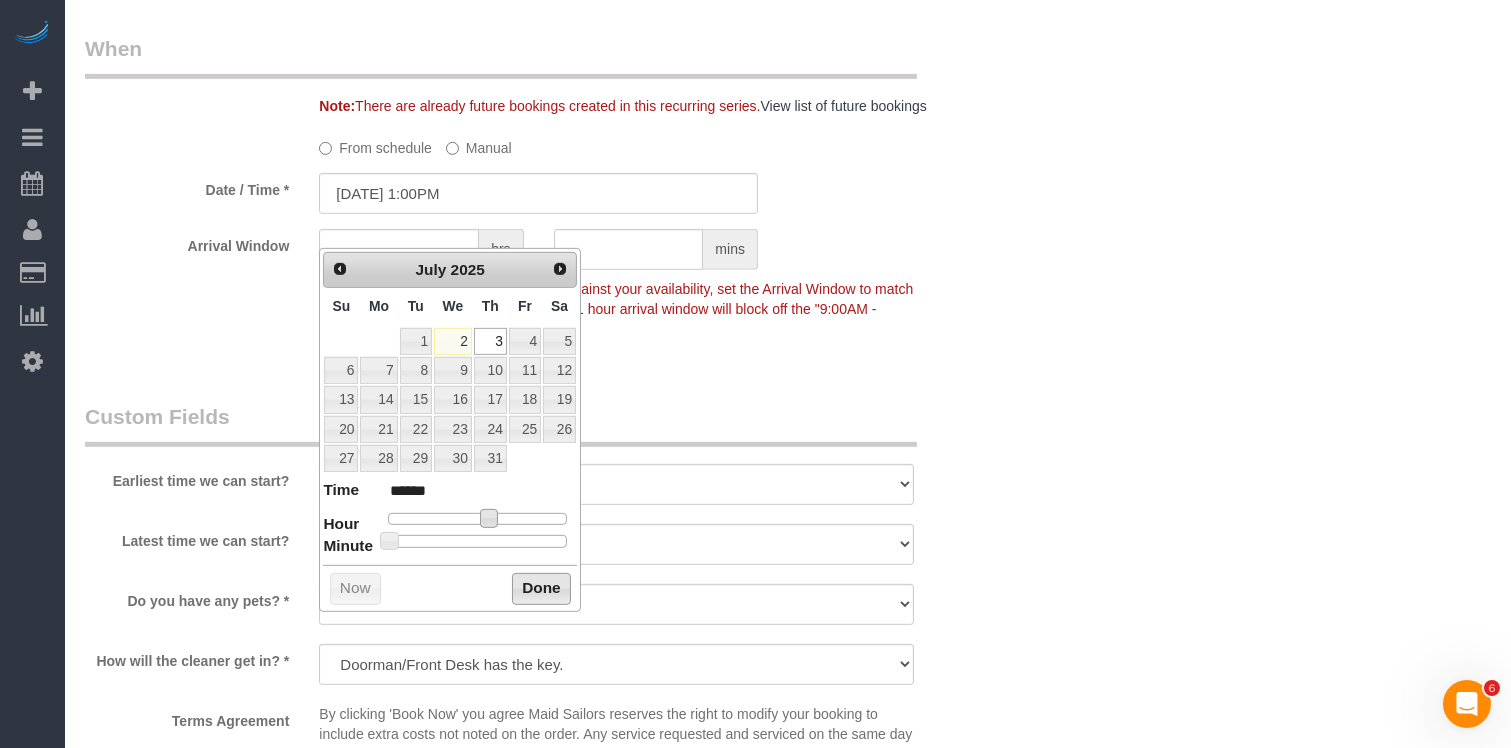 click on "Done" at bounding box center (541, 589) 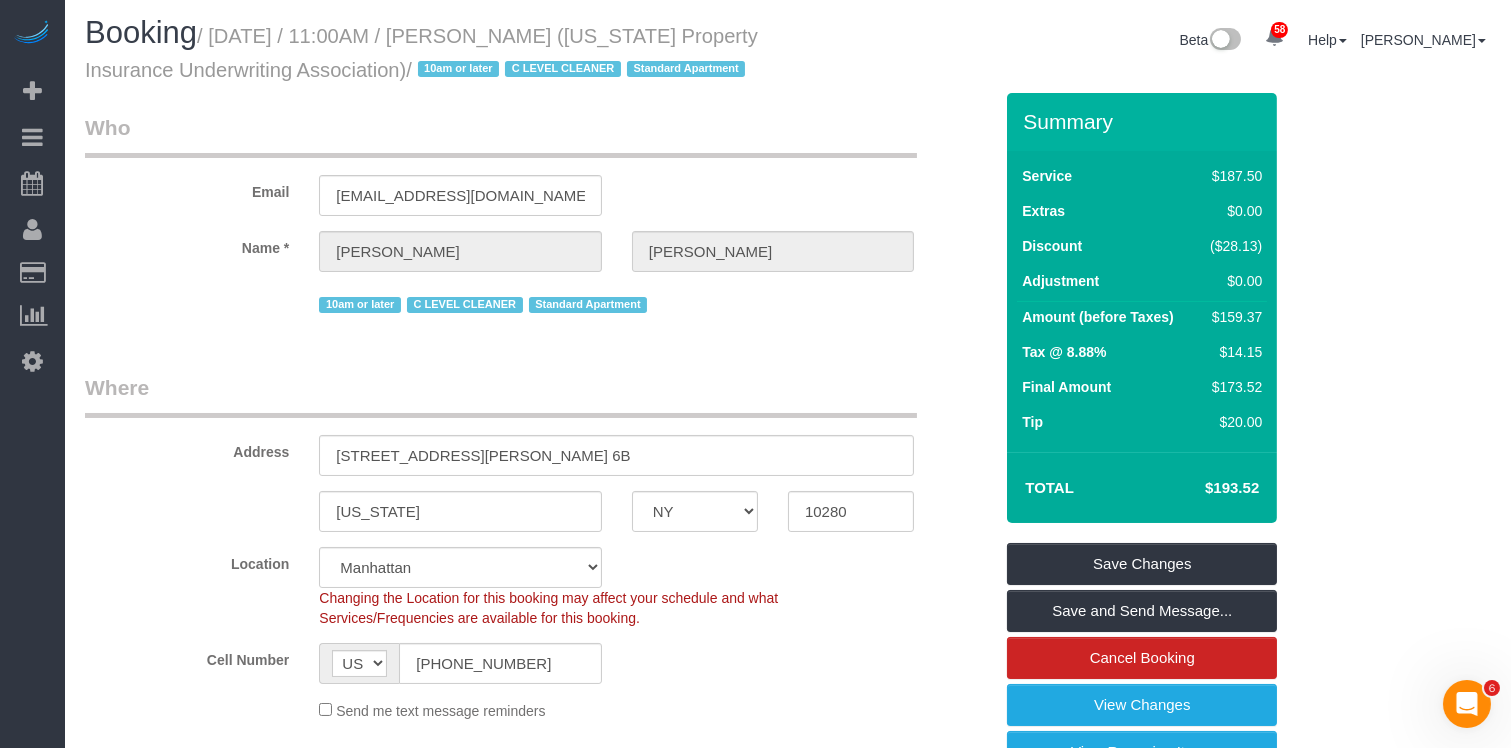 scroll, scrollTop: 0, scrollLeft: 0, axis: both 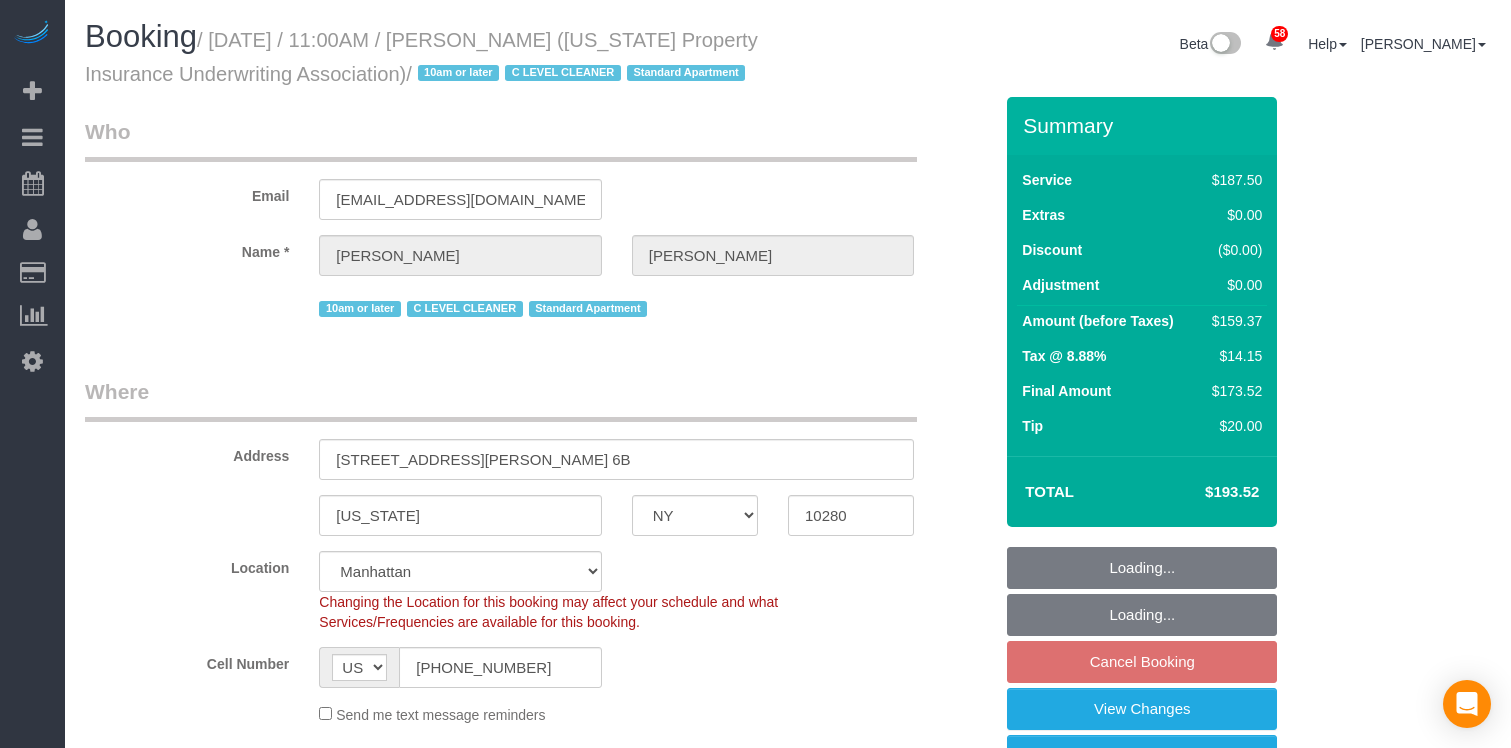 select on "NY" 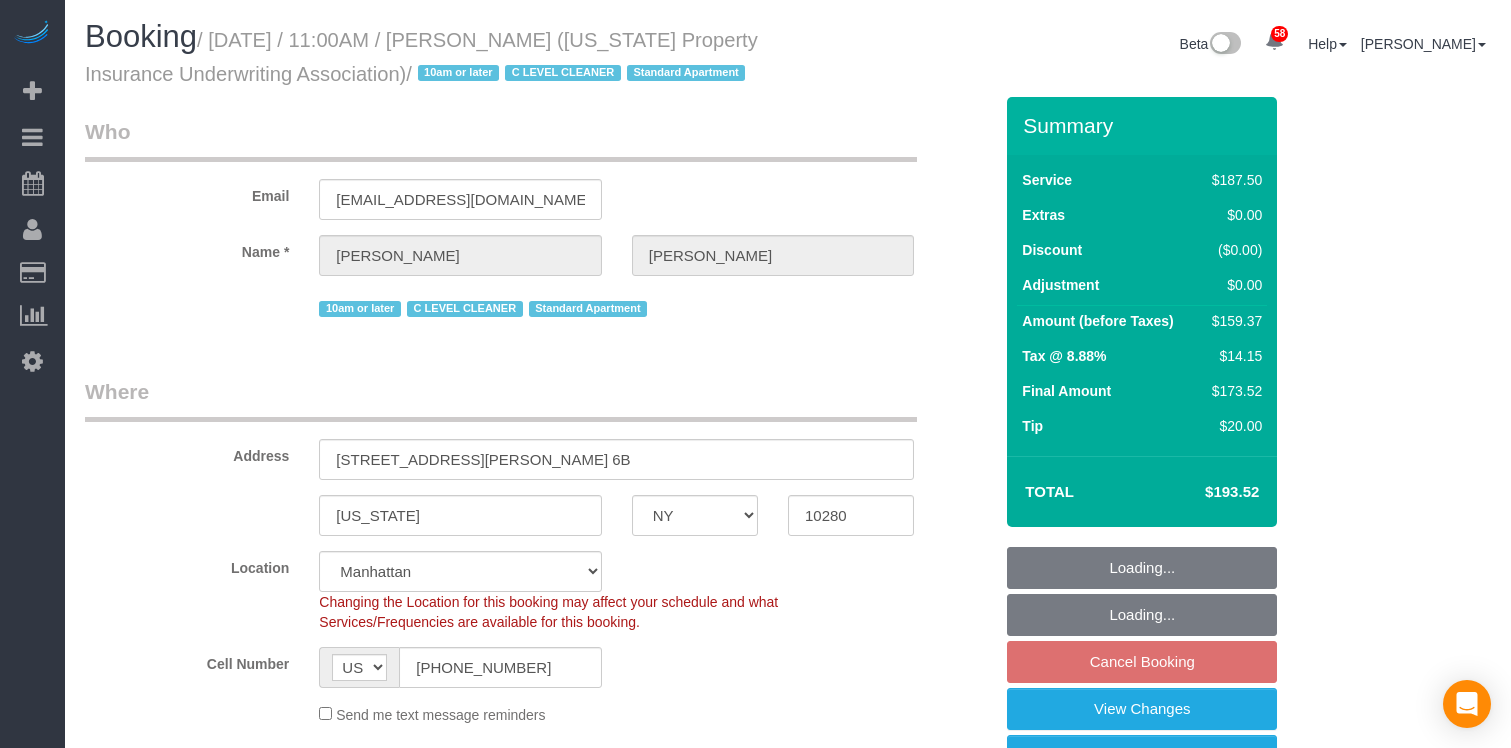 scroll, scrollTop: 0, scrollLeft: 0, axis: both 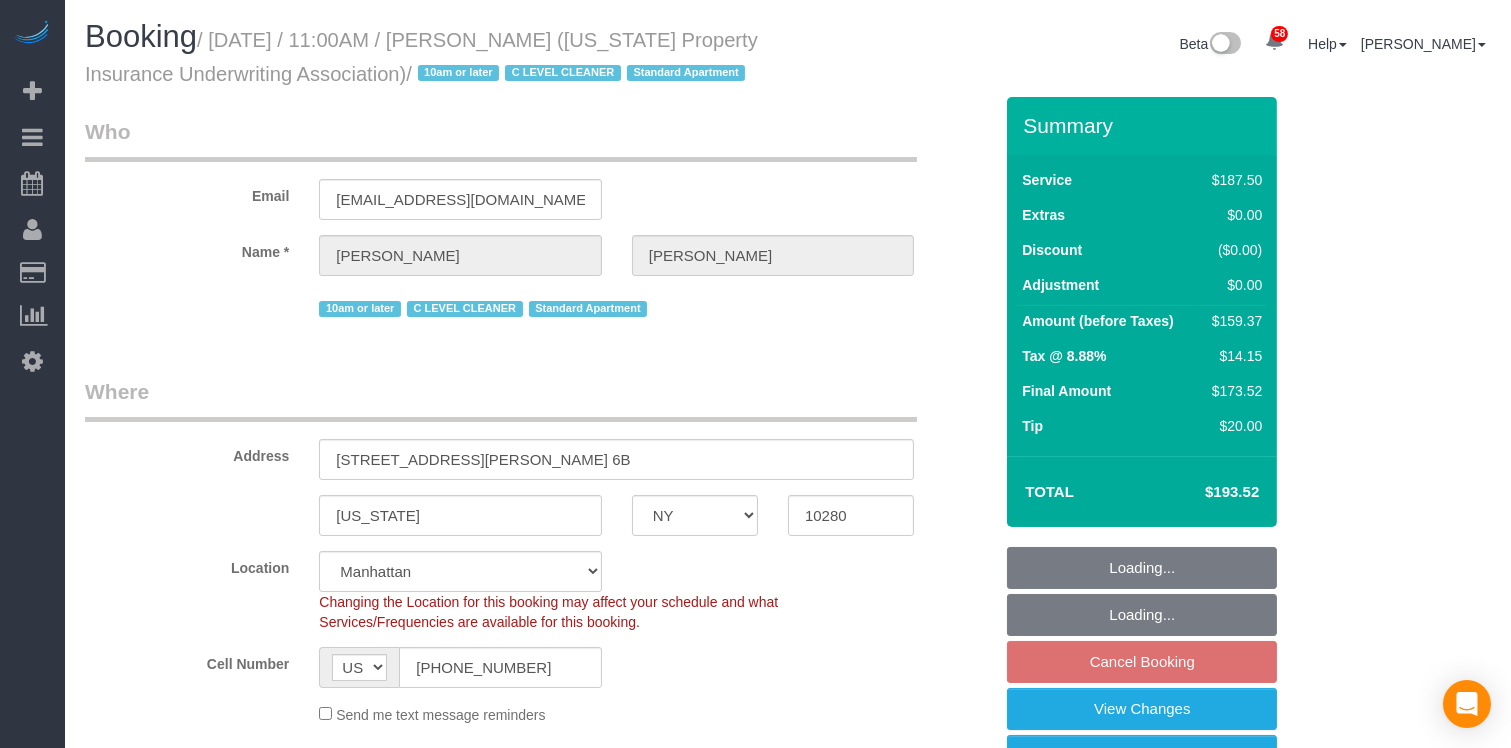 select on "spot1" 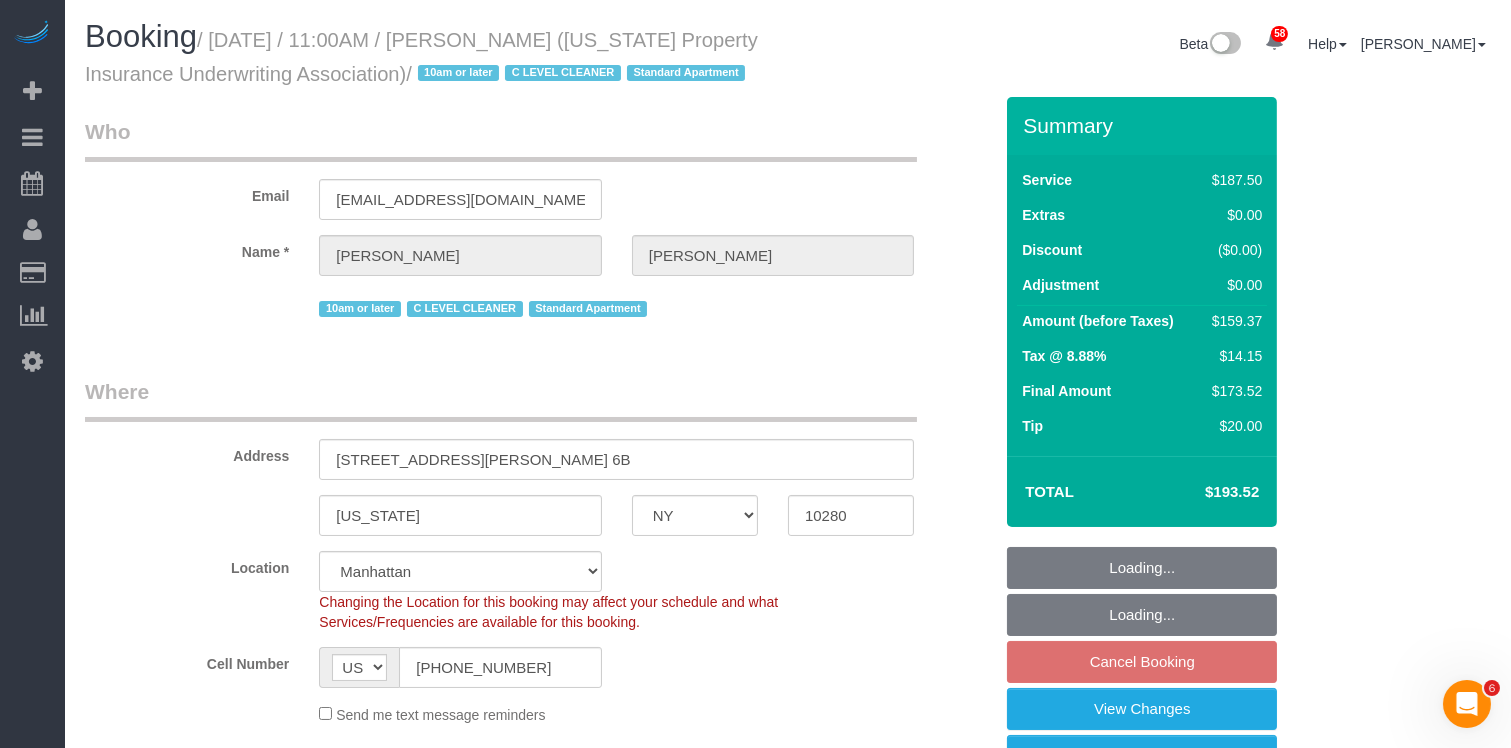 scroll, scrollTop: 0, scrollLeft: 0, axis: both 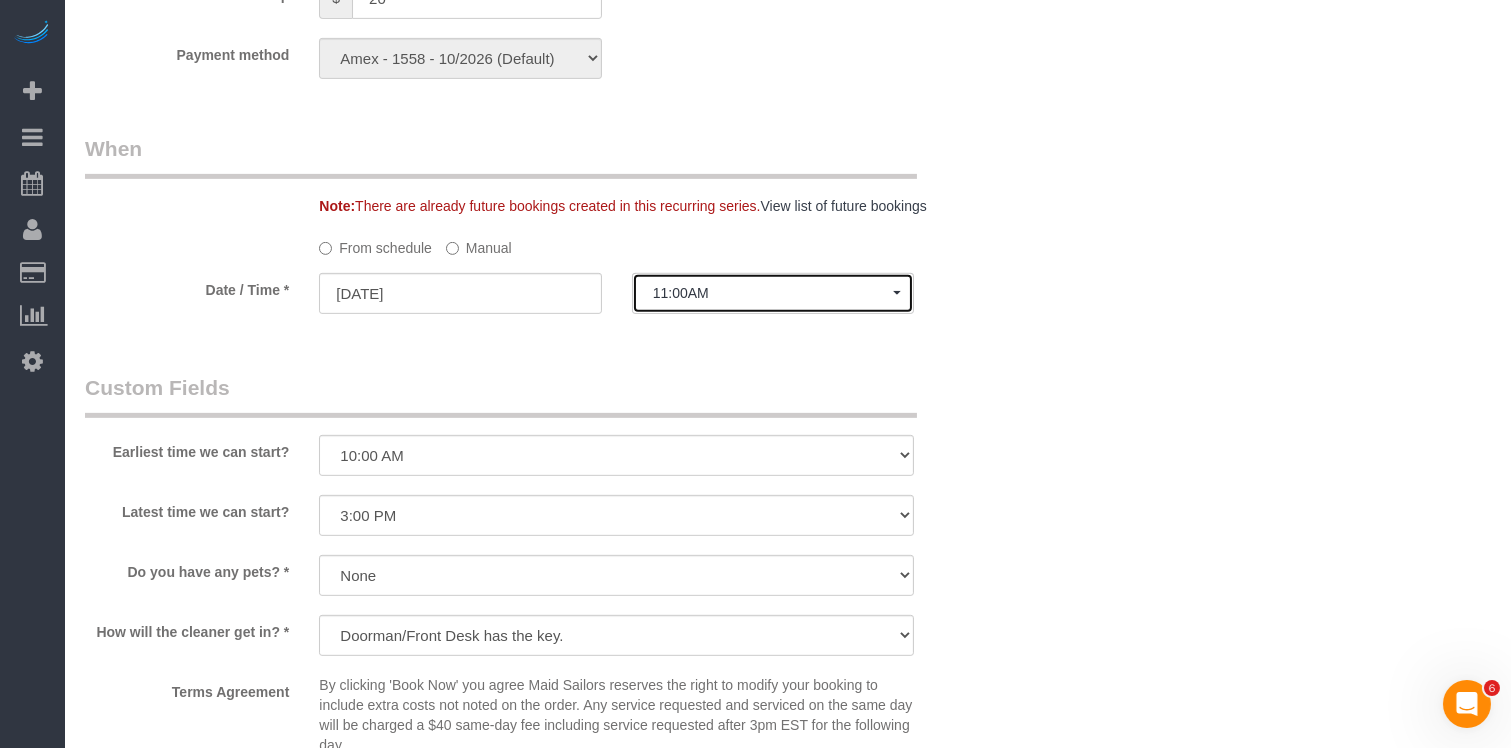 click on "11:00AM" 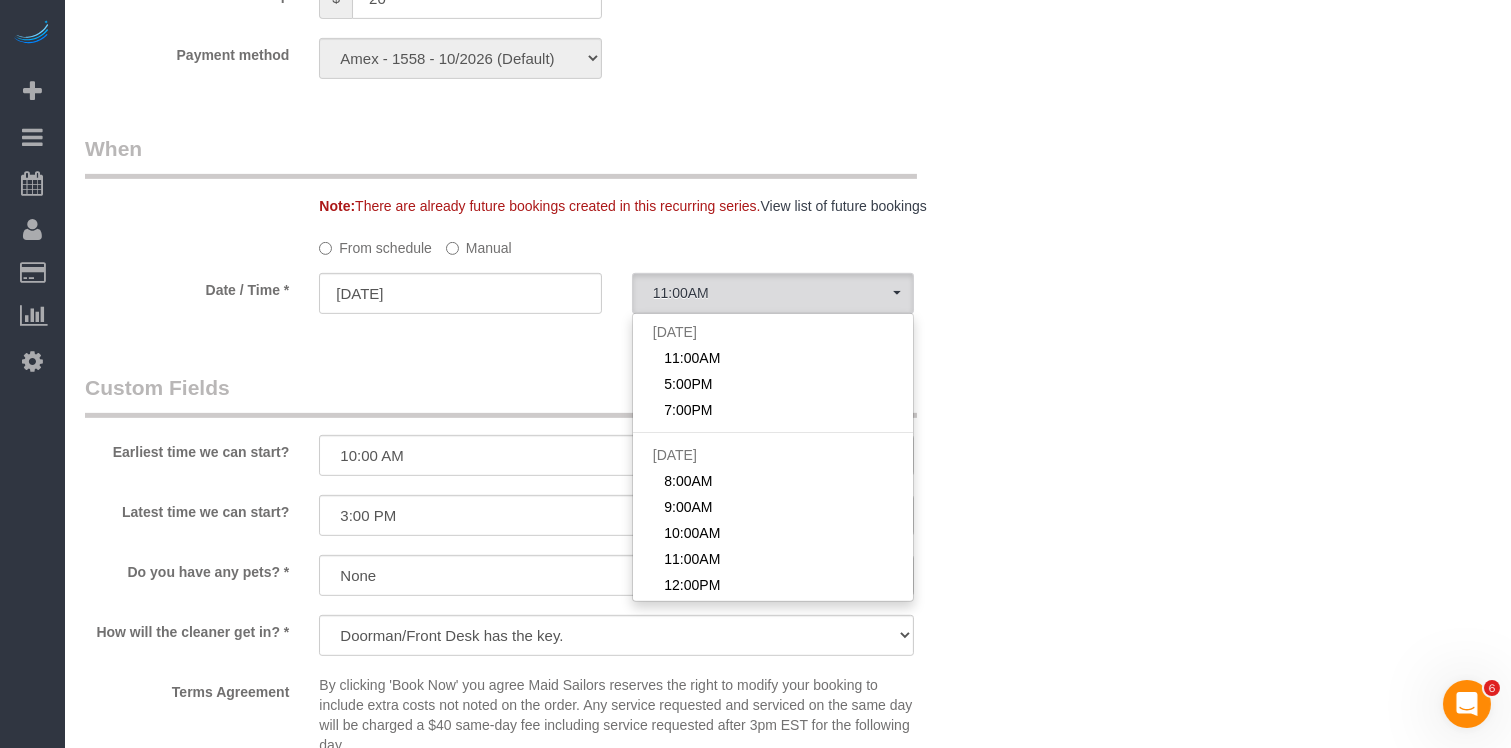click on "Manual" 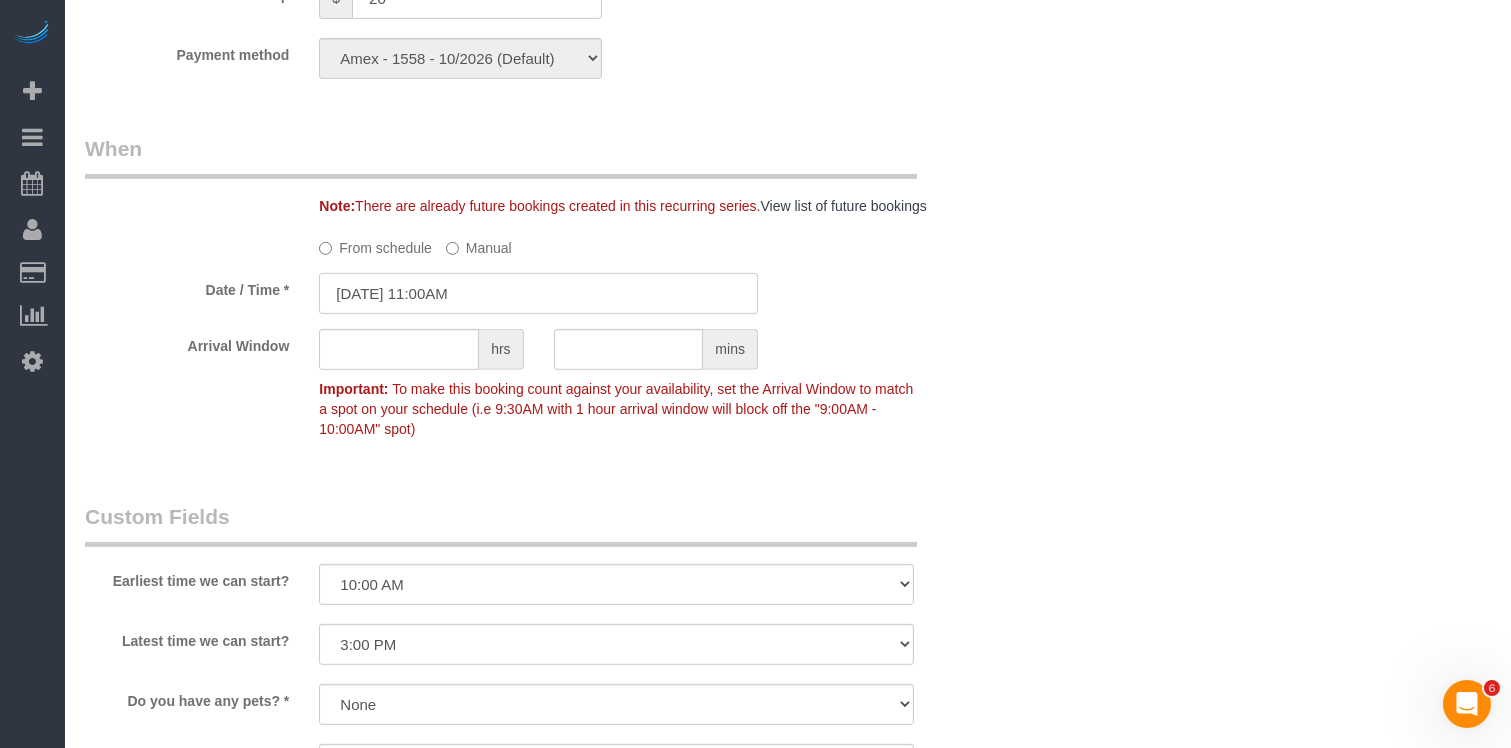 click on "07/03/2025 11:00AM" at bounding box center (538, 293) 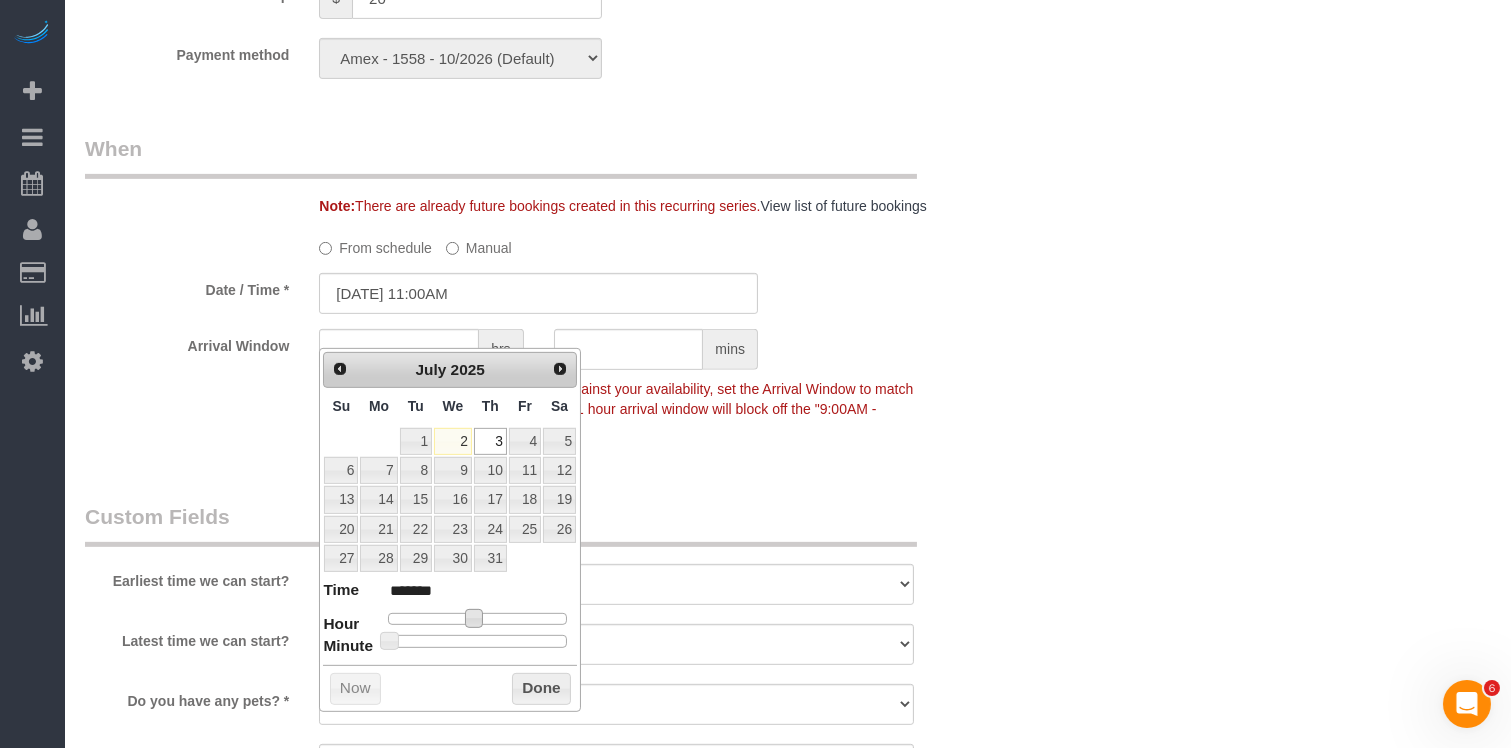 type on "07/03/2025 12:00PM" 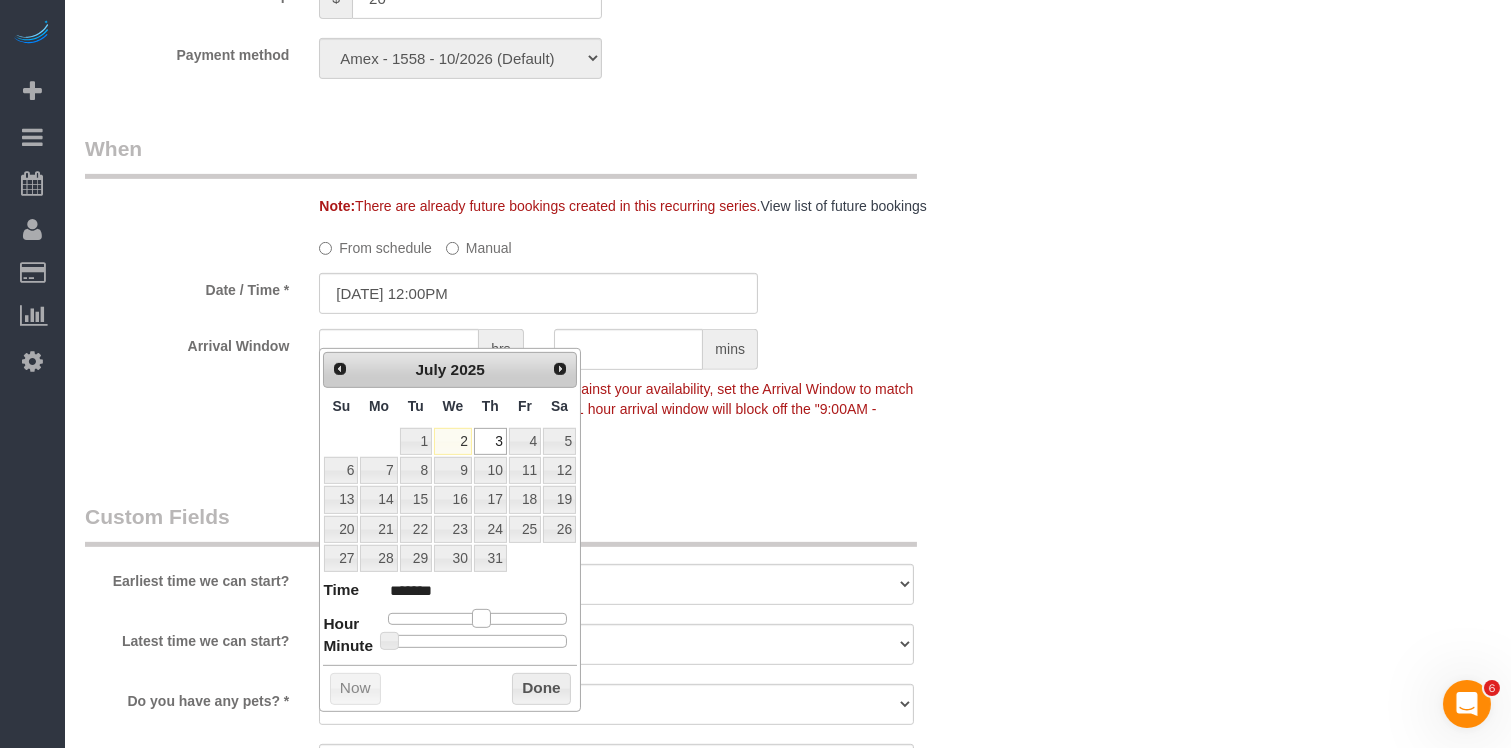 type on "07/03/2025 1:00PM" 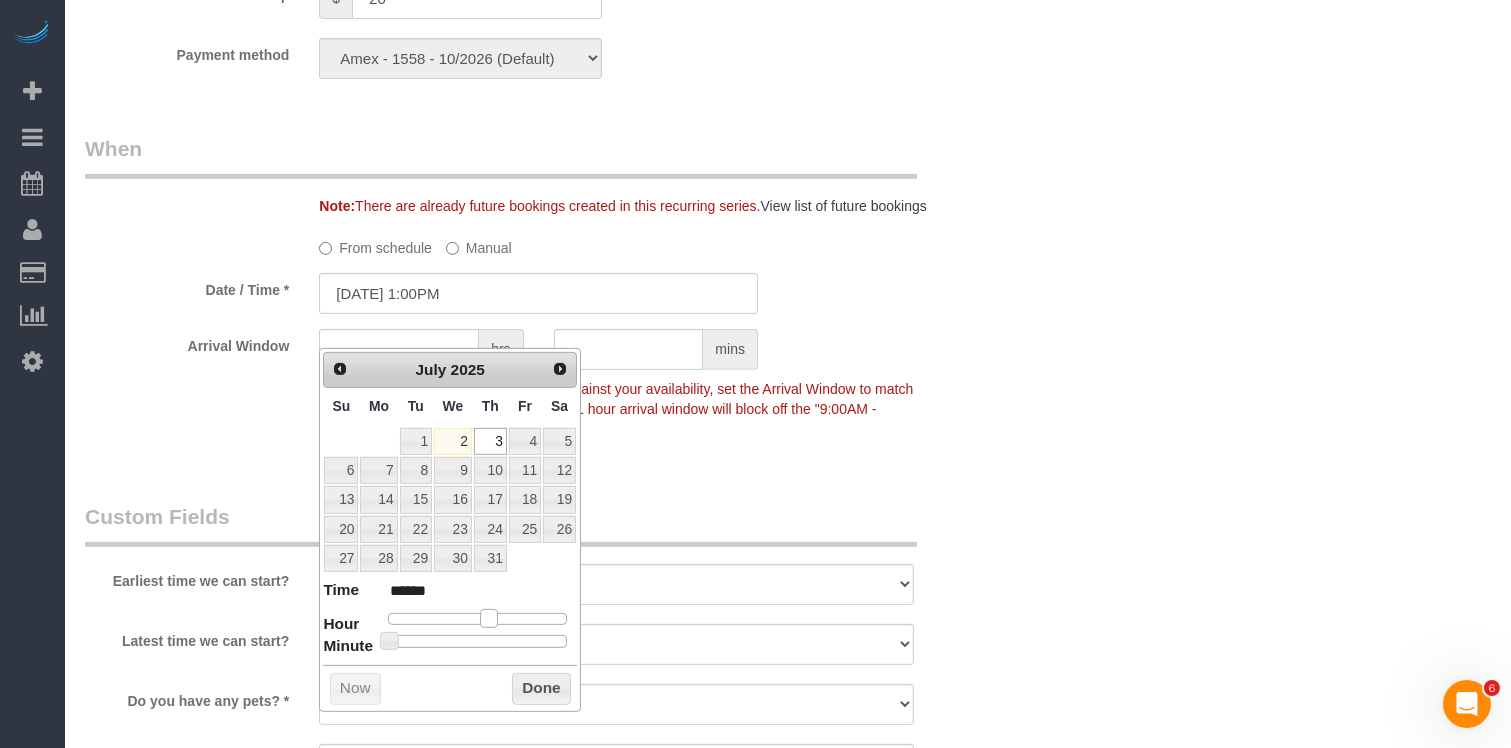 drag, startPoint x: 477, startPoint y: 610, endPoint x: 497, endPoint y: 614, distance: 20.396078 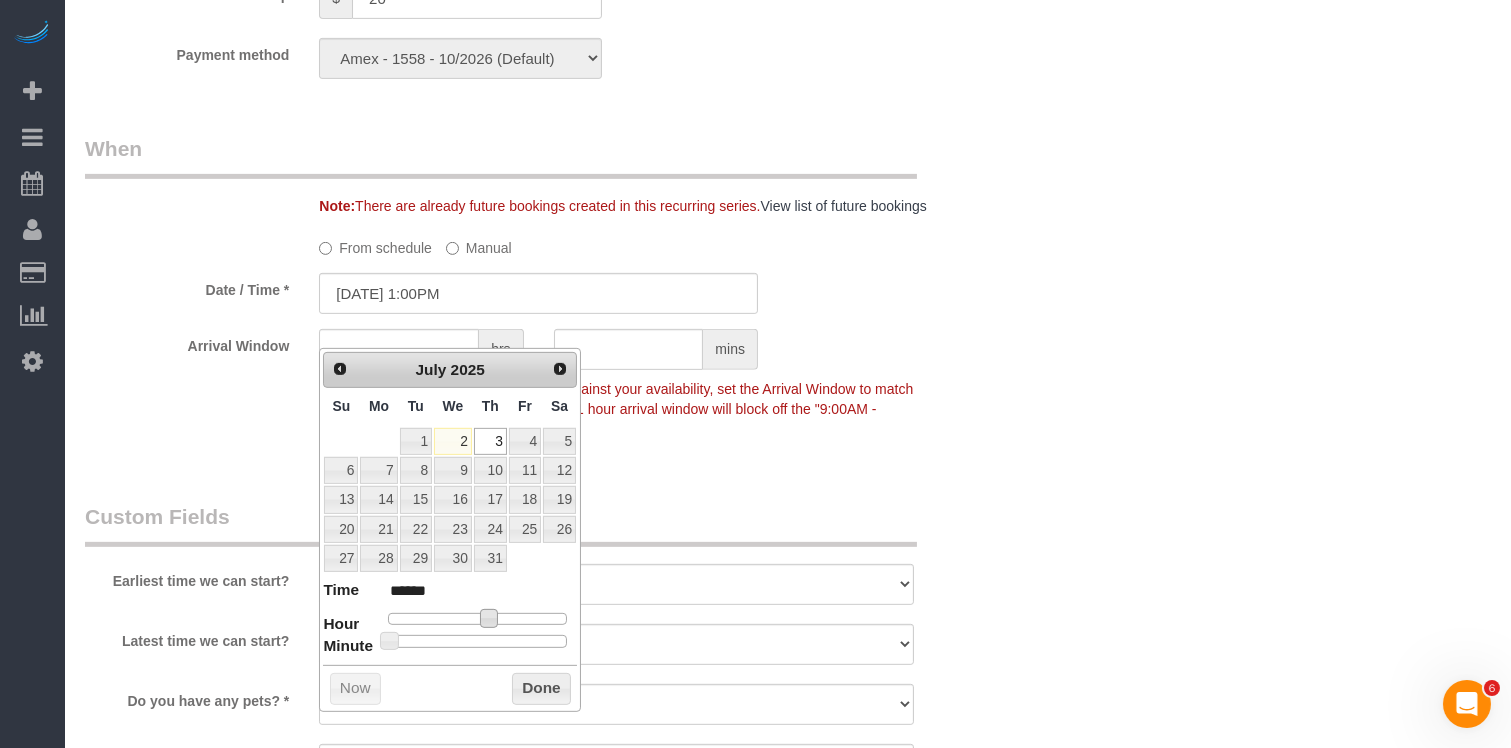 click on "Who
Email
arivera@nypiua.com
Name *
Angelica
Rivera
10am or later
C LEVEL CLEANER
Standard Apartment
Where
Address
380 Rector Place, Apt. 6B
New York
AK
AL
AR
AZ
CA
CO
CT
DC
DE
FL
GA
HI
IA
ID
IL
IN
KS
KY
LA
MA
MD
ME
MI
MN
MO" at bounding box center (788, 202) 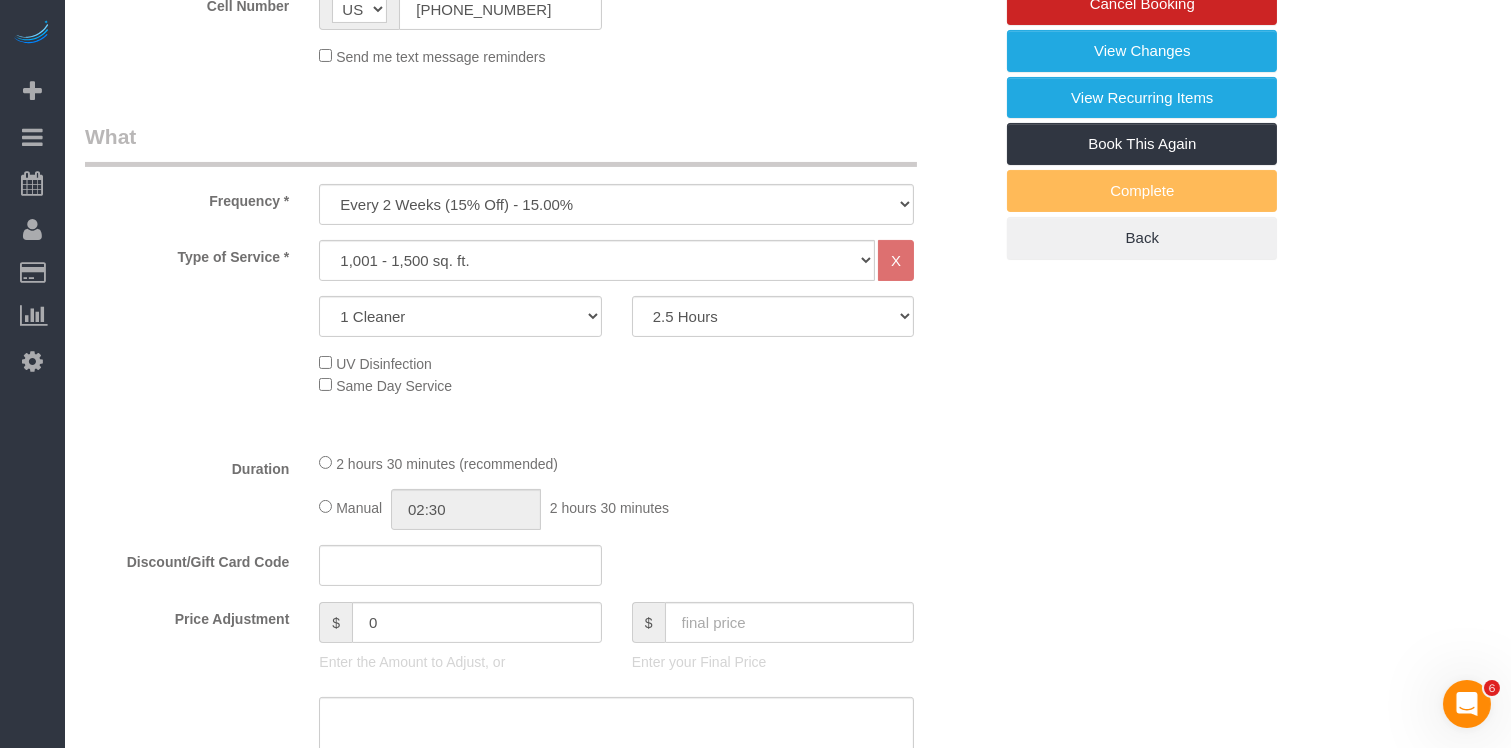 scroll, scrollTop: 0, scrollLeft: 0, axis: both 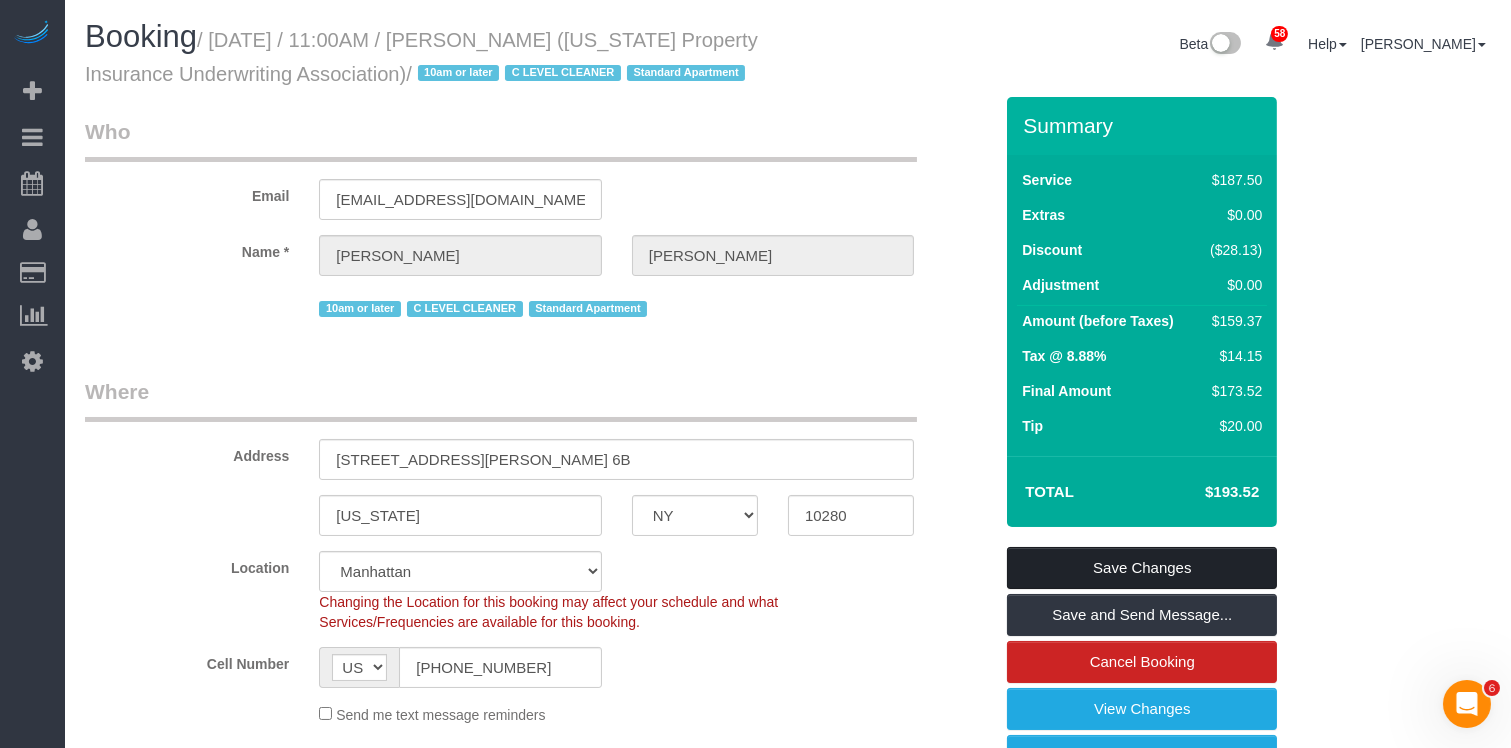 click on "Save Changes" at bounding box center (1142, 568) 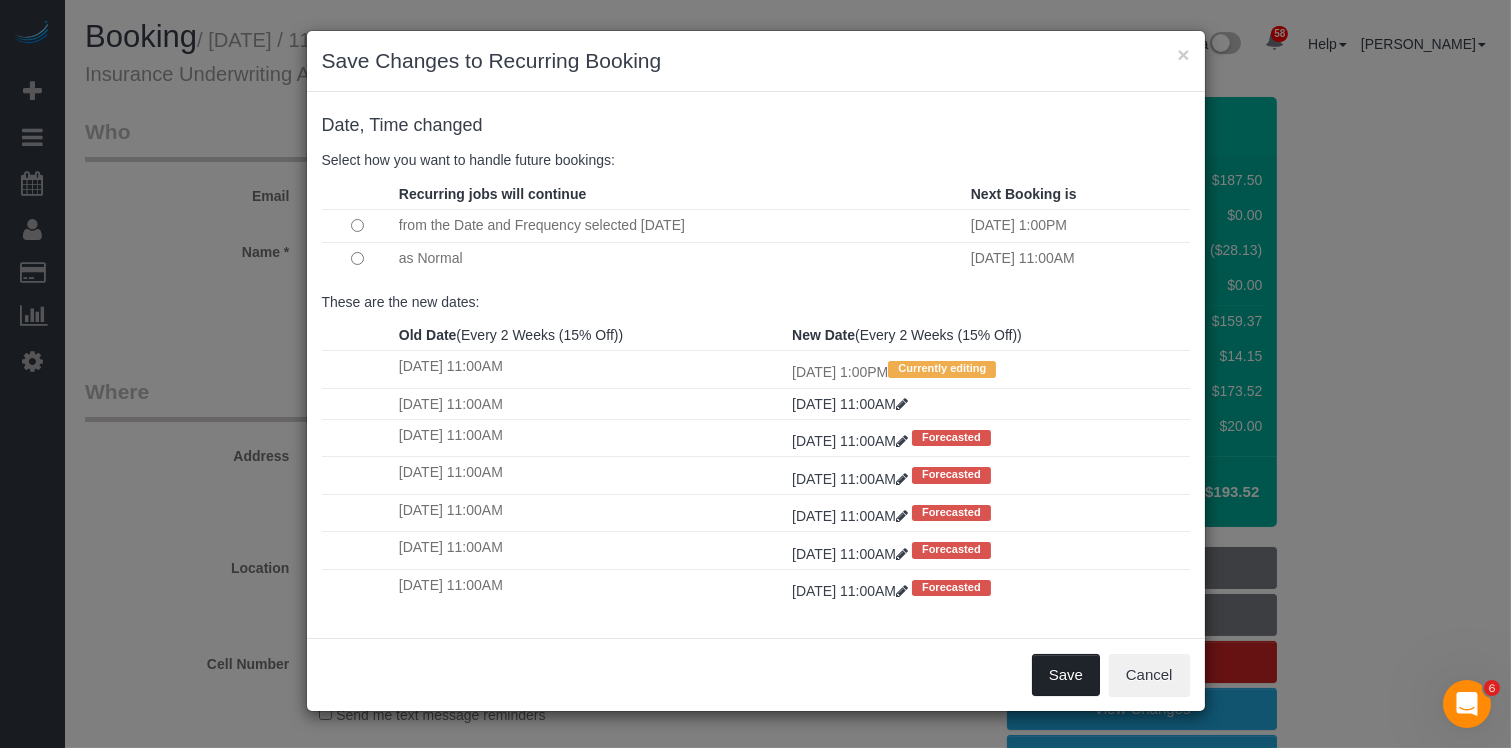 click on "Save" at bounding box center [1066, 675] 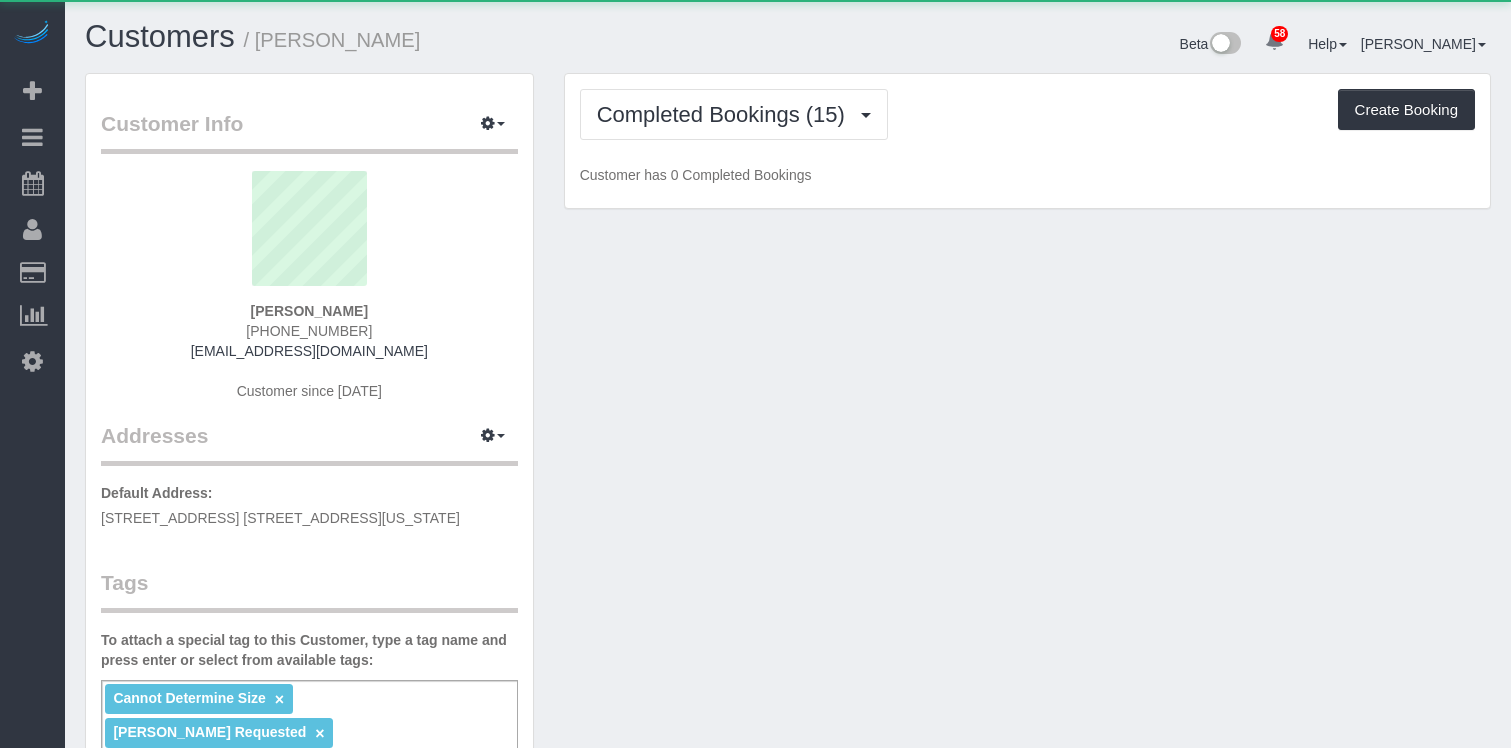 scroll, scrollTop: 0, scrollLeft: 0, axis: both 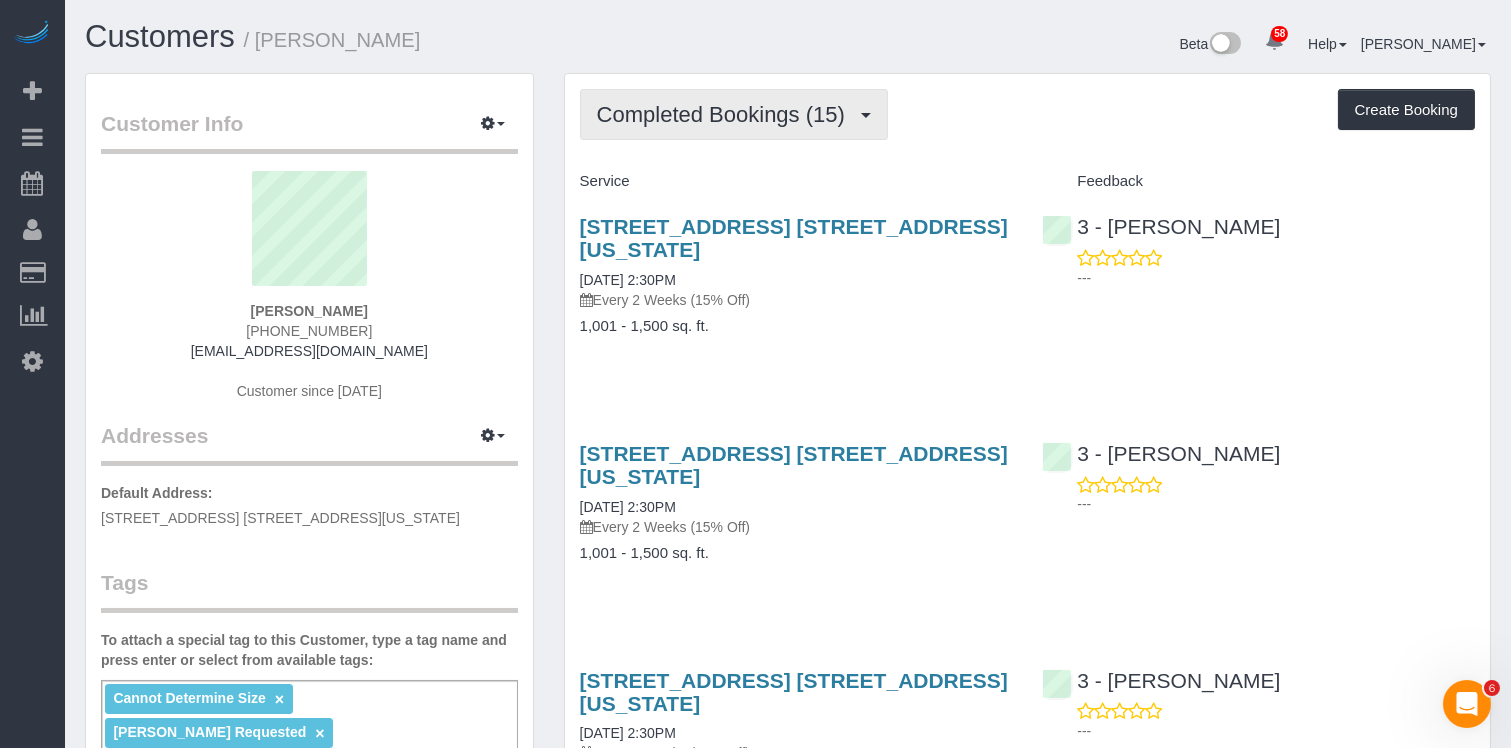 click on "Completed Bookings (15)" at bounding box center [726, 114] 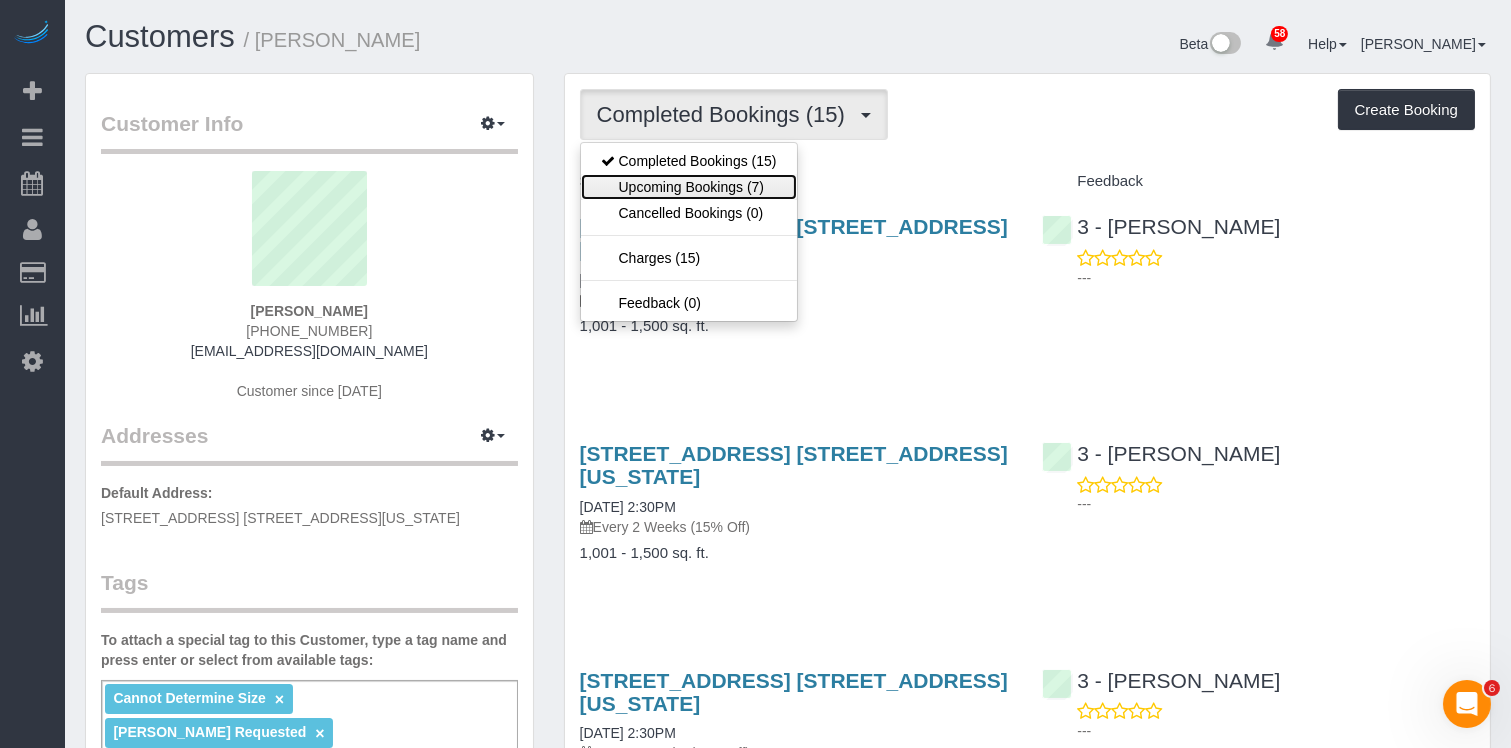 click on "Upcoming Bookings (7)" at bounding box center [689, 187] 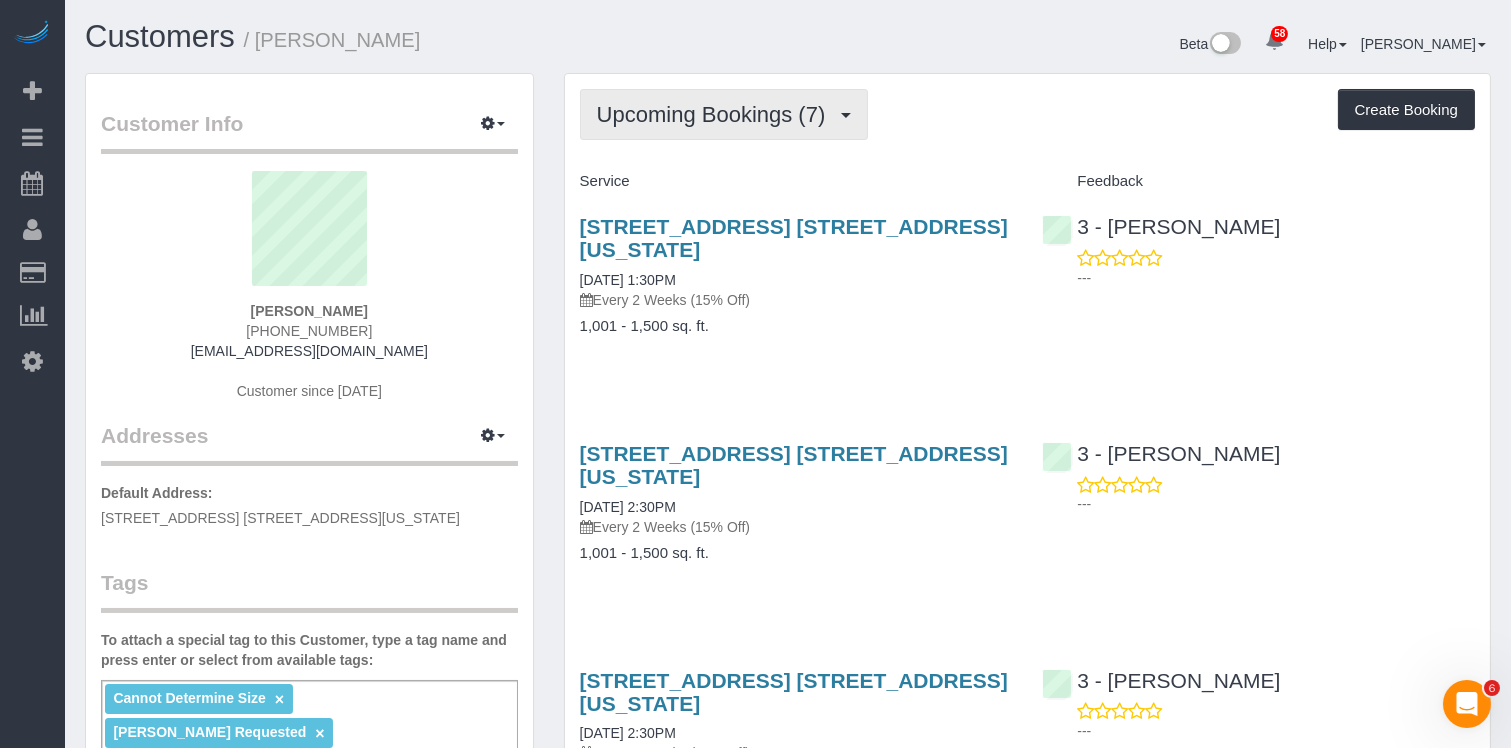 click on "Upcoming Bookings (7)" at bounding box center [716, 114] 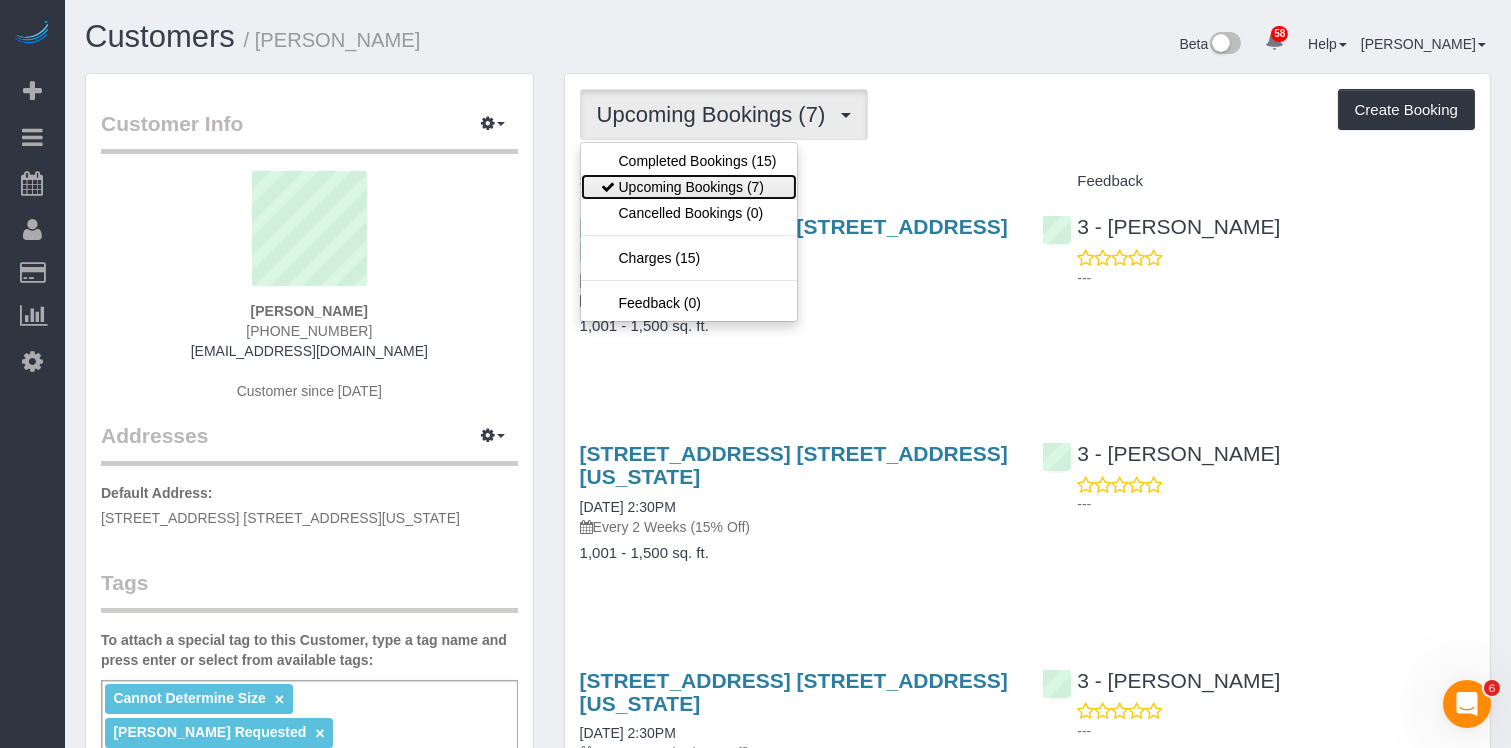 click on "Upcoming Bookings (7)" at bounding box center [689, 187] 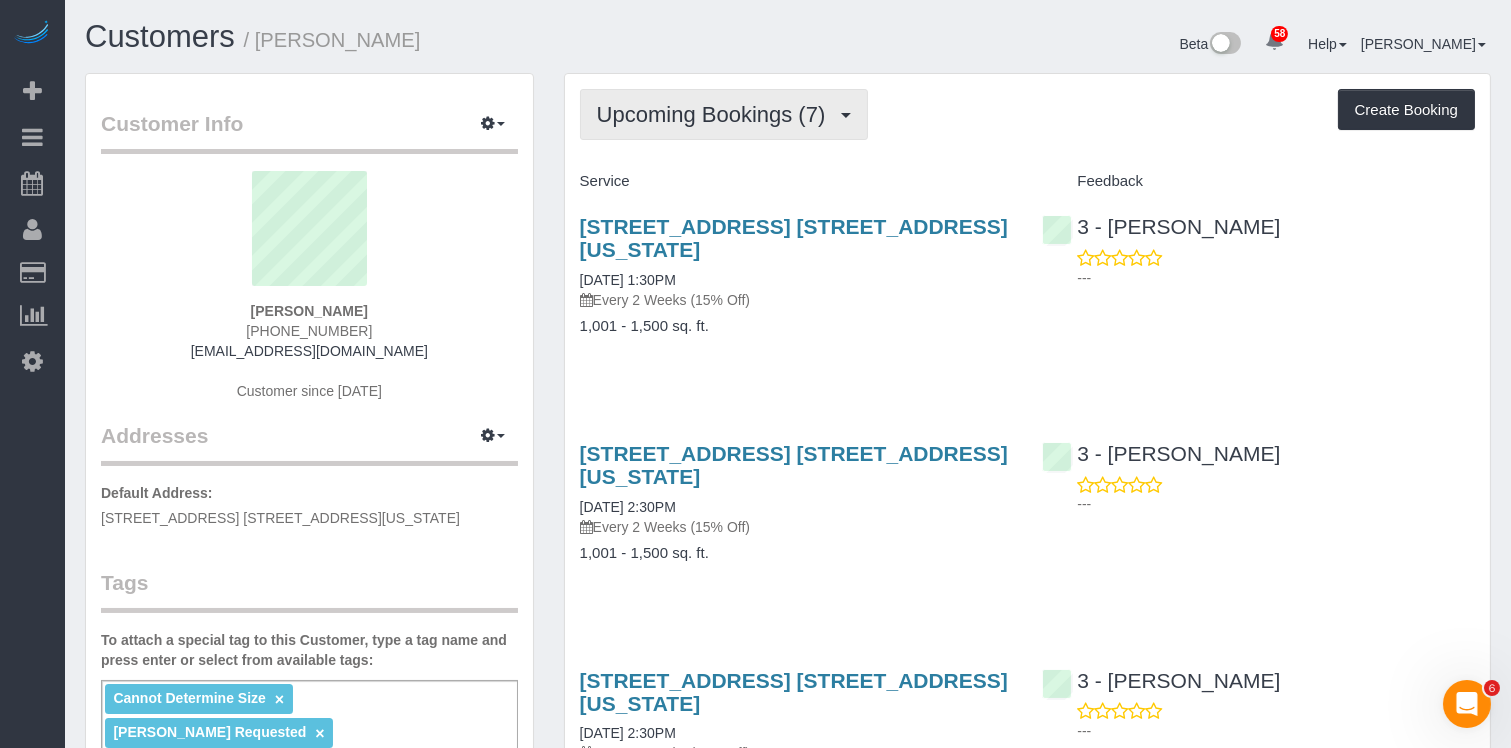 click on "Upcoming Bookings (7)" at bounding box center [716, 114] 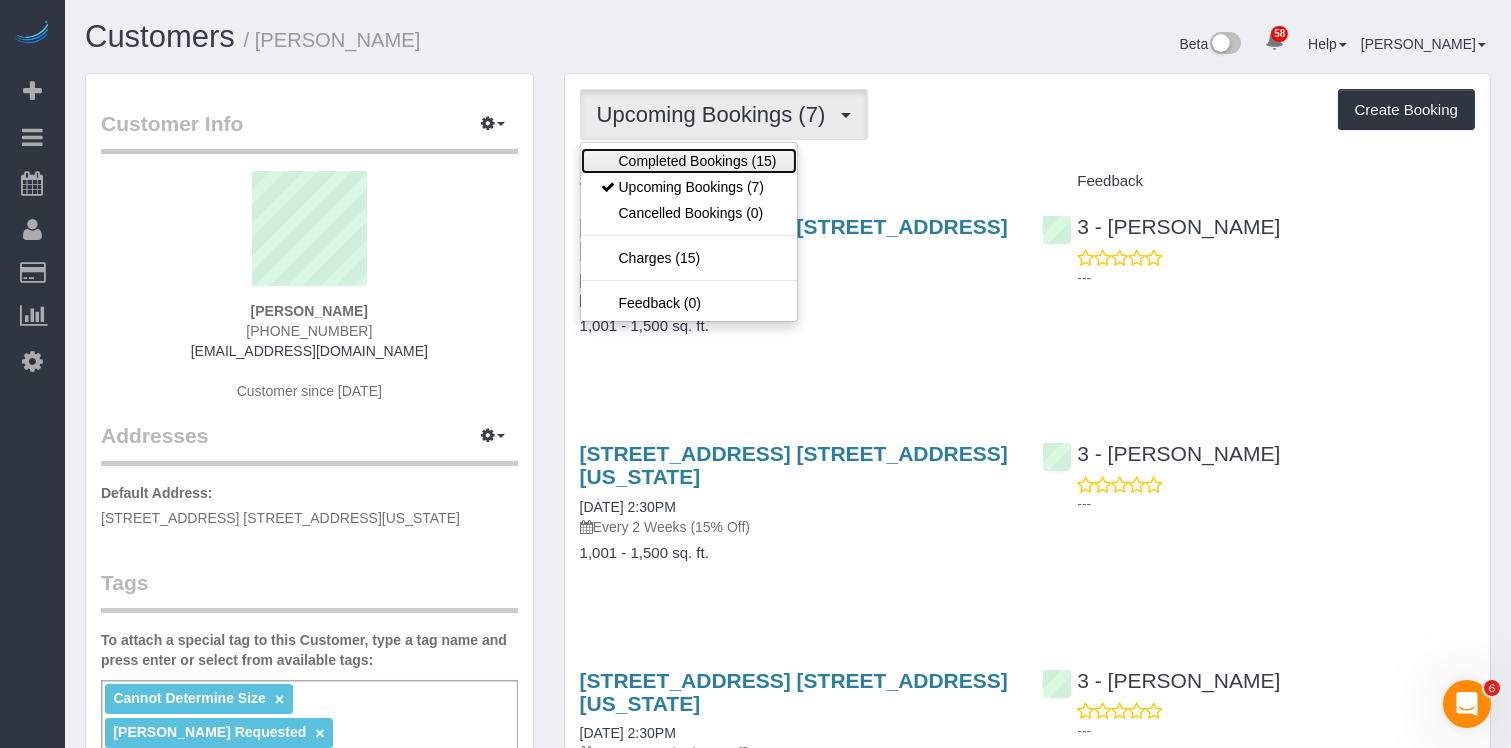 click on "Completed Bookings (15)" at bounding box center (689, 161) 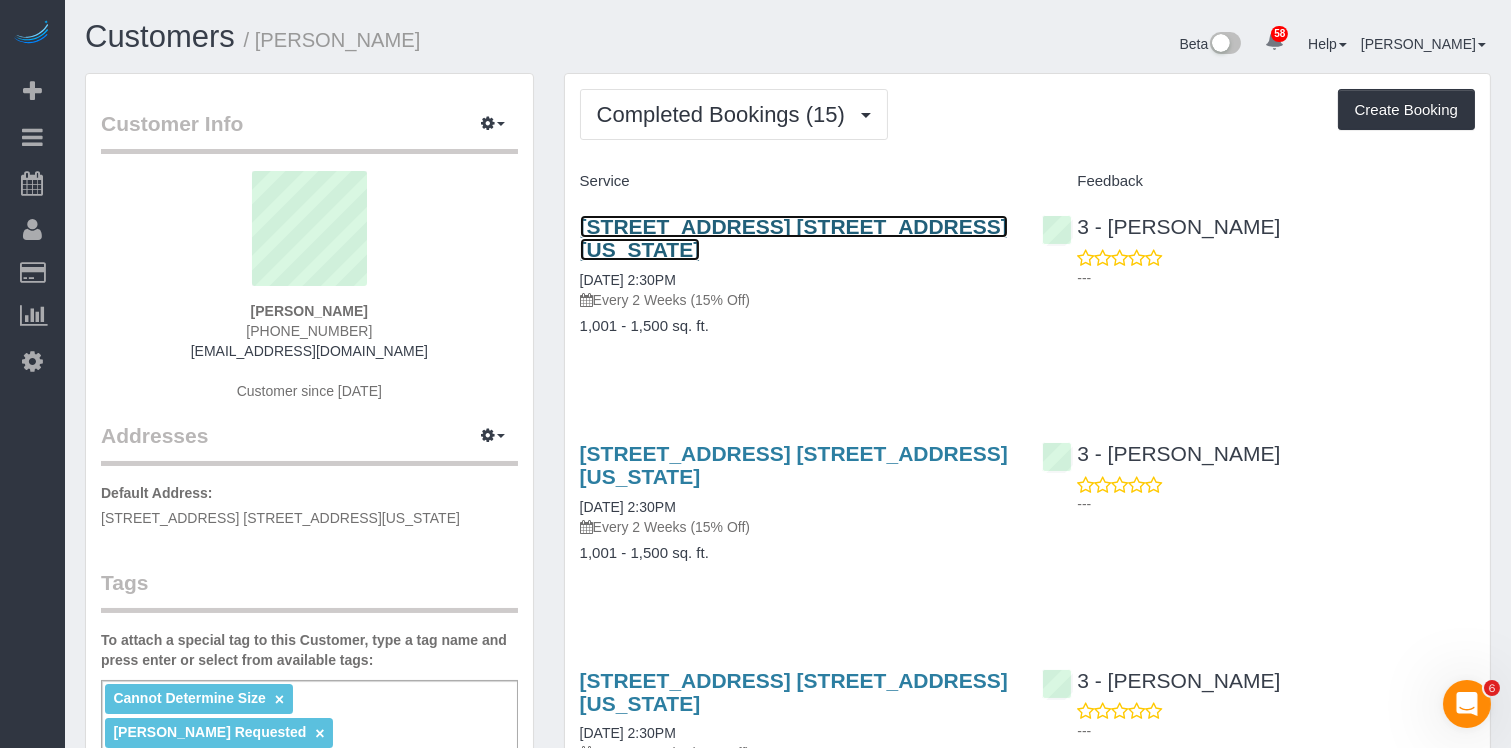 click on "[STREET_ADDRESS] [STREET_ADDRESS][US_STATE]" at bounding box center [794, 238] 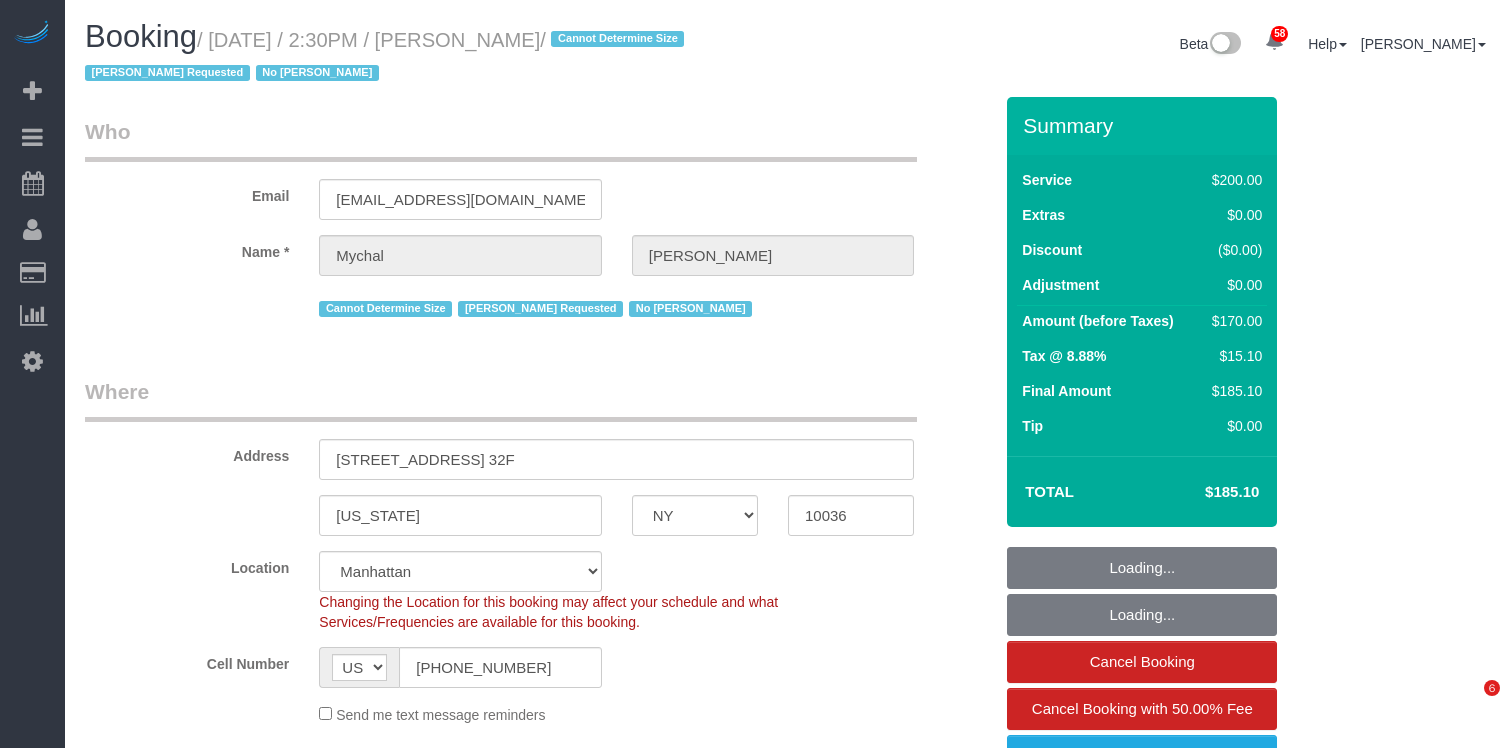 select on "NY" 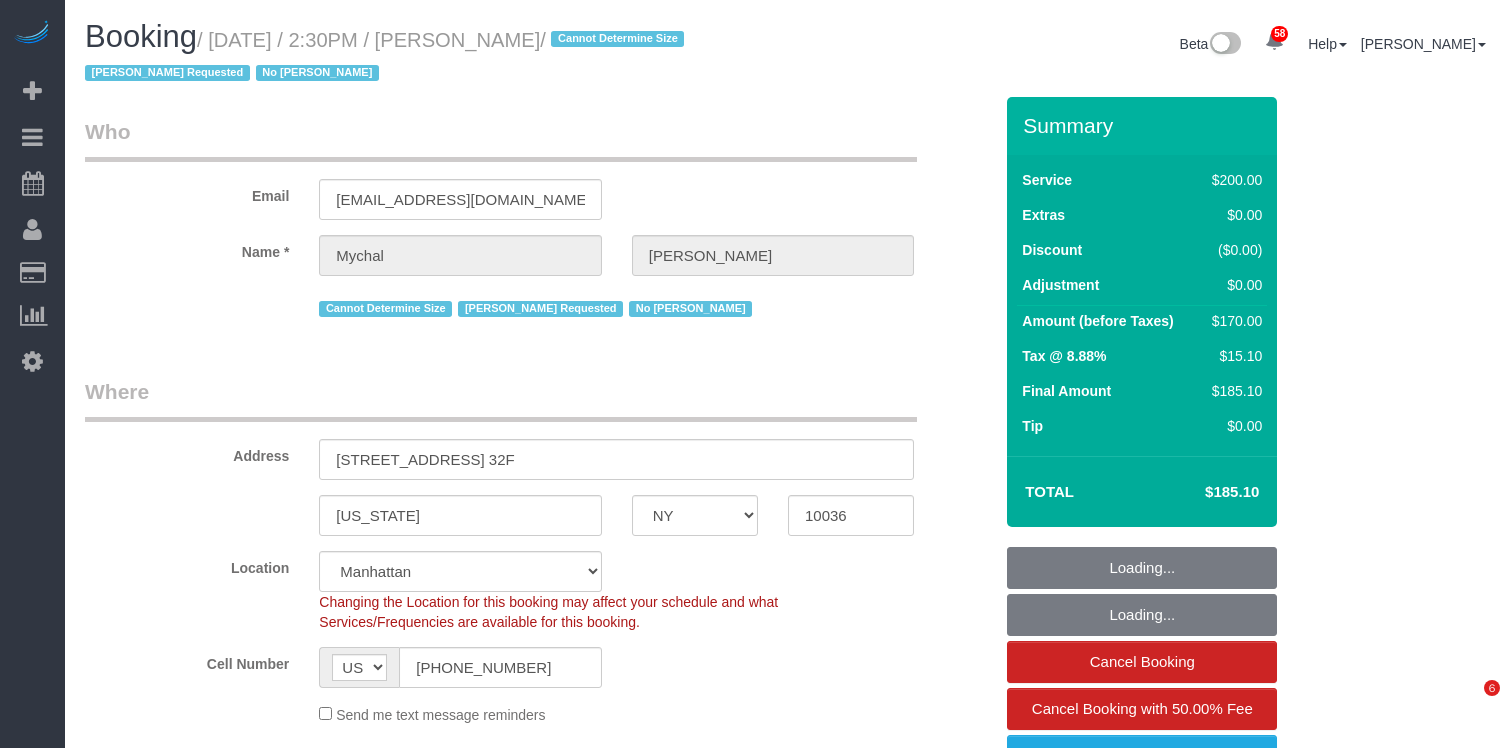 scroll, scrollTop: 0, scrollLeft: 0, axis: both 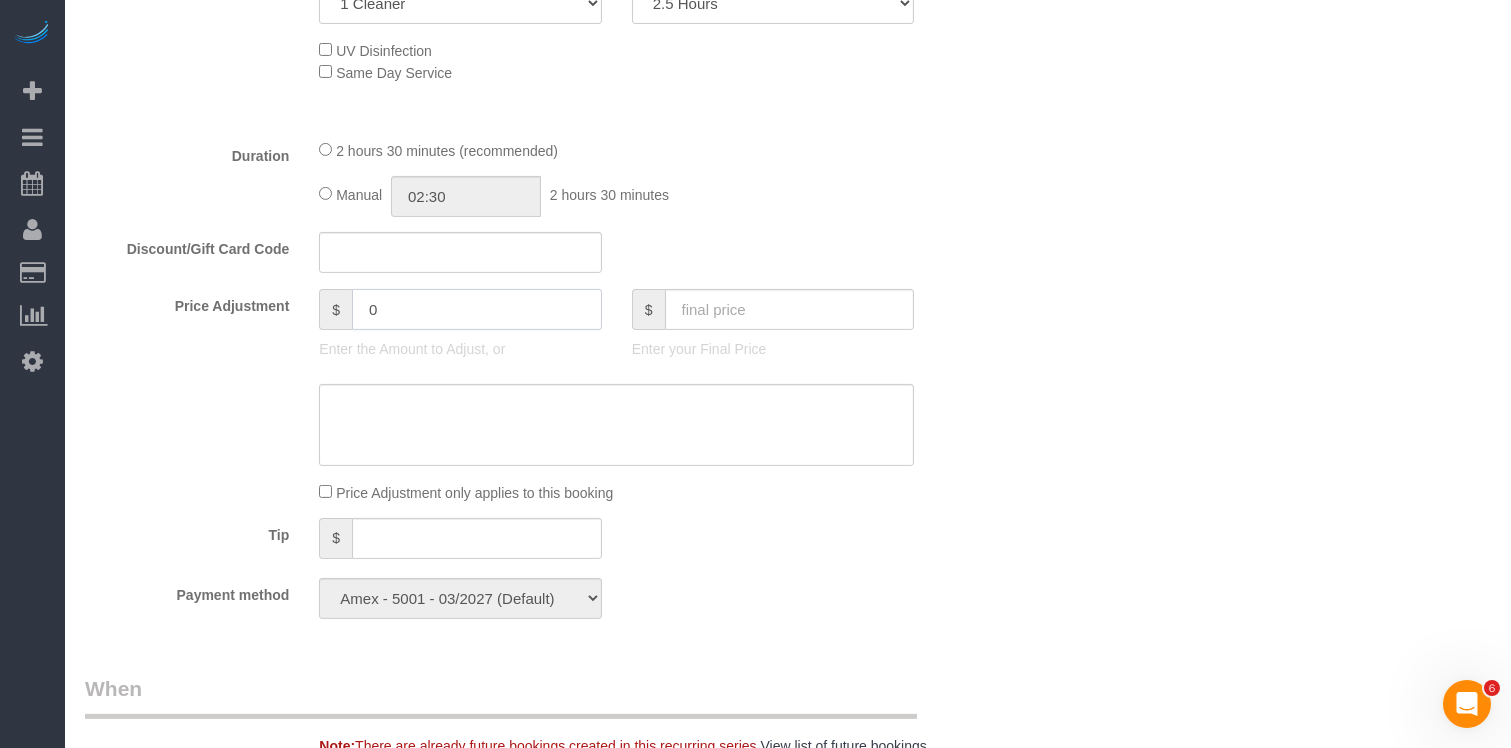 click on "0" 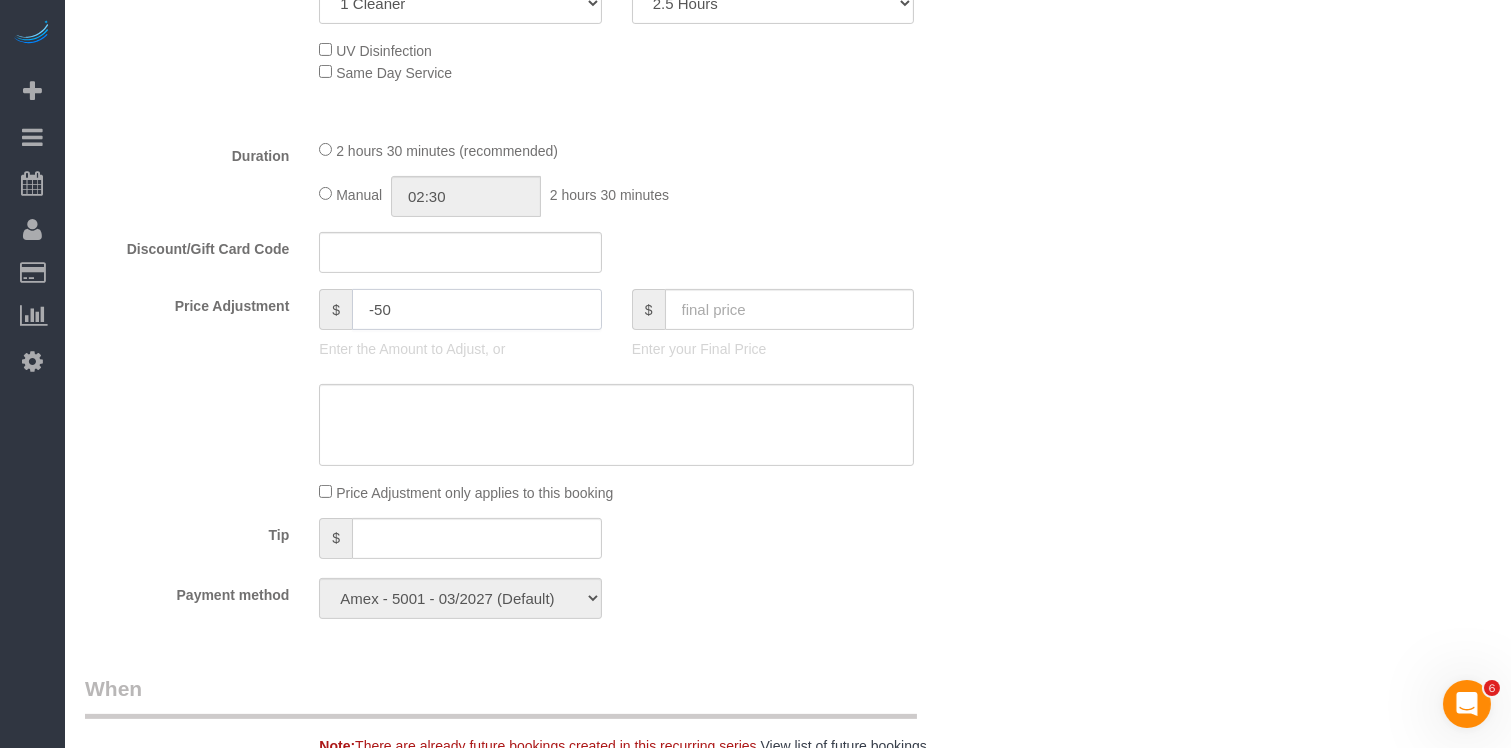 type on "-50" 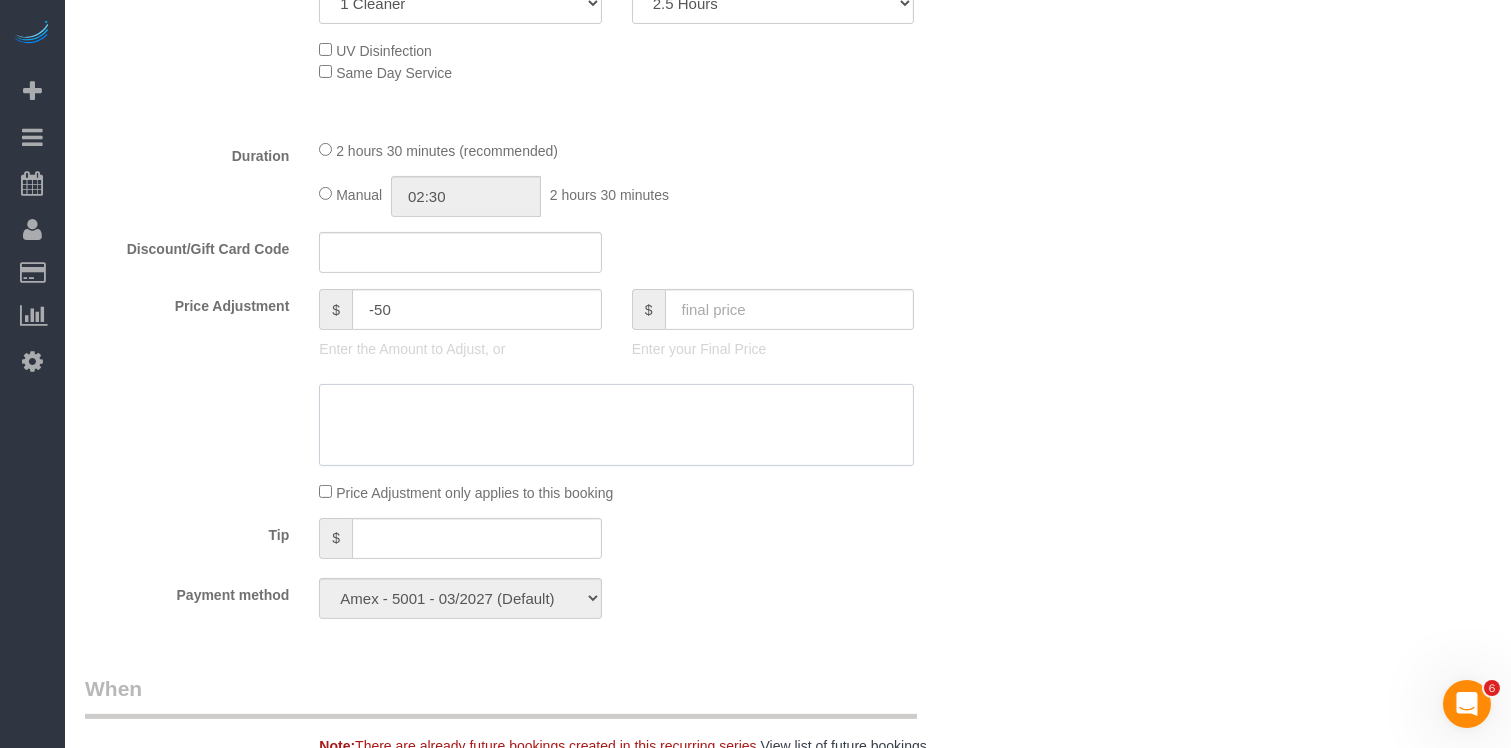 click 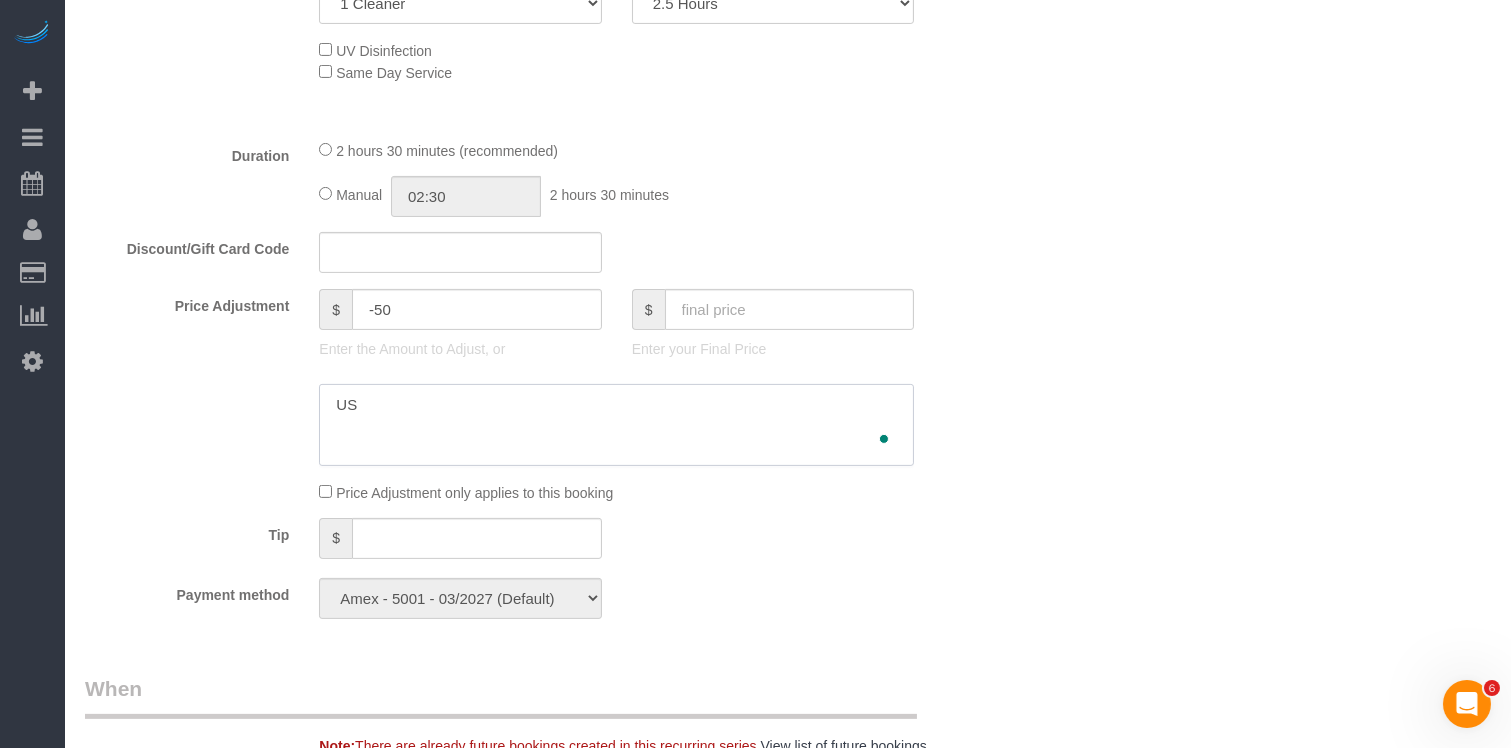 type on "U" 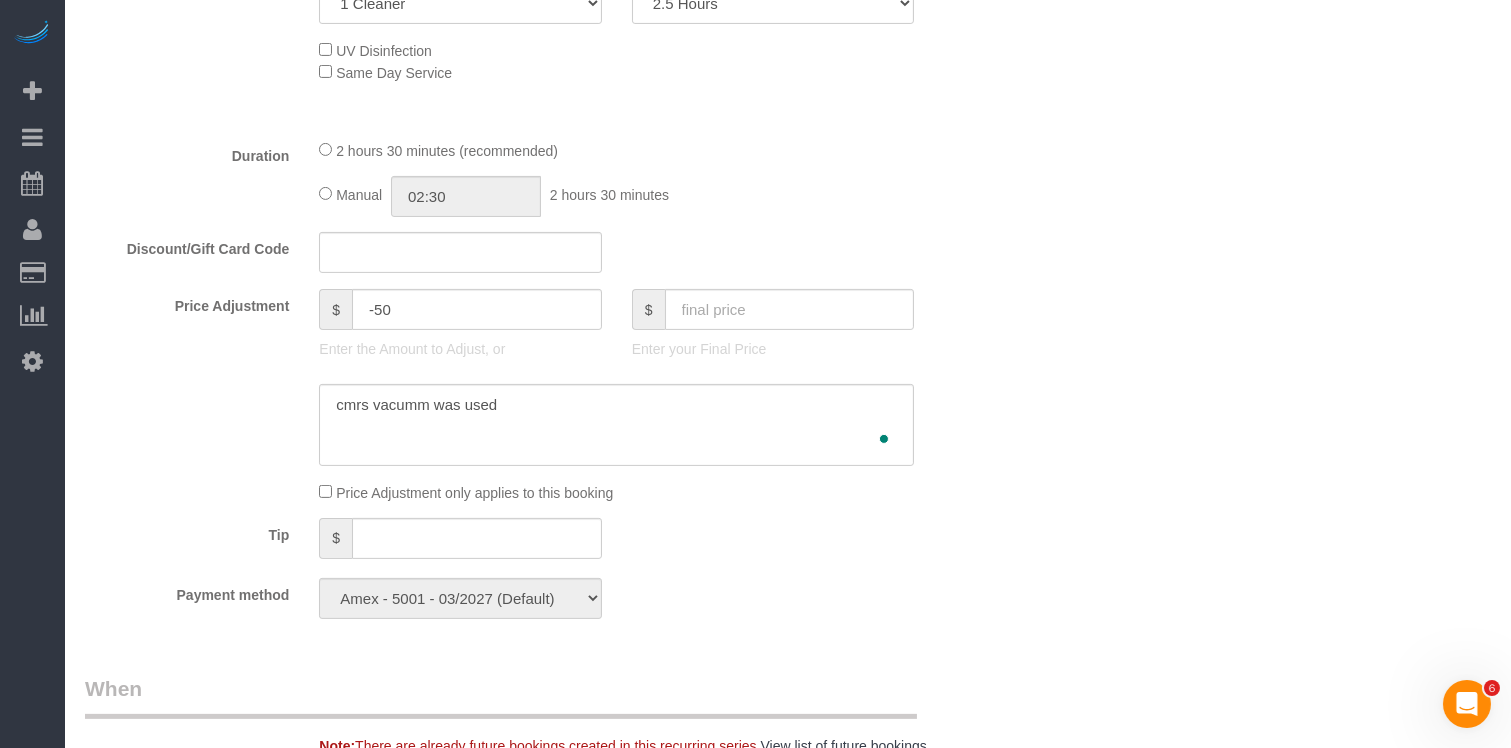 click on "What
Frequency *
One Time Weekly (20% Off) - 20.00% Every 2 Weeks (15% Off) - 15.00% Every 4 Weeks (10% Off) - 10.00%
Booking is complete and its Frequency cannot be changed
Type of Service *
Under 1,000 sq. ft. 1,001 - 1,500 sq. ft. 1,500+ sq. ft. Custom Cleaning Office Cleaning Airbnb Cleaning Post Construction Cleaning RE-CLEAN Hourly Rate - 8.0 Hourly Rate - 7.5 Late Cancellation - Invoice Purposes Hourly Rate (30% OFF) Bungalow Living Hello [PERSON_NAME] - Standard Cleaning Hello [PERSON_NAME] - Hourly Rate TULU - Standard Cleaning TULU - Hourly Rate Hourly Rate (15% OFF) Hourly Rate (20% OFF) Hourly Rate (25% OFF) Hourly Rate (22.5% OFF) Charity Clean Outsite - Hourly Rate Floor Cleaning 100/hr 140/hr Upholstery Cleaning Hourly Rate (Comped Cleaning) Power Washing Carpet/Rug Cleaning Floor Cleaning Couch Cleaning" at bounding box center [538, 199] 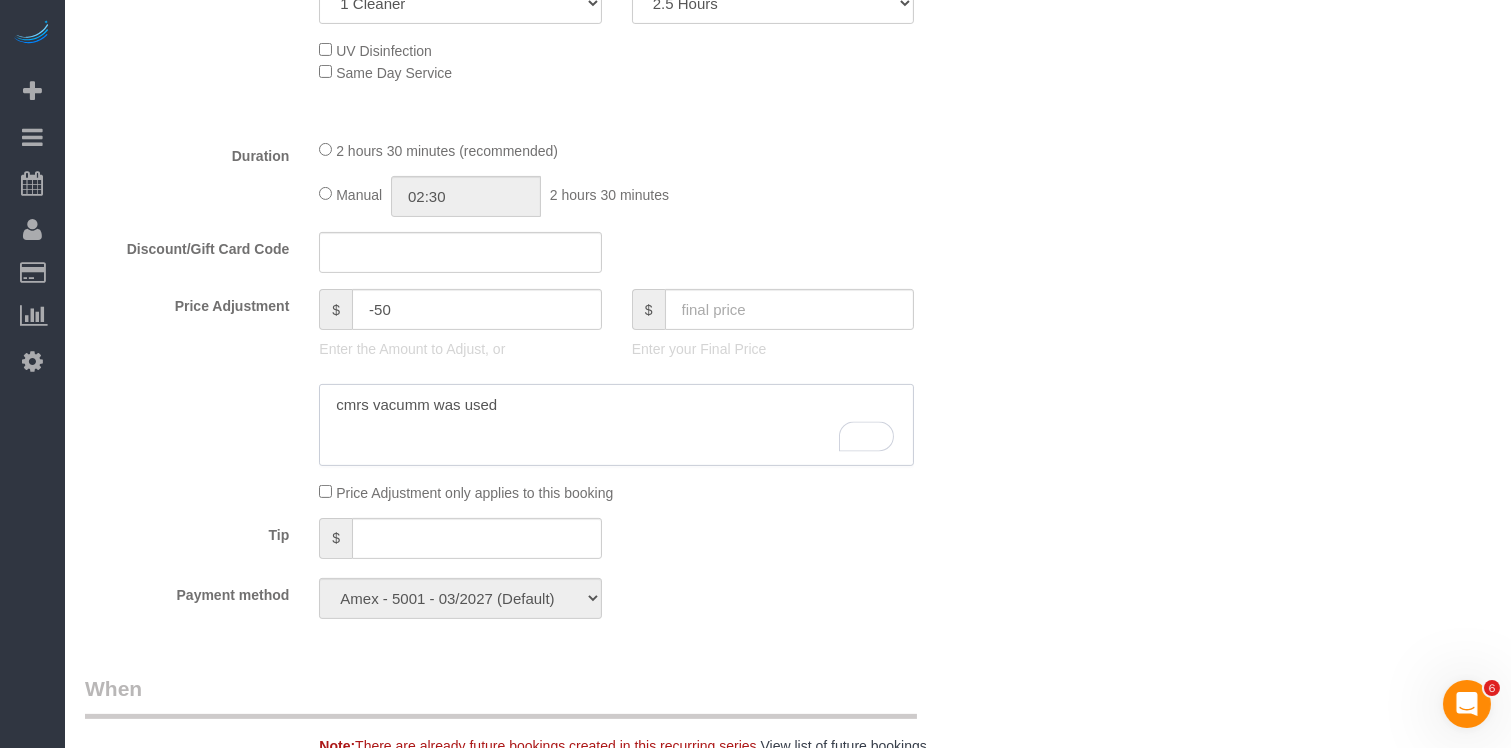 click 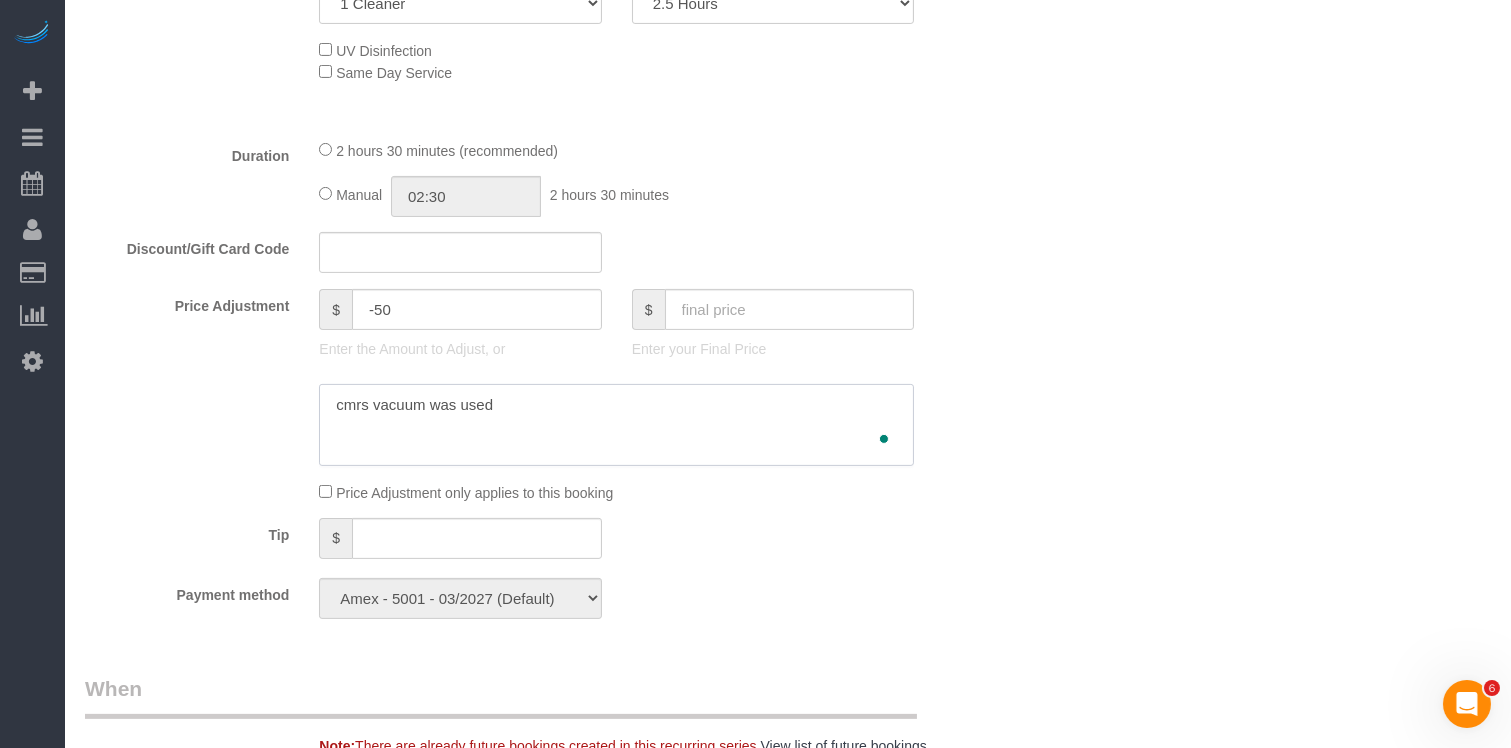 click 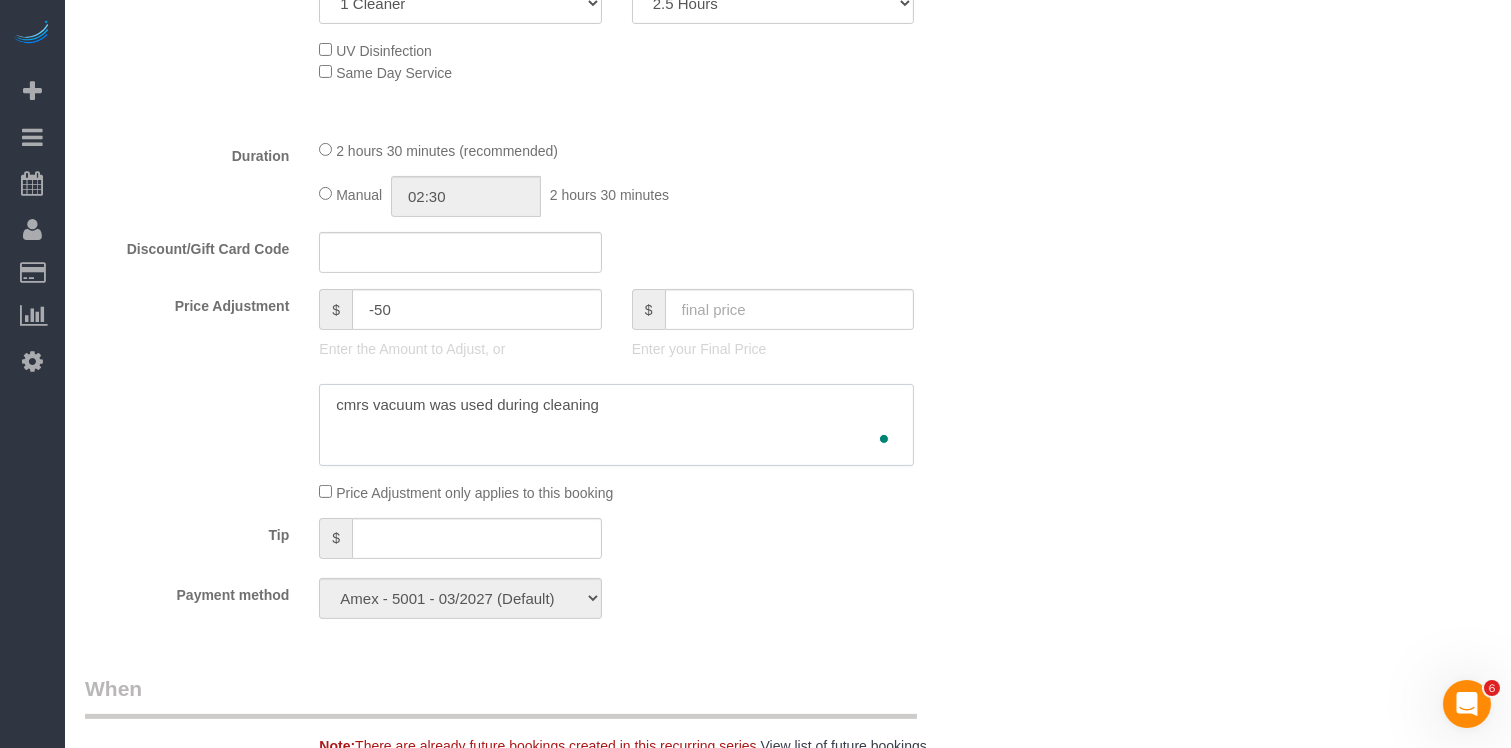 type on "cmrs vacuum was used during cleaning" 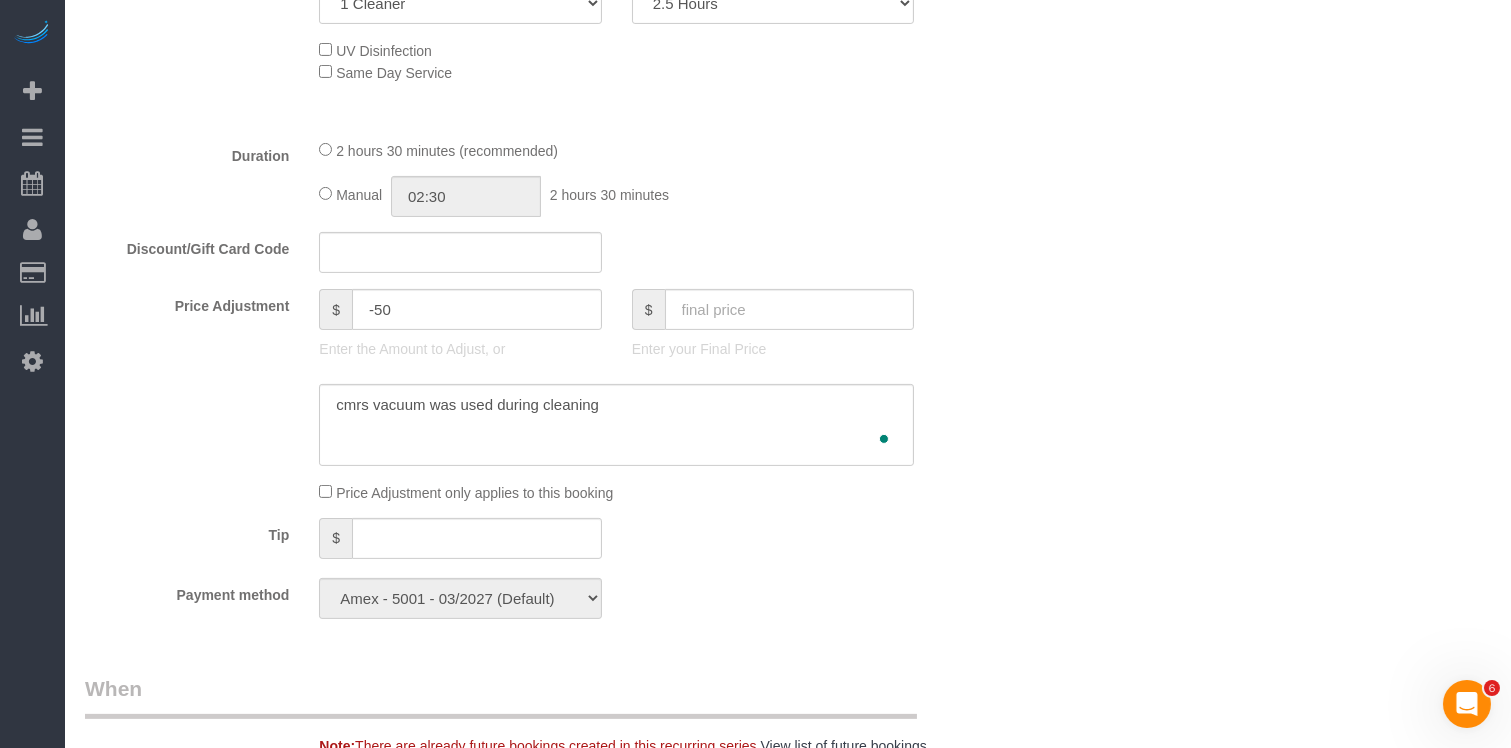 click on "What
Frequency *
One Time Weekly (20% Off) - 20.00% Every 2 Weeks (15% Off) - 15.00% Every 4 Weeks (10% Off) - 10.00%
Booking is complete and its Frequency cannot be changed
Type of Service *
Under 1,000 sq. ft. 1,001 - 1,500 sq. ft. 1,500+ sq. ft. Custom Cleaning Office Cleaning Airbnb Cleaning Post Construction Cleaning RE-CLEAN Hourly Rate - 8.0 Hourly Rate - 7.5 Late Cancellation - Invoice Purposes Hourly Rate (30% OFF) Bungalow Living Hello Alfred - Standard Cleaning Hello Alfred - Hourly Rate TULU - Standard Cleaning TULU - Hourly Rate Hourly Rate (15% OFF) Hourly Rate (20% OFF) Hourly Rate (25% OFF) Hourly Rate (22.5% OFF) Charity Clean Outsite - Hourly Rate Floor Cleaning 100/hr 140/hr Upholstery Cleaning Hourly Rate (Comped Cleaning) Power Washing Carpet/Rug Cleaning Floor Cleaning Couch Cleaning" at bounding box center [538, 199] 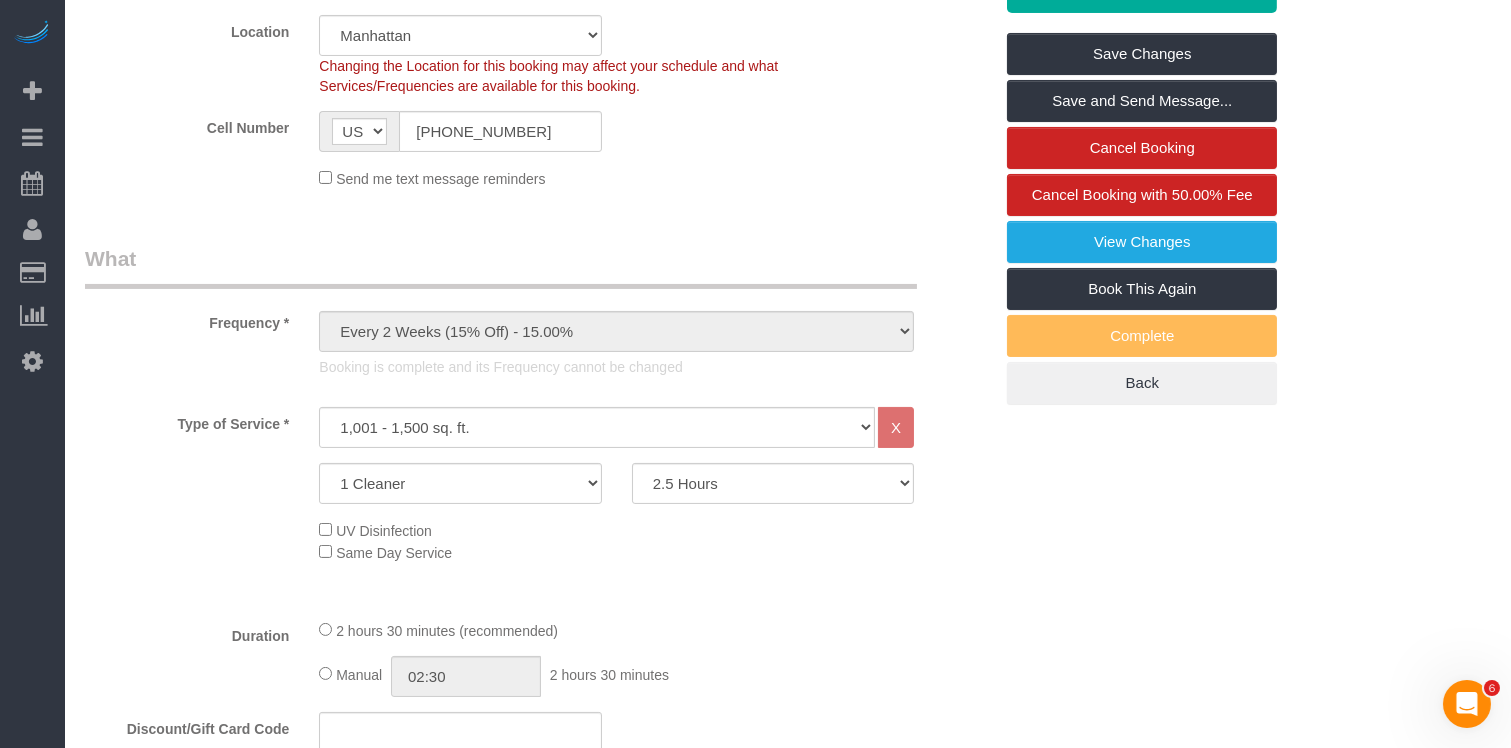 scroll, scrollTop: 0, scrollLeft: 0, axis: both 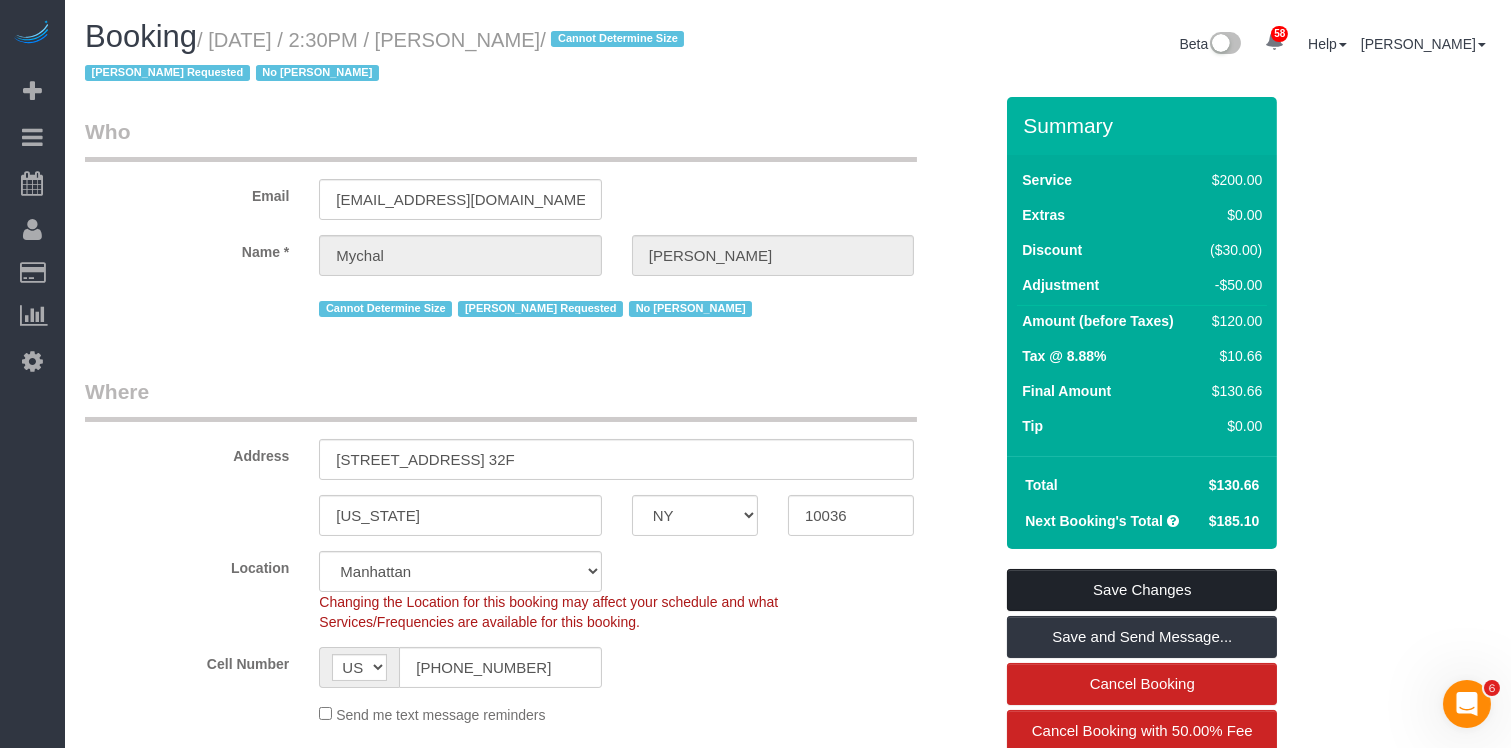 click on "Save Changes" at bounding box center [1142, 590] 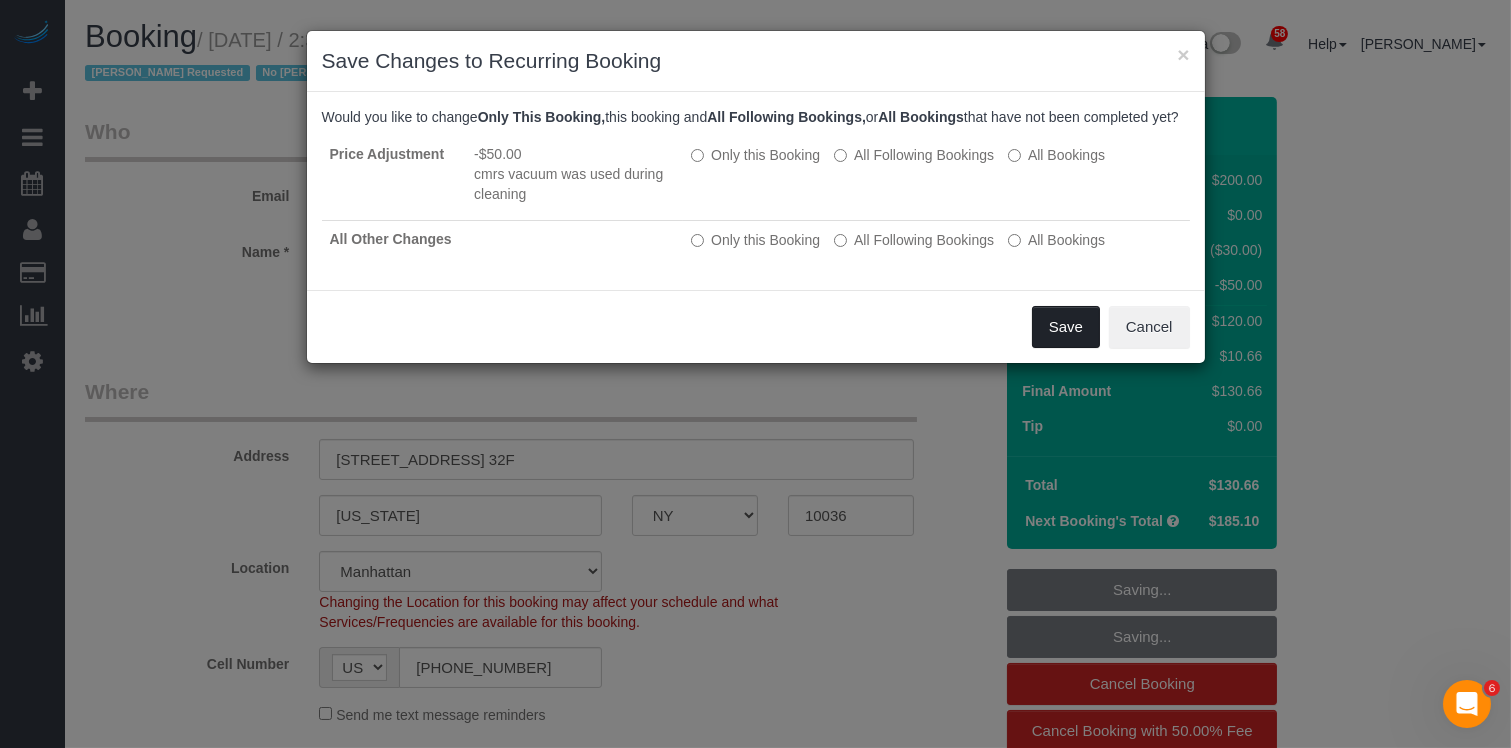 click on "Save" at bounding box center (1066, 327) 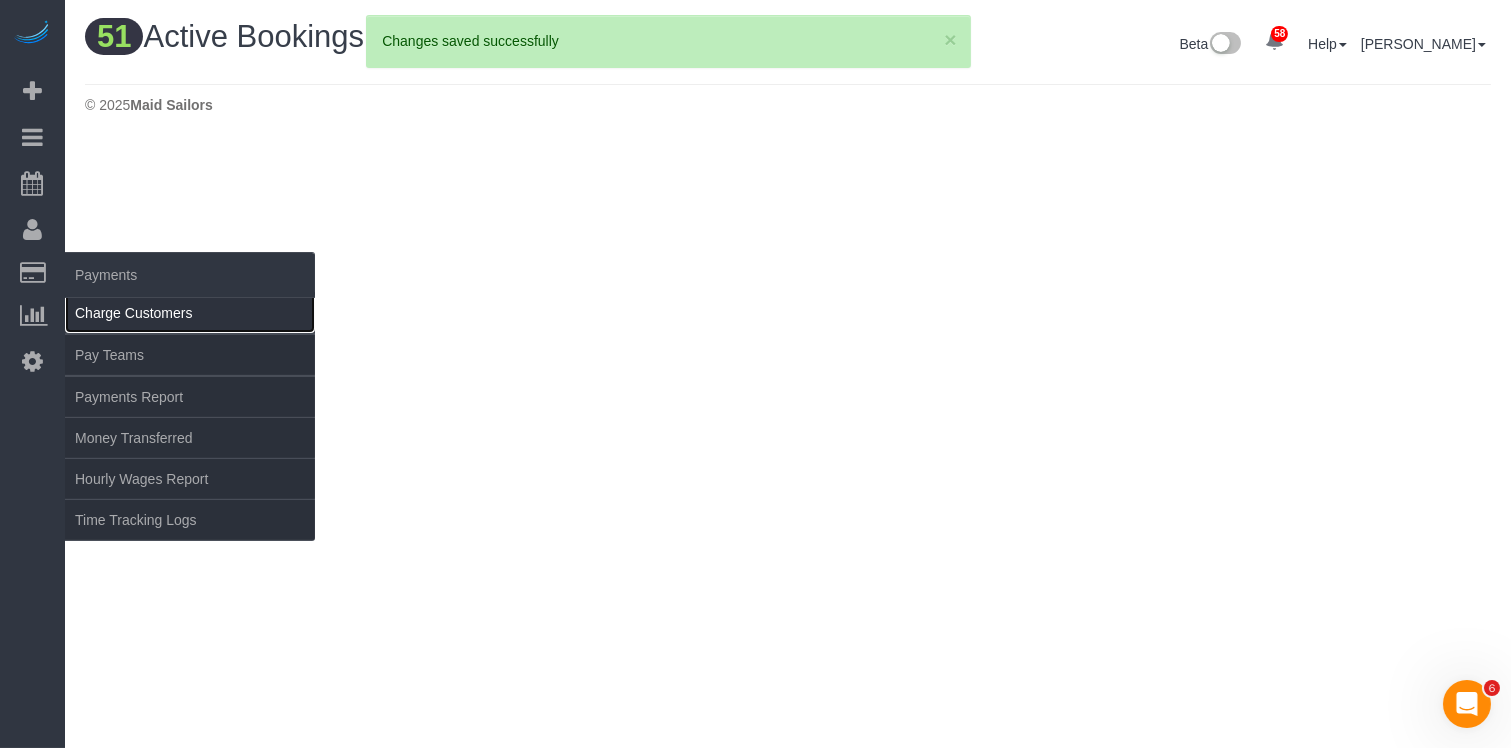 click on "Charge Customers" at bounding box center (190, 313) 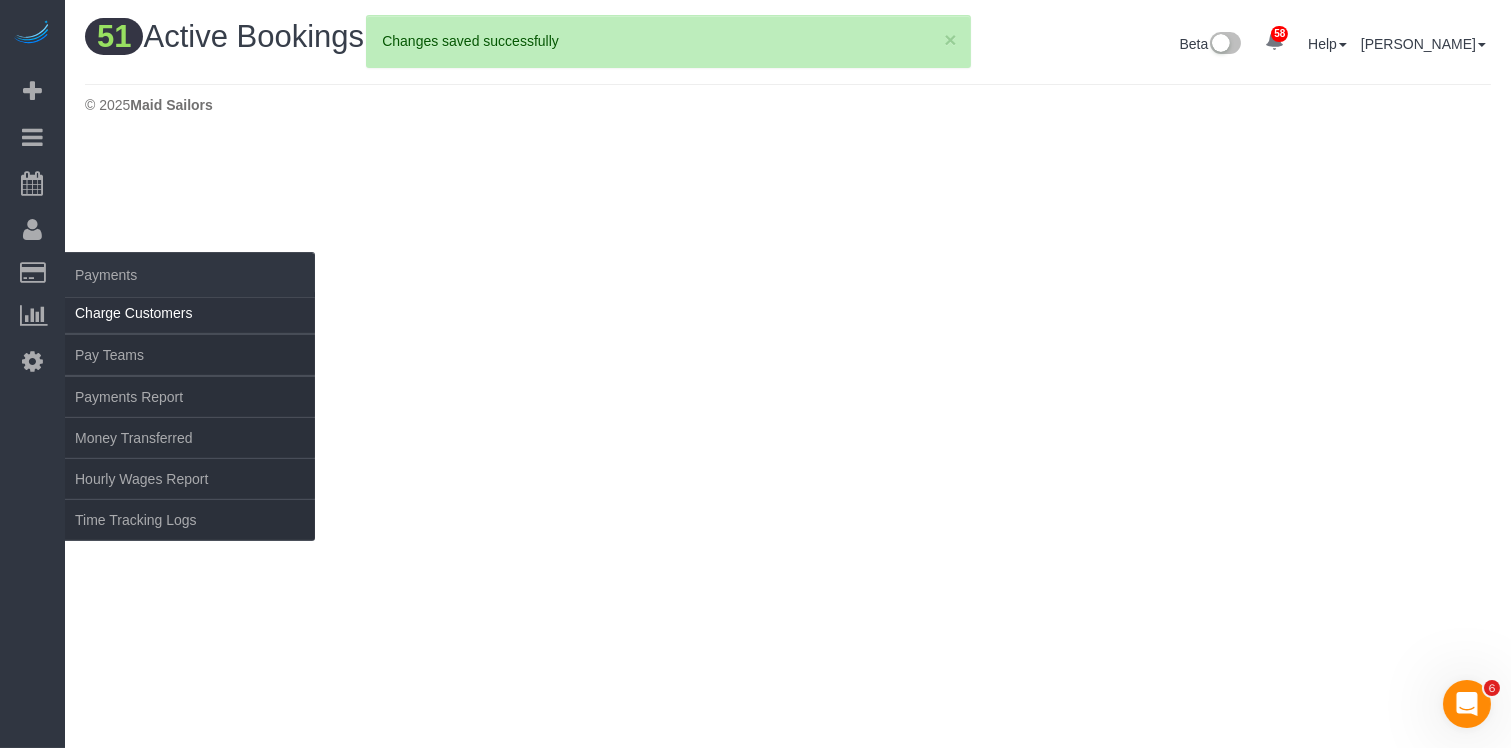 select 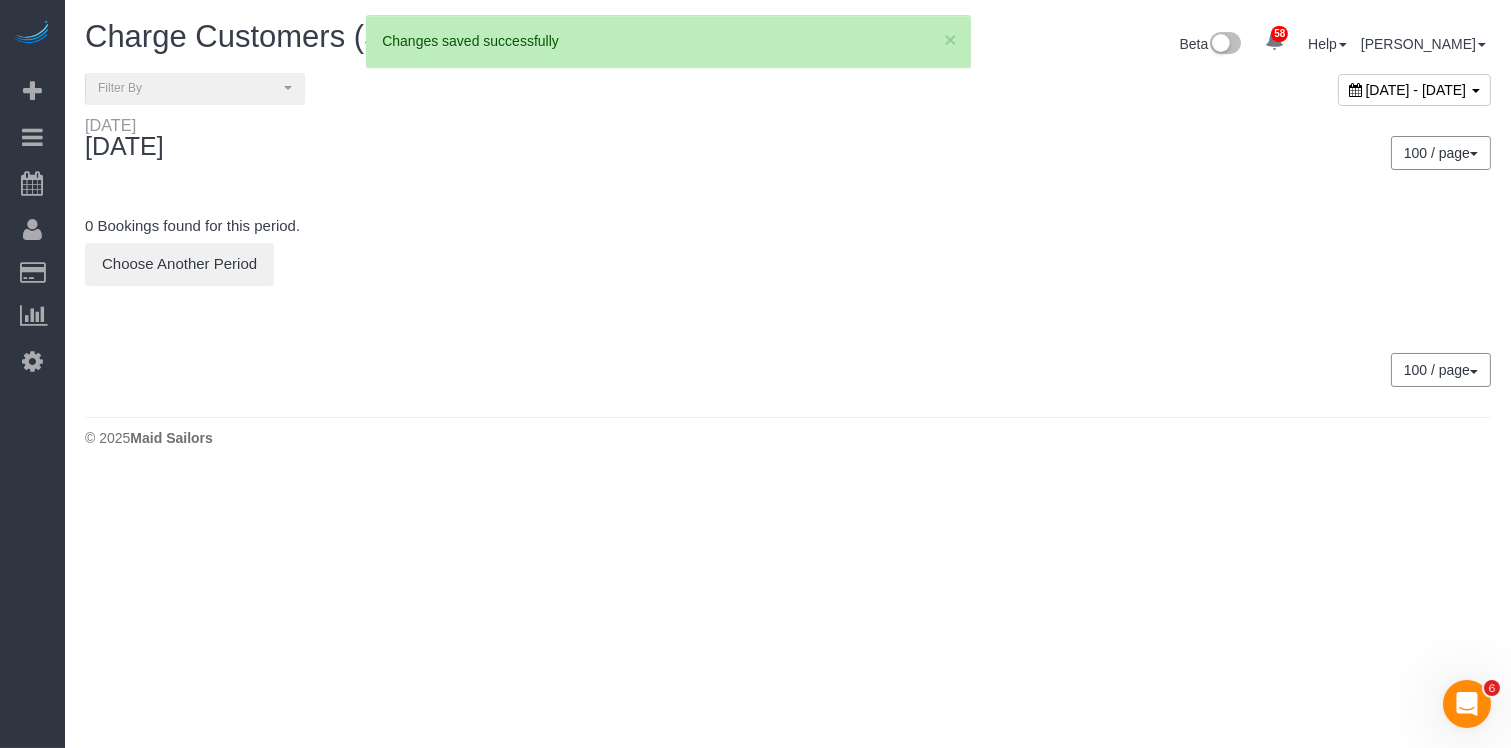 click on "July 02, 2025 - July 02, 2025" at bounding box center (1416, 90) 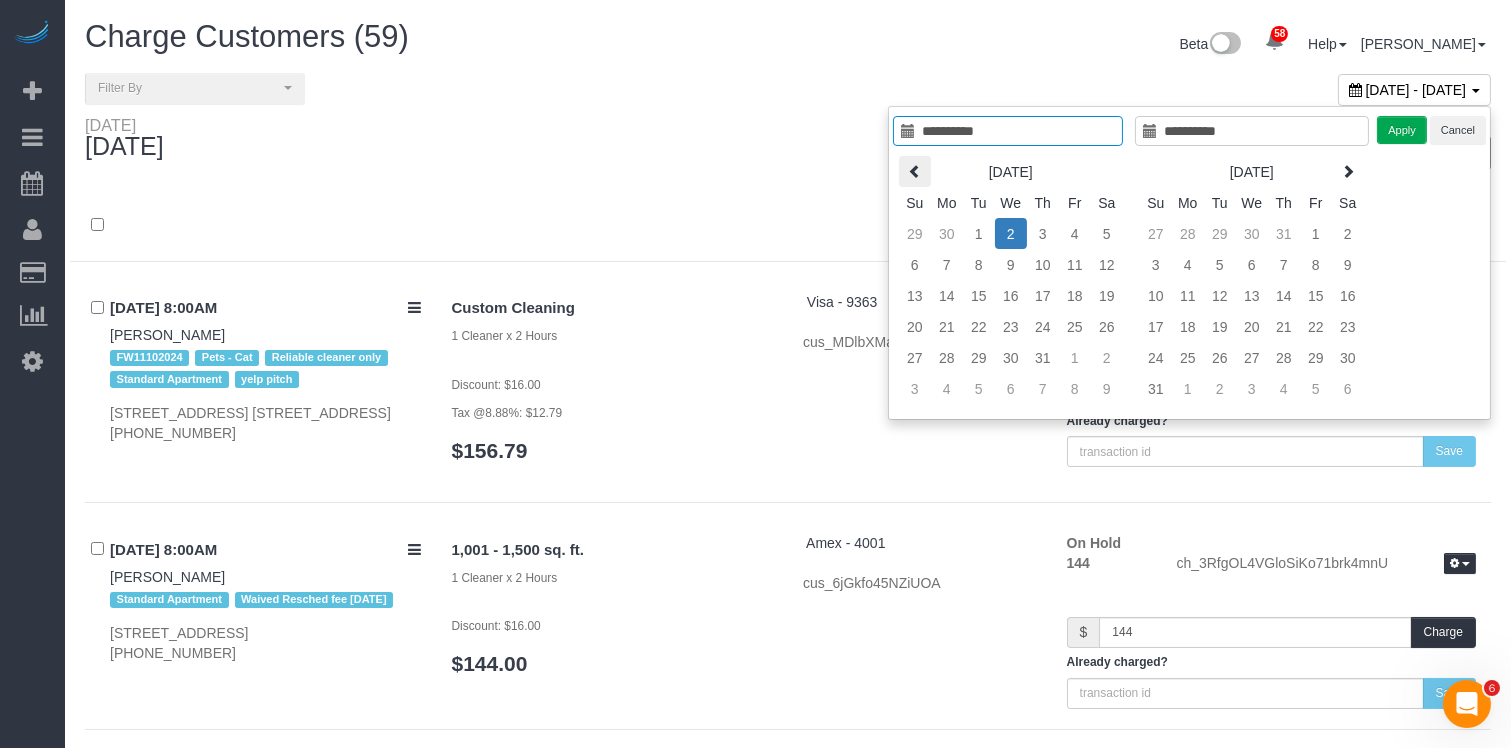 click at bounding box center (915, 171) 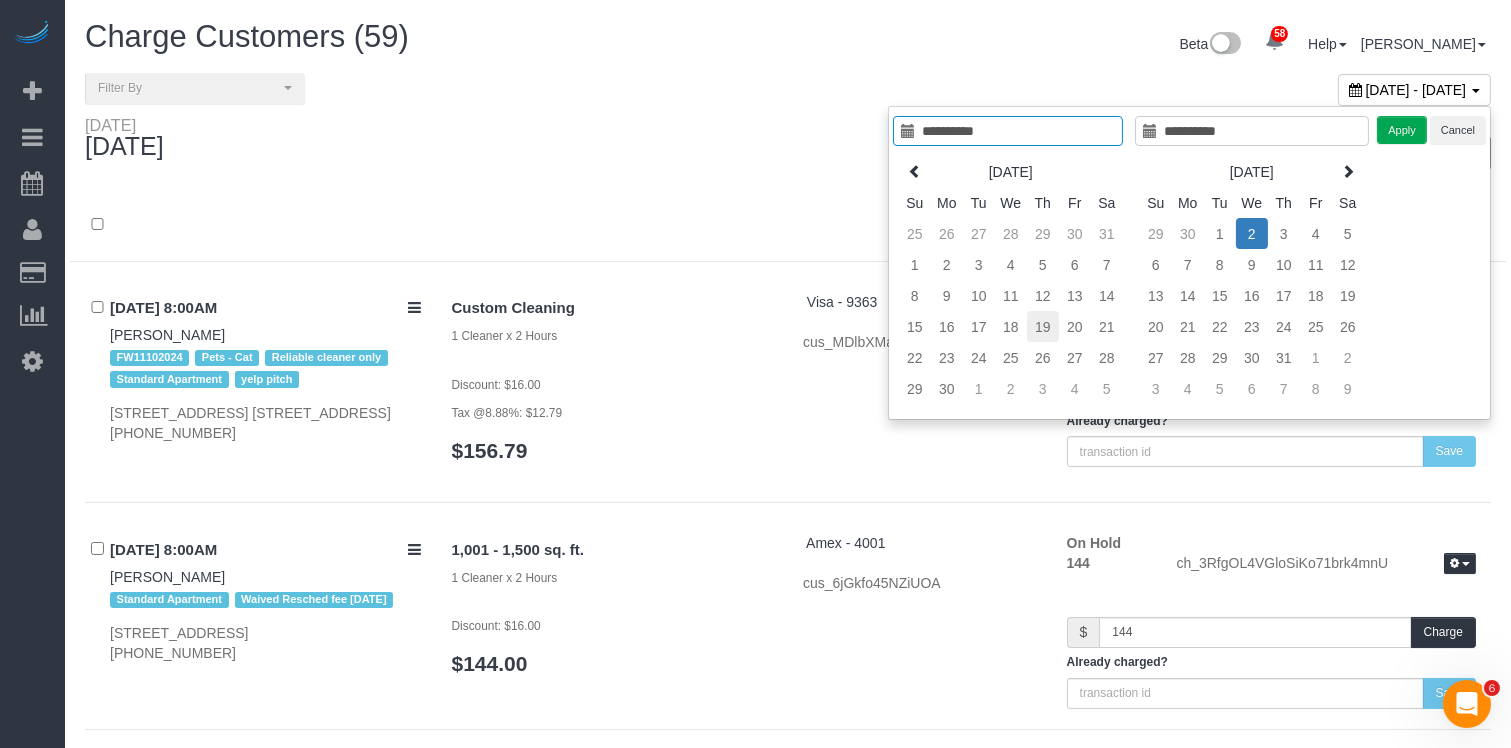 type on "**********" 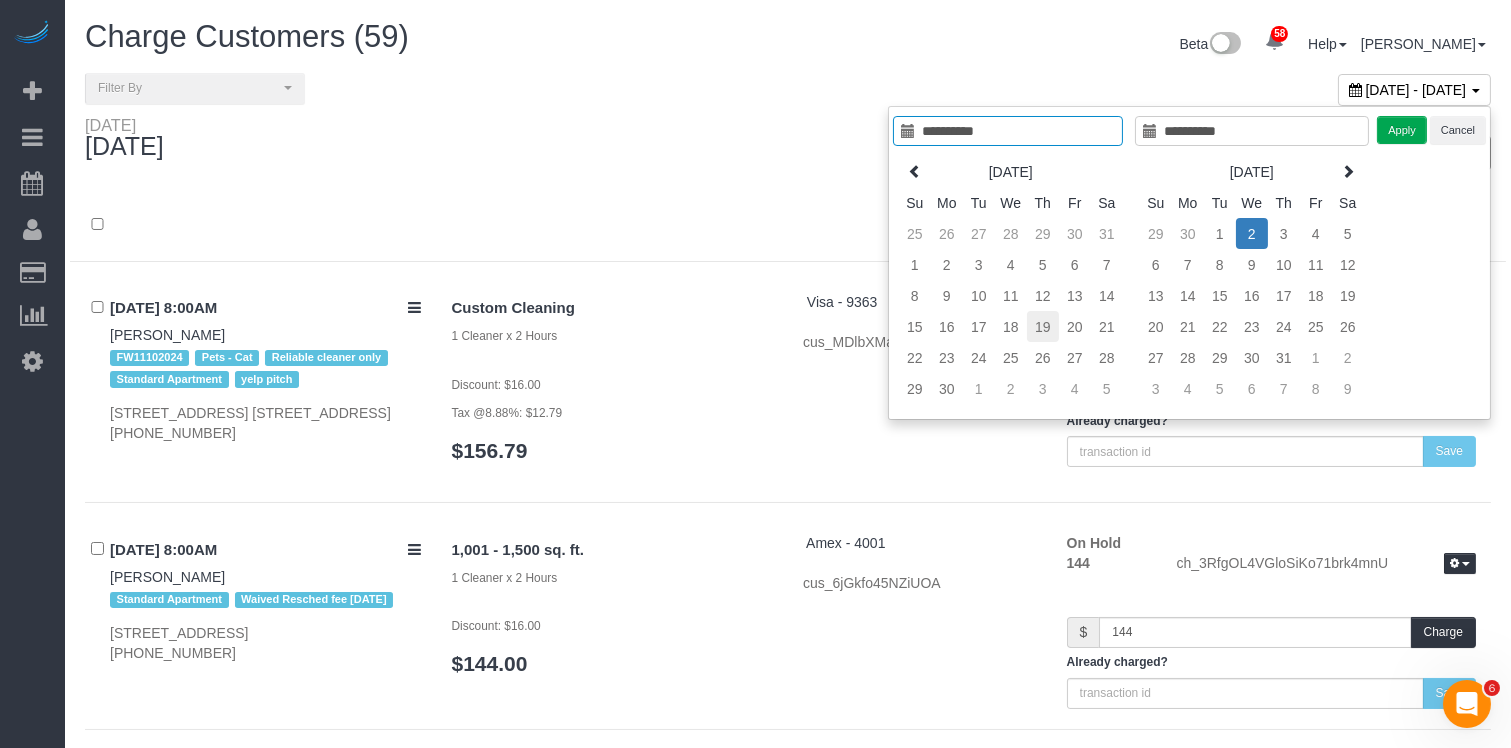 click on "19" at bounding box center [1043, 326] 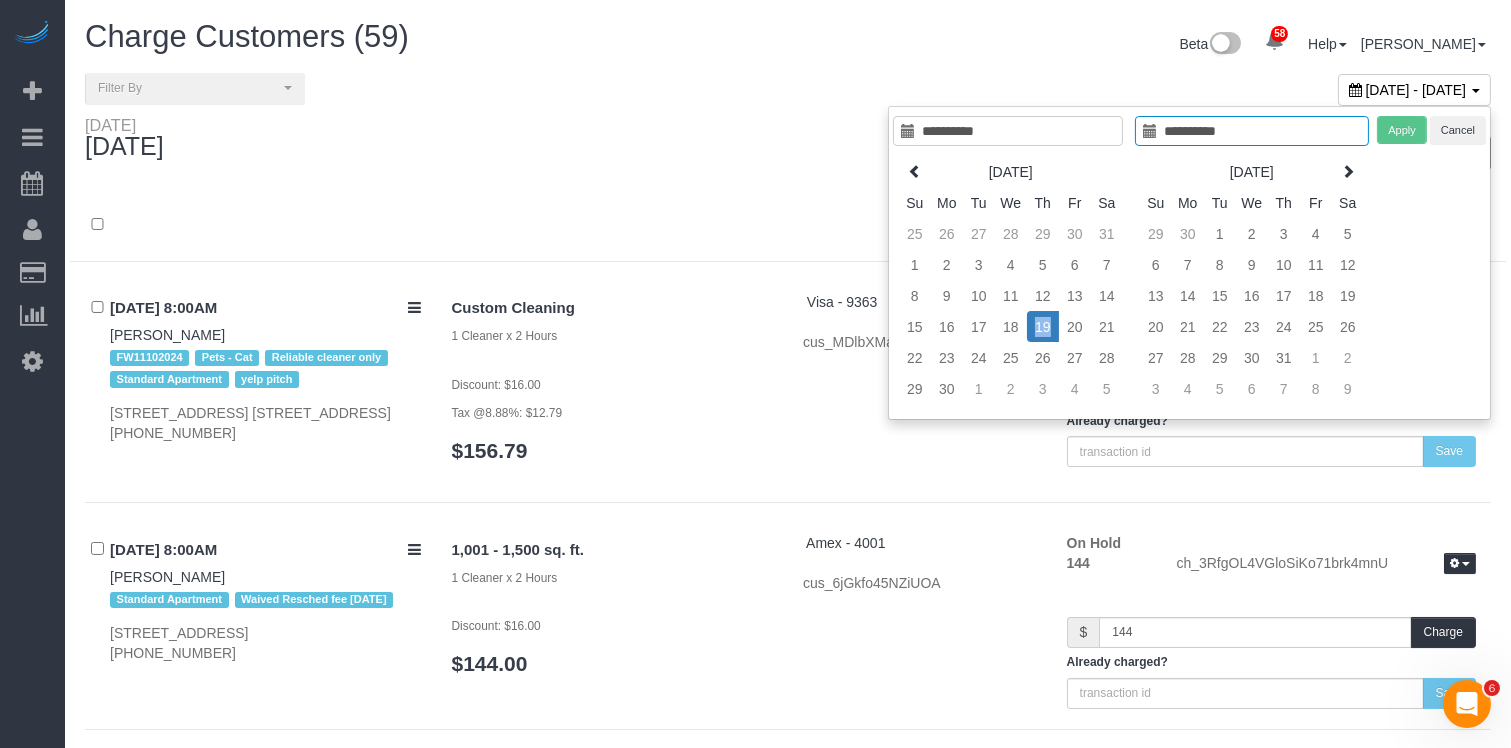 click on "19" at bounding box center [1043, 326] 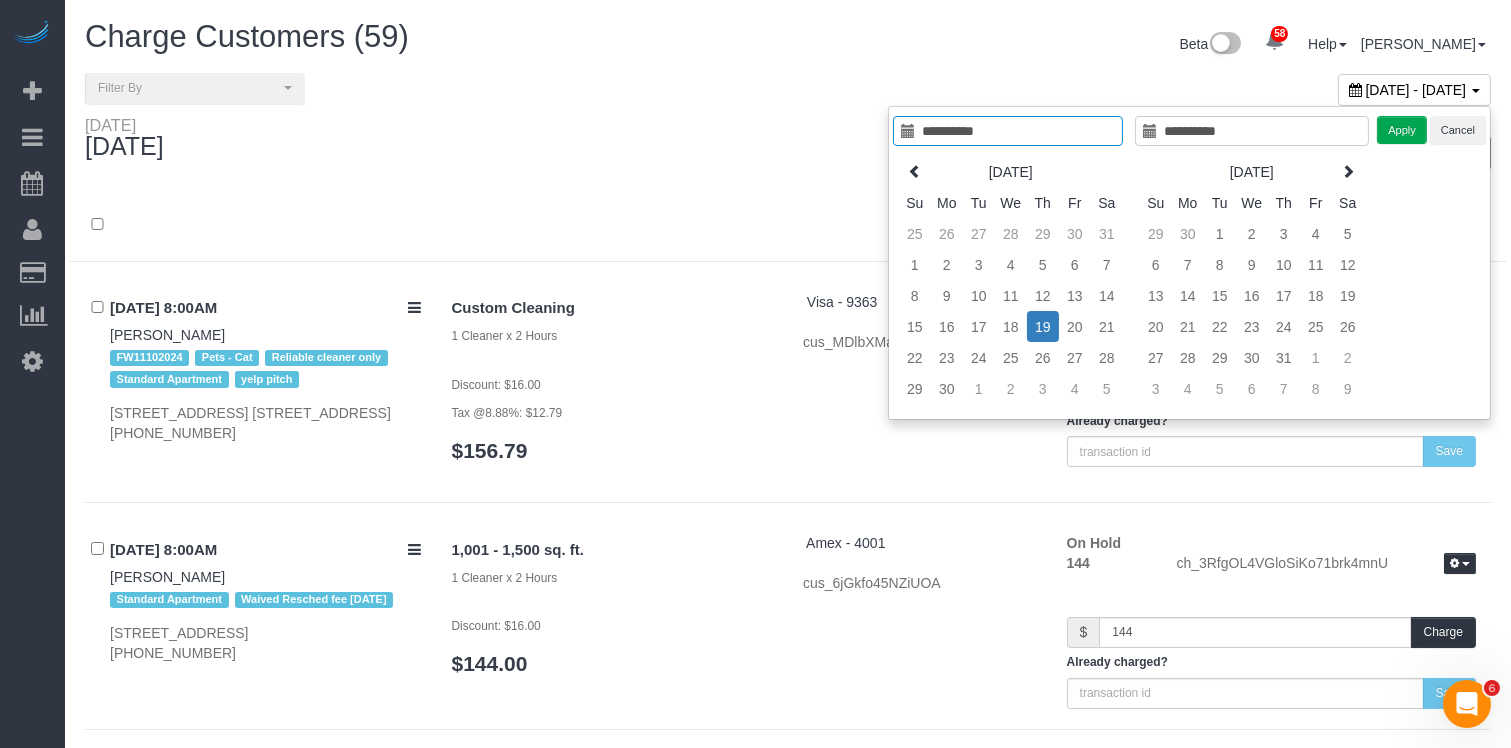 type on "**********" 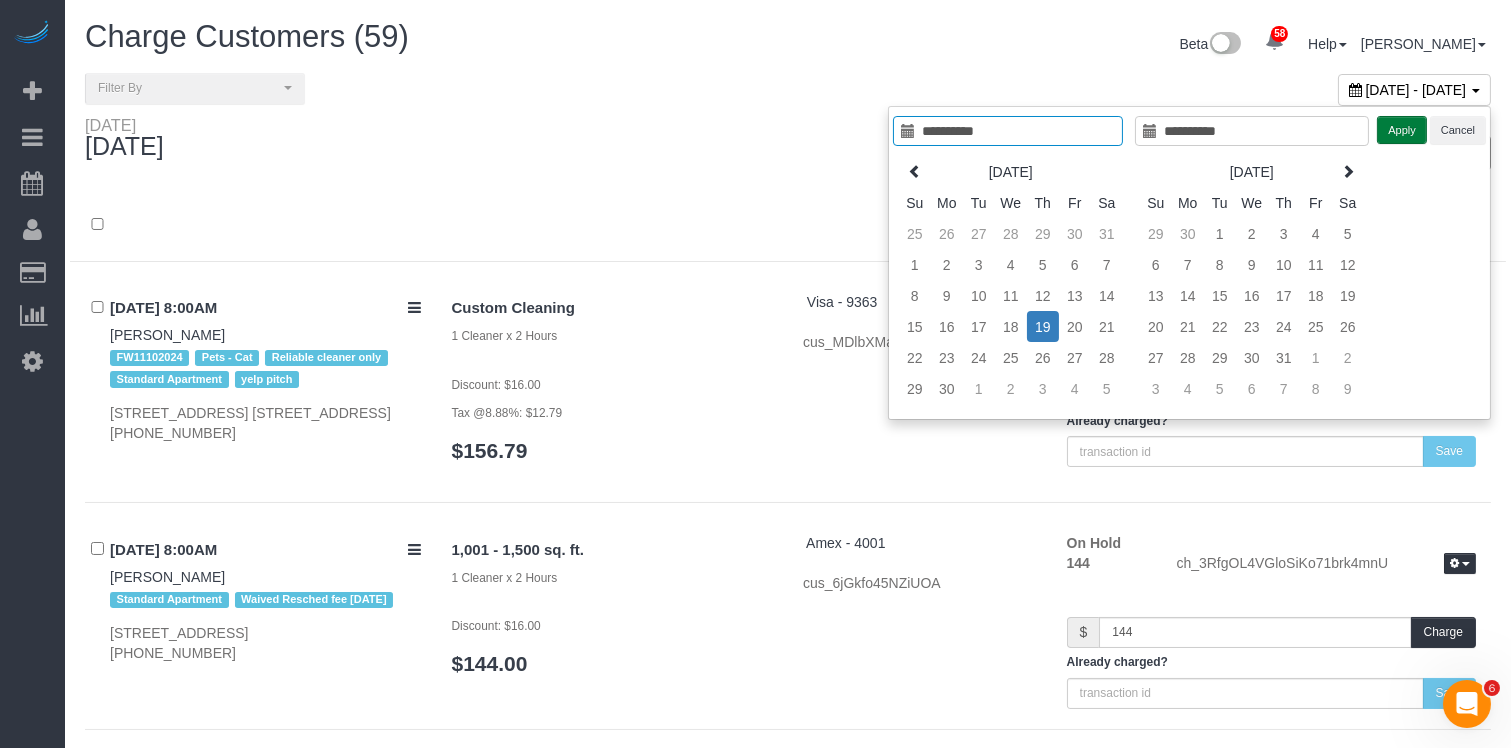 click on "Apply" at bounding box center (1402, 130) 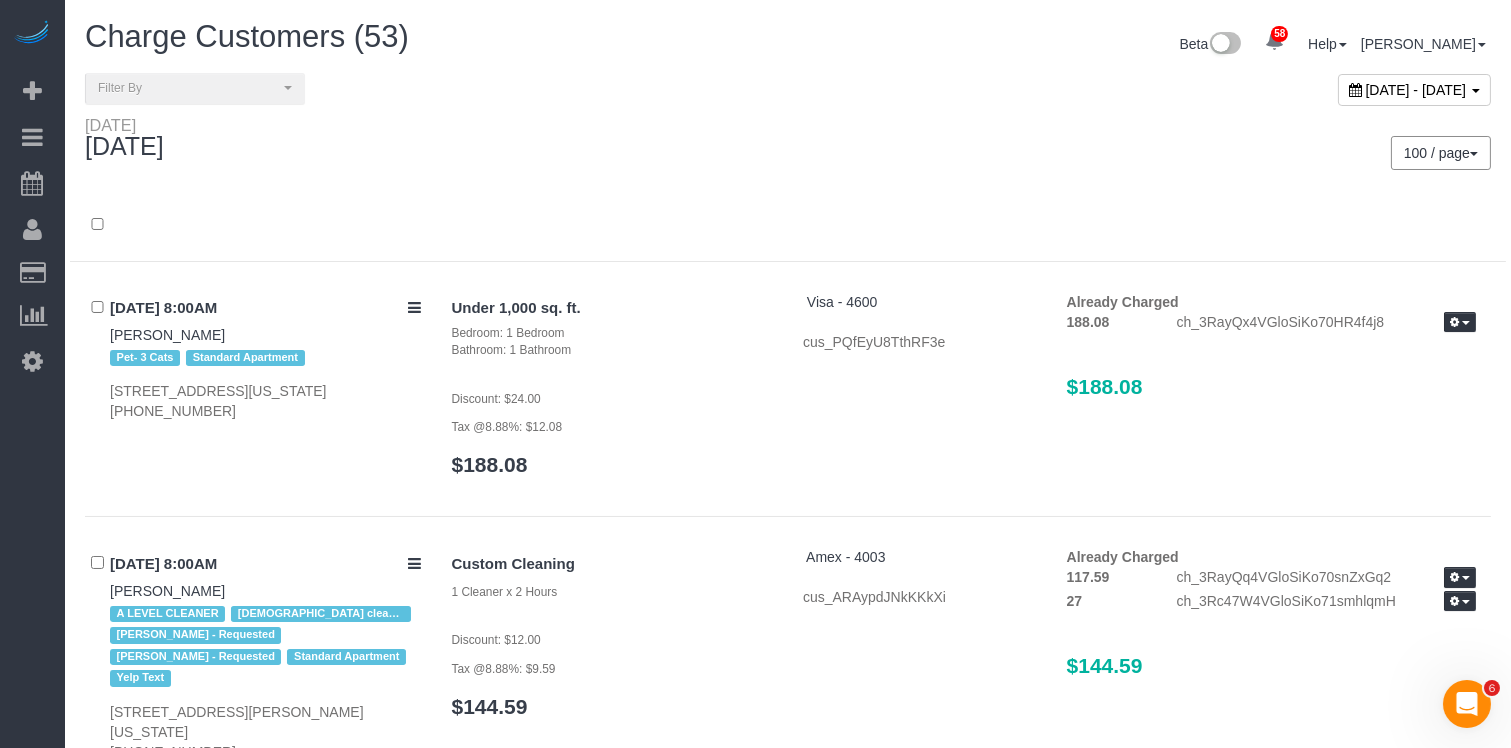 click at bounding box center [788, 236] 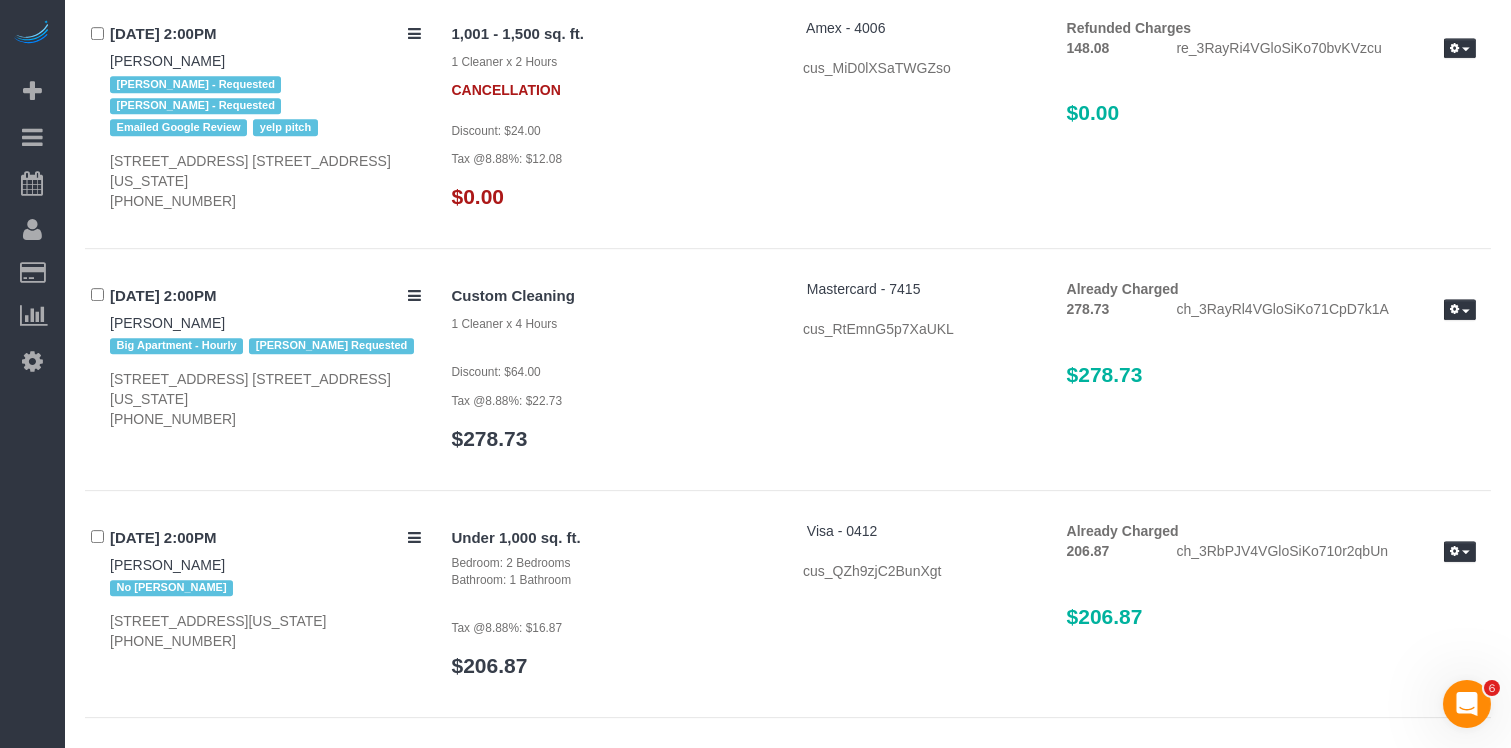 scroll, scrollTop: 11510, scrollLeft: 0, axis: vertical 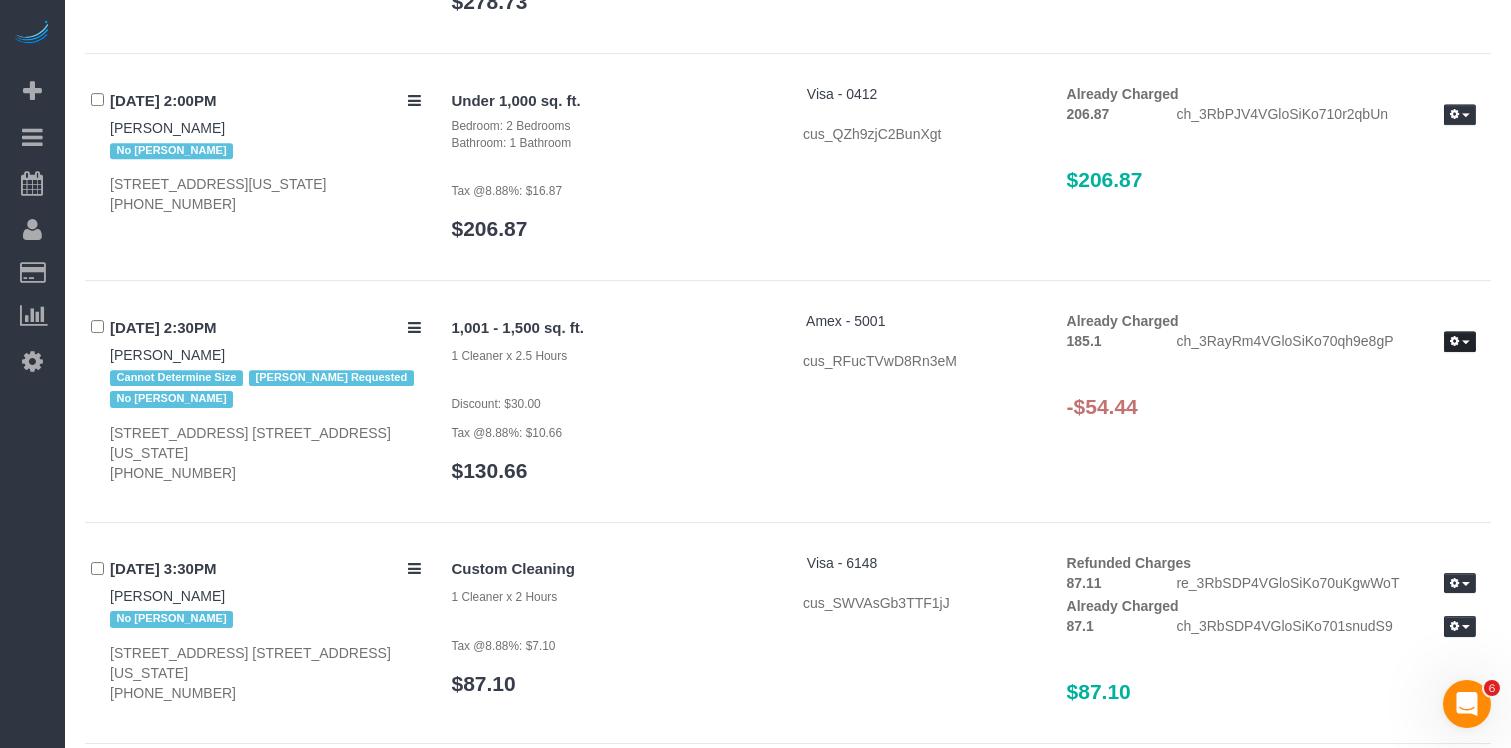click at bounding box center [1466, 342] 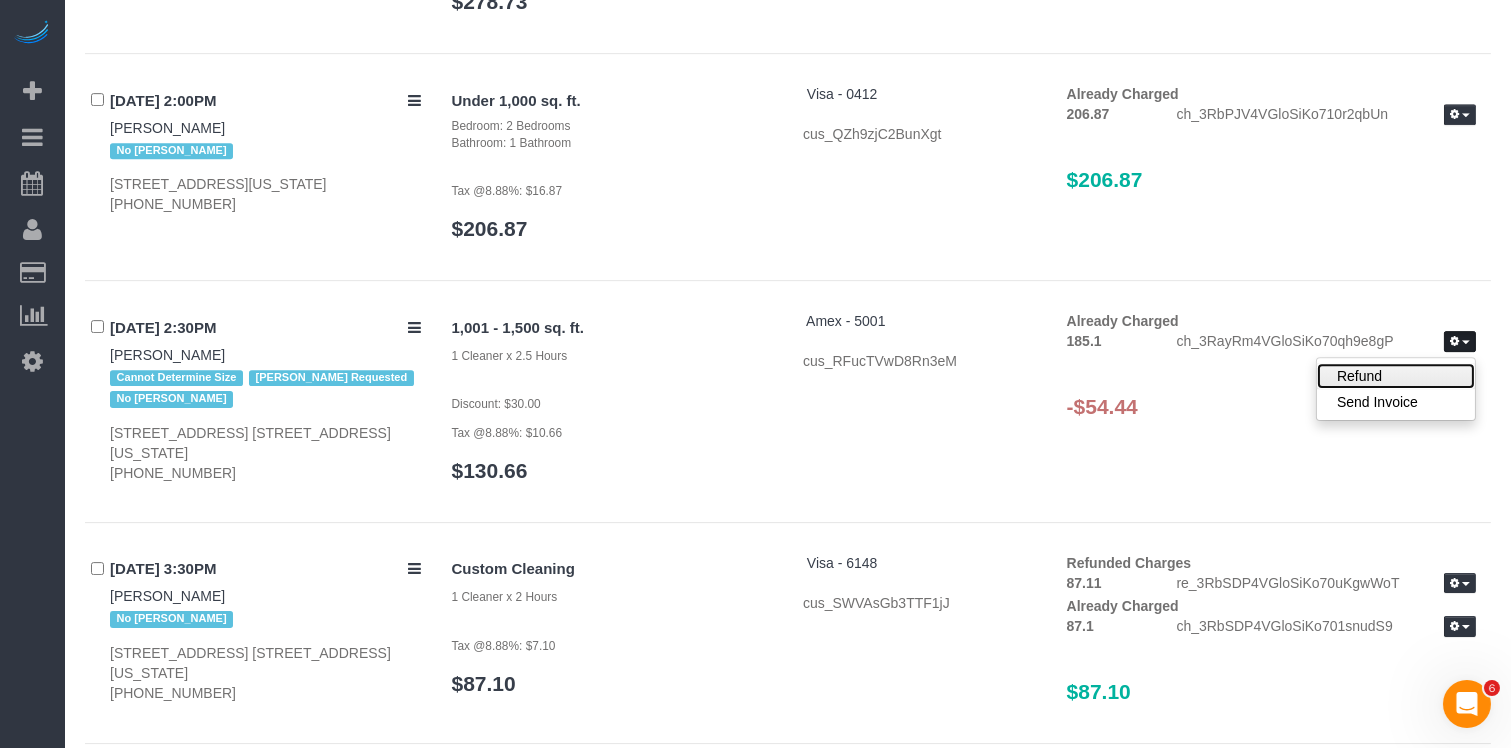 click on "Refund" at bounding box center [1396, 376] 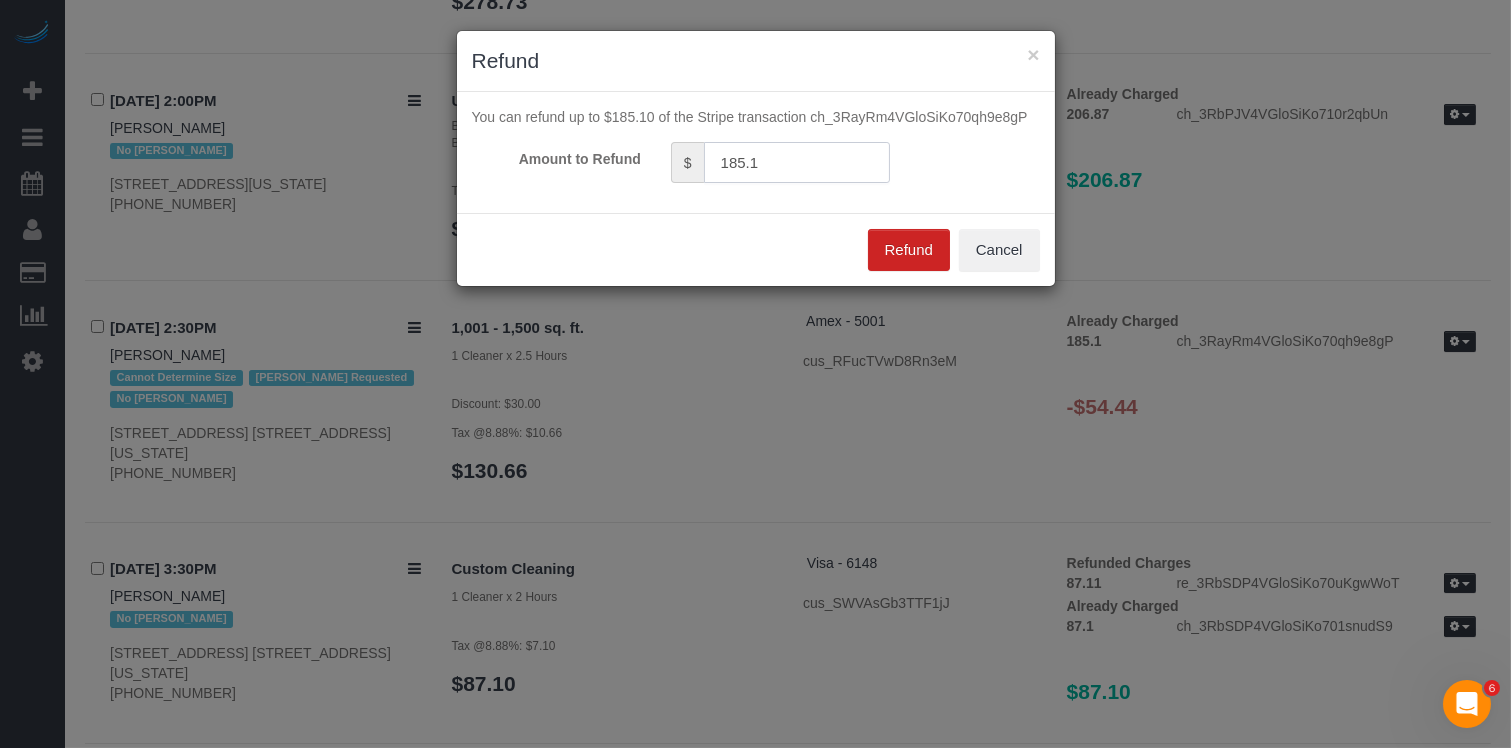 drag, startPoint x: 796, startPoint y: 160, endPoint x: 675, endPoint y: 143, distance: 122.18838 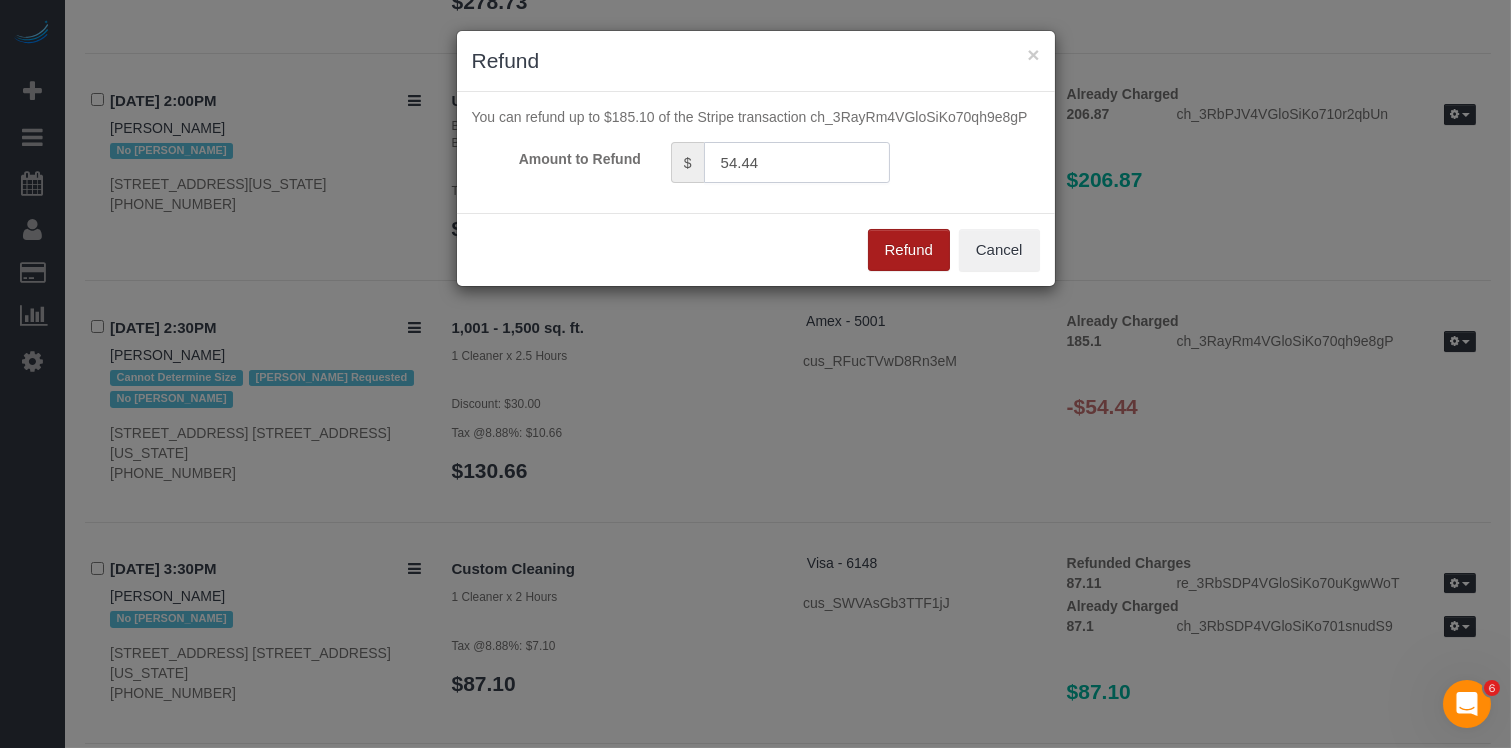 type on "54.44" 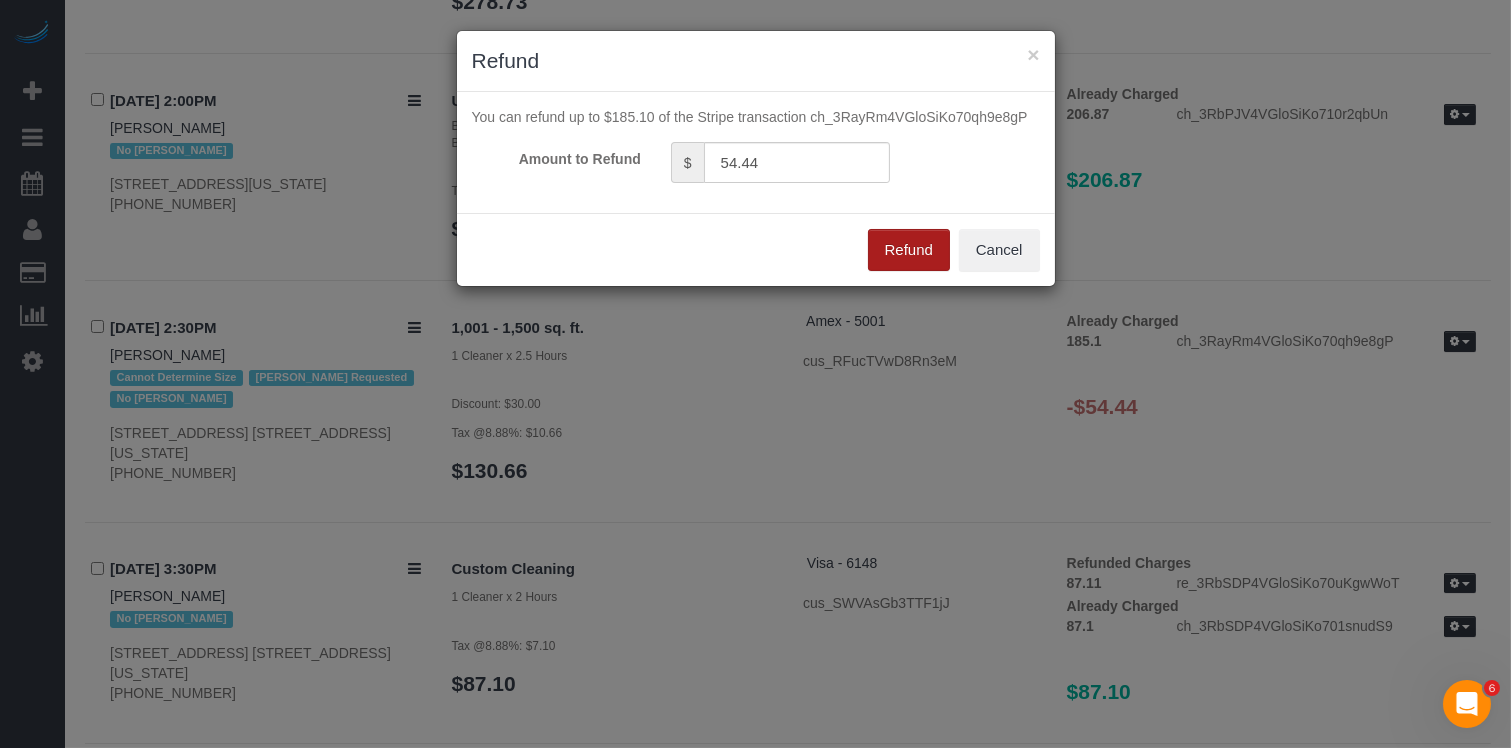 click on "Refund" at bounding box center [909, 250] 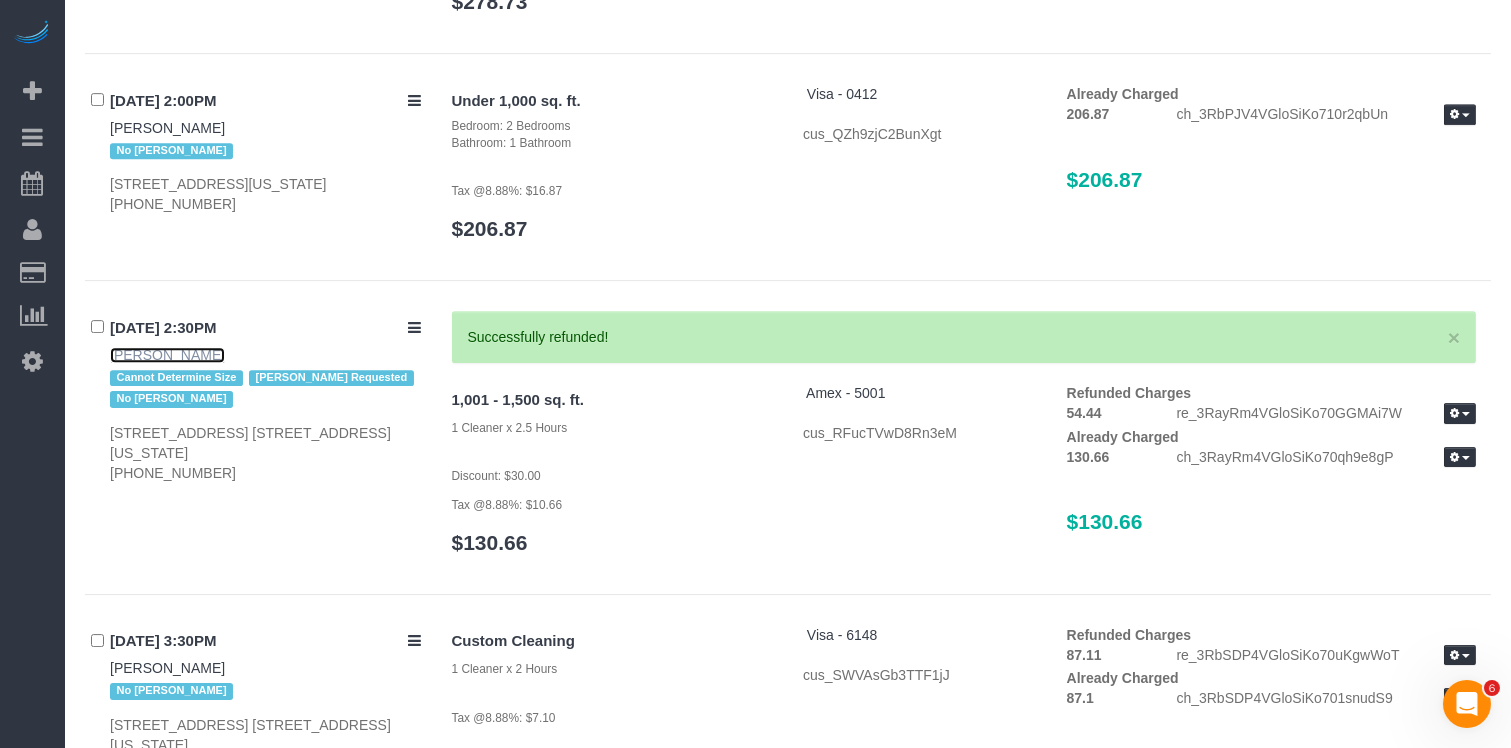 click on "Mychal Harrison" at bounding box center (167, 355) 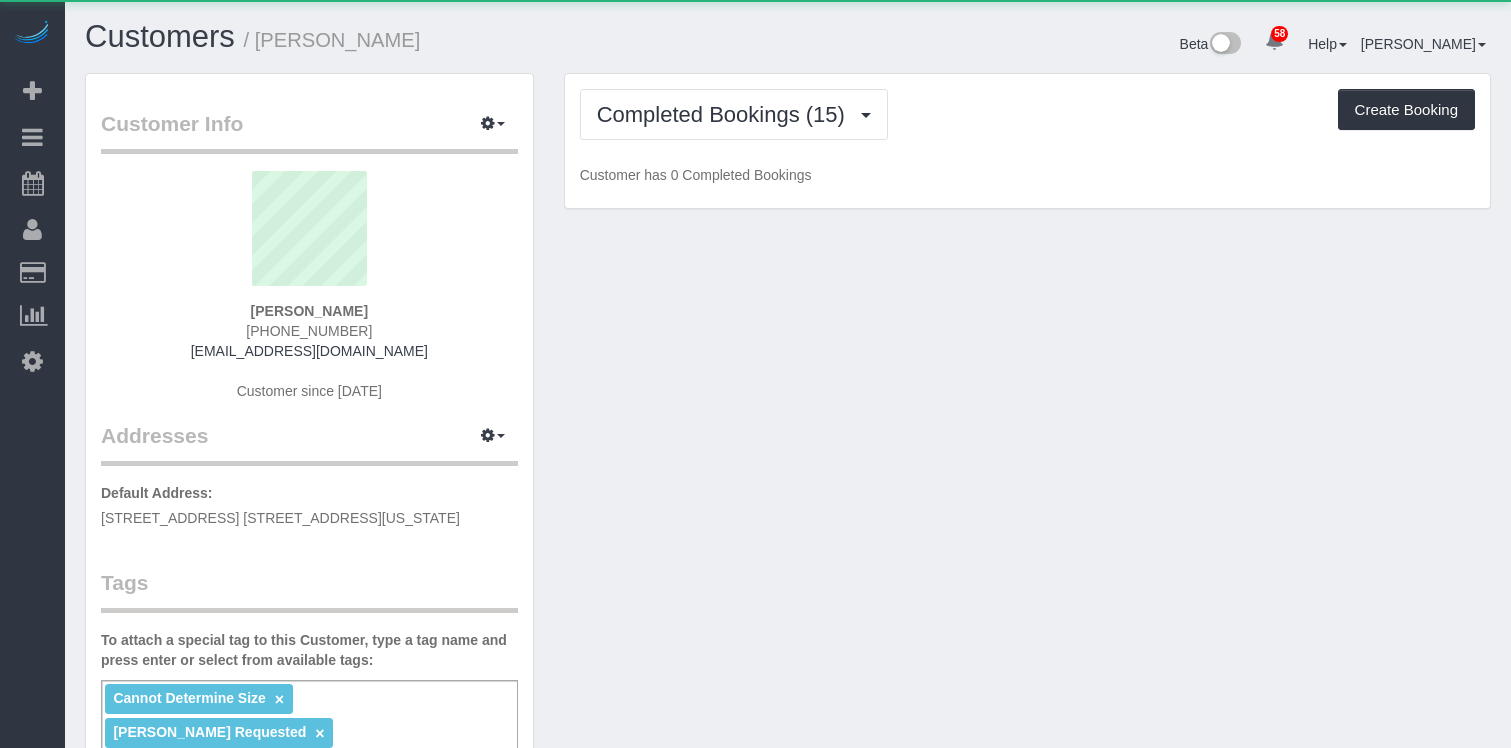 scroll, scrollTop: 0, scrollLeft: 0, axis: both 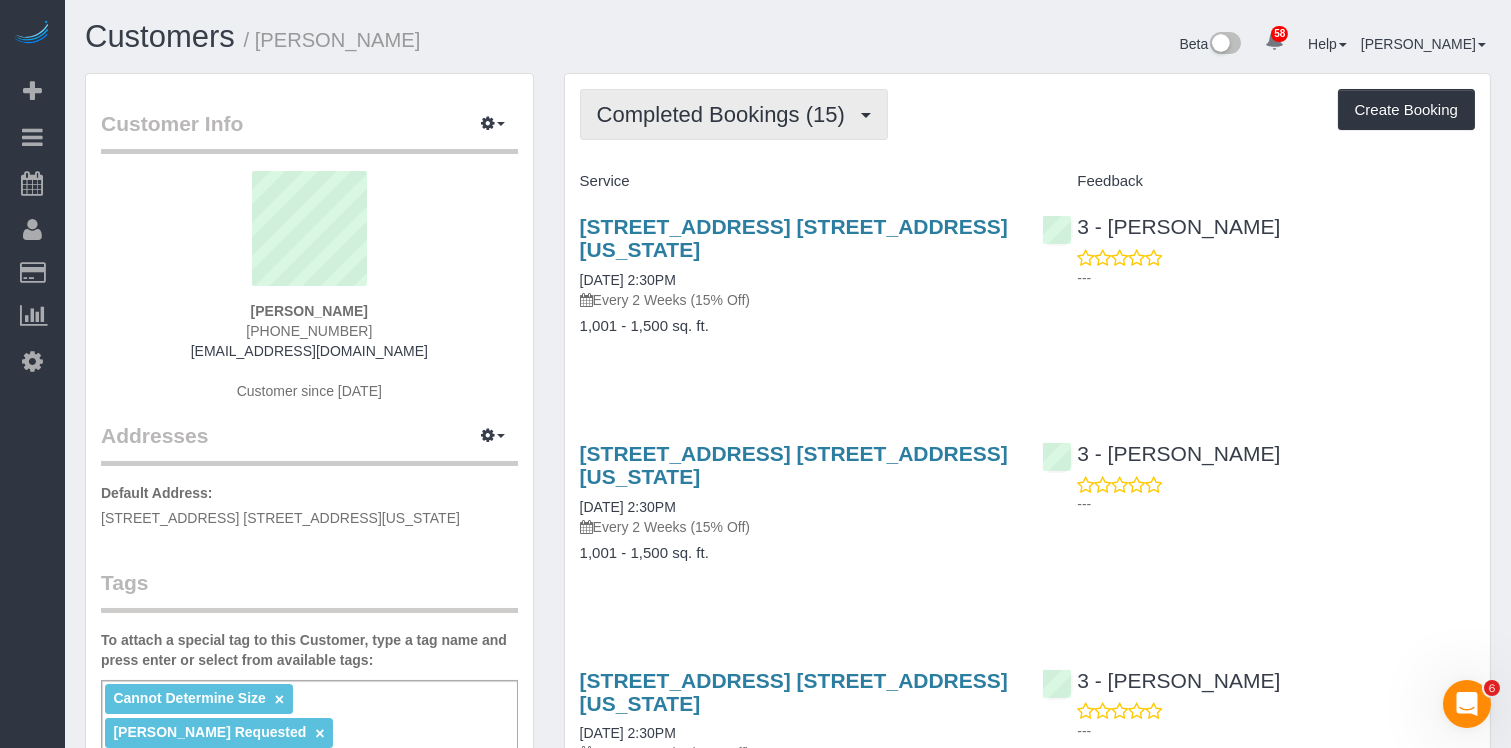 click on "Completed Bookings (15)" at bounding box center (726, 114) 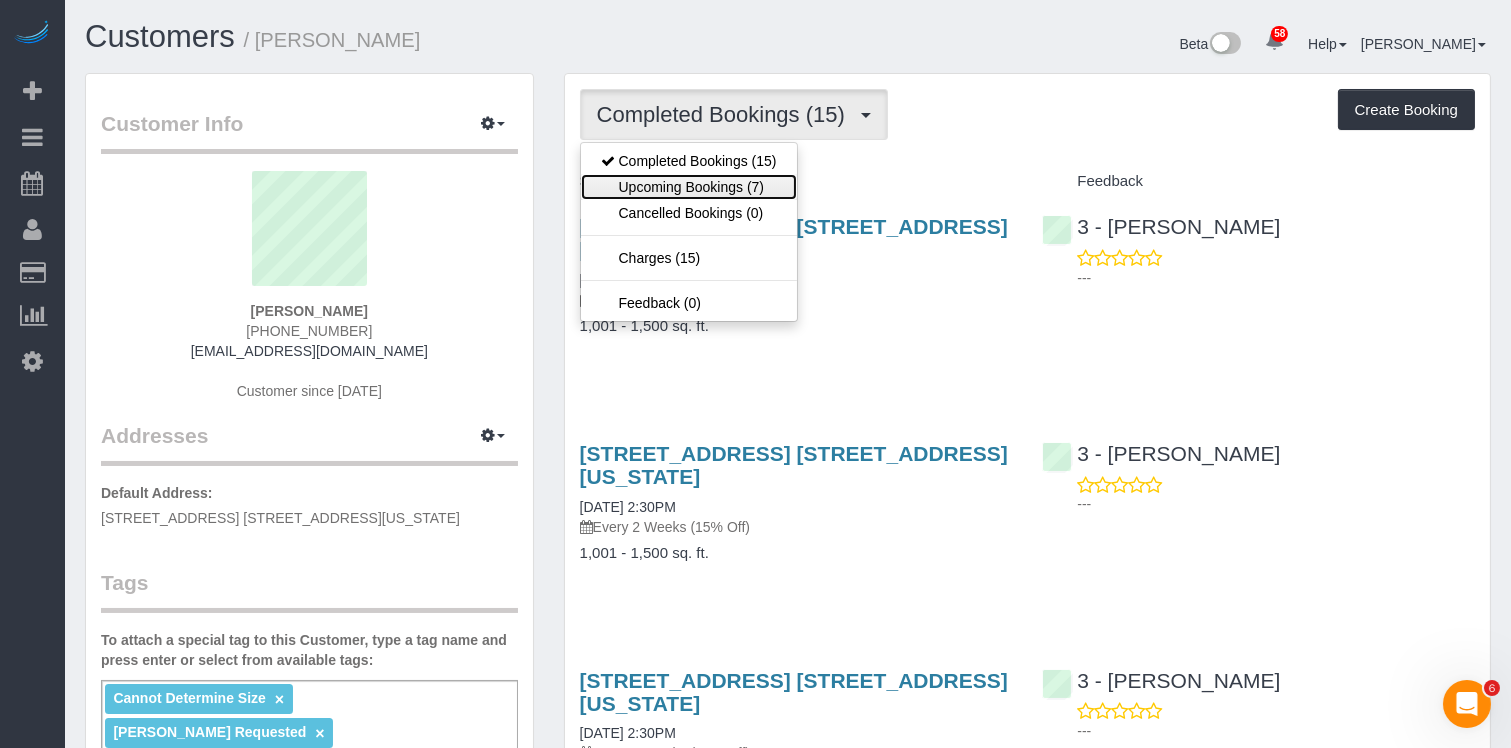 click on "Upcoming Bookings (7)" at bounding box center (689, 187) 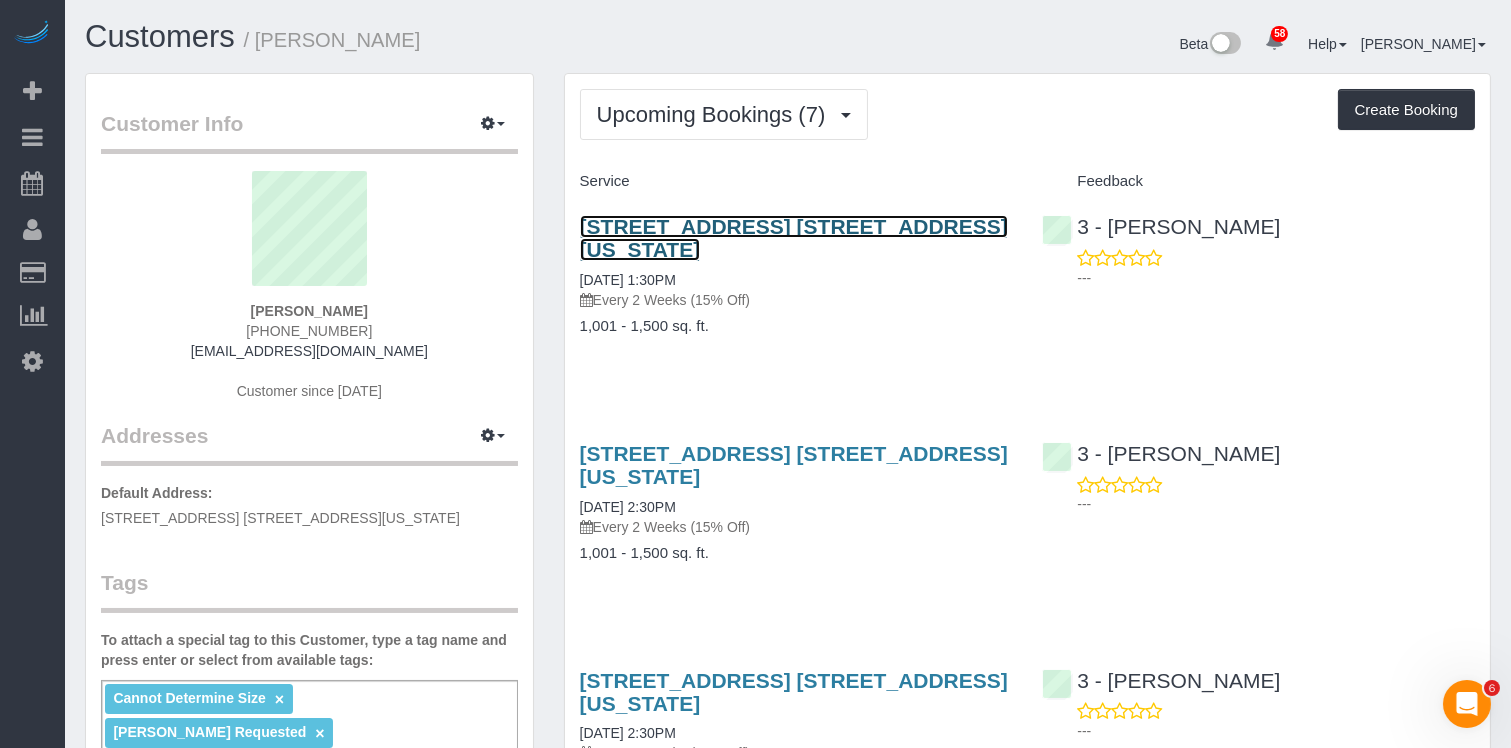 click on "[STREET_ADDRESS] [STREET_ADDRESS][US_STATE]" at bounding box center [794, 238] 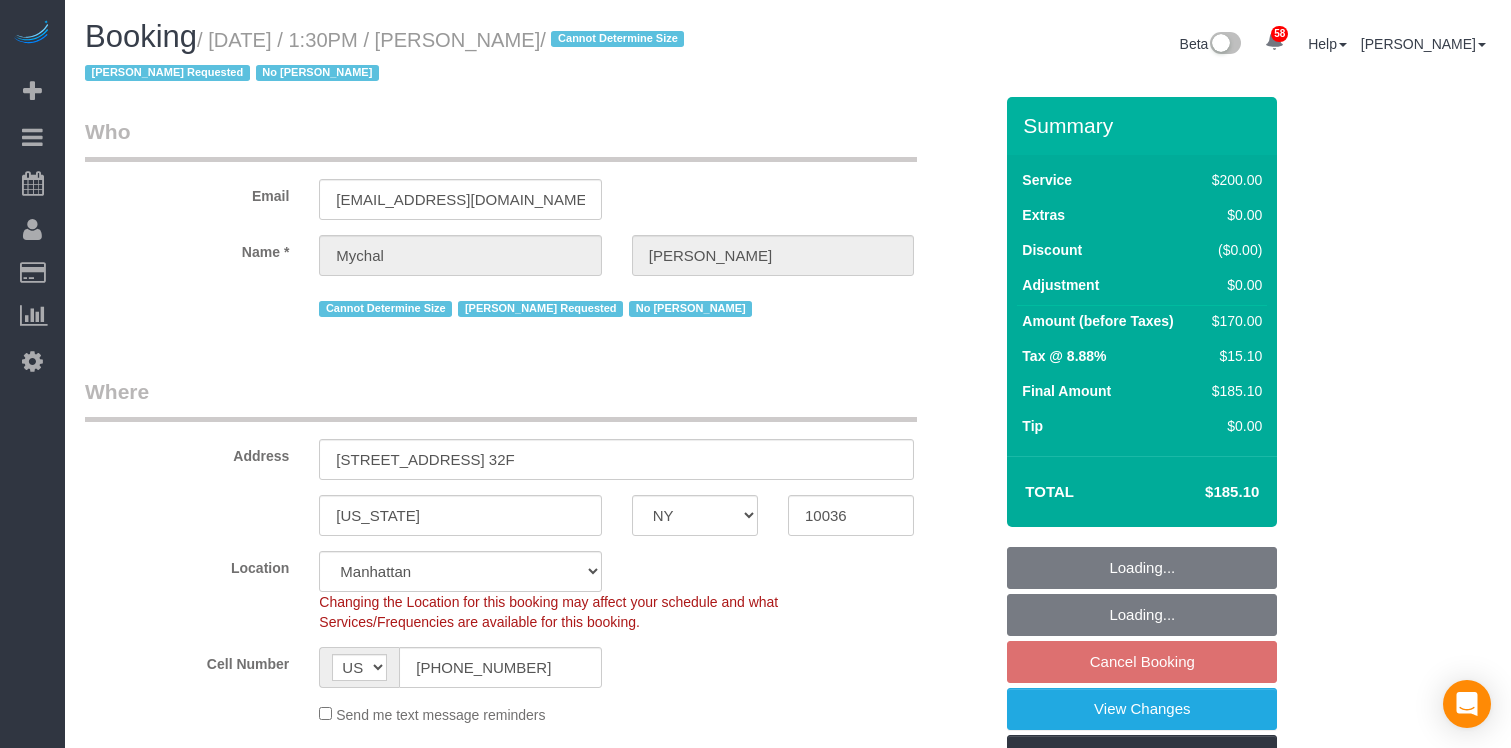 select on "NY" 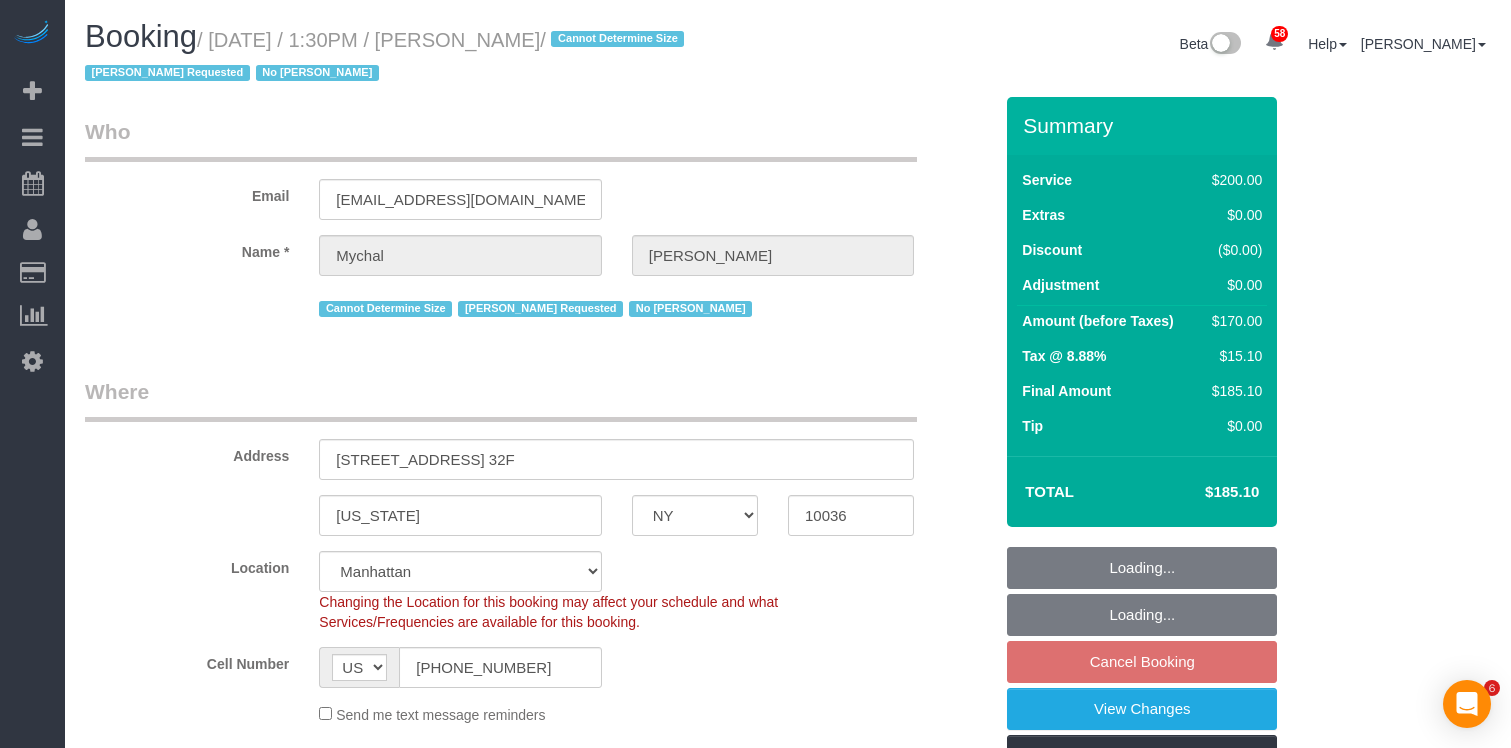select on "object:1055" 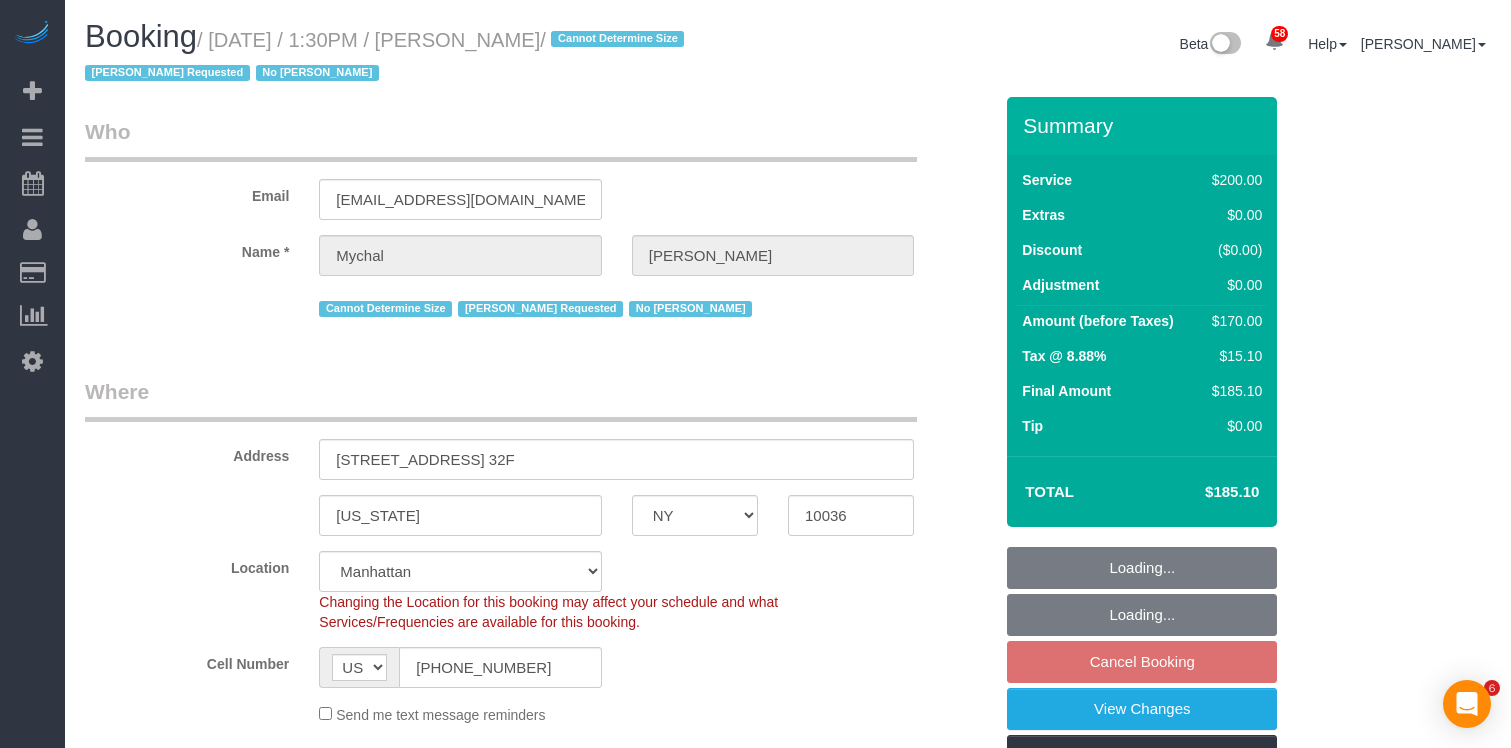 click at bounding box center [616, 2833] 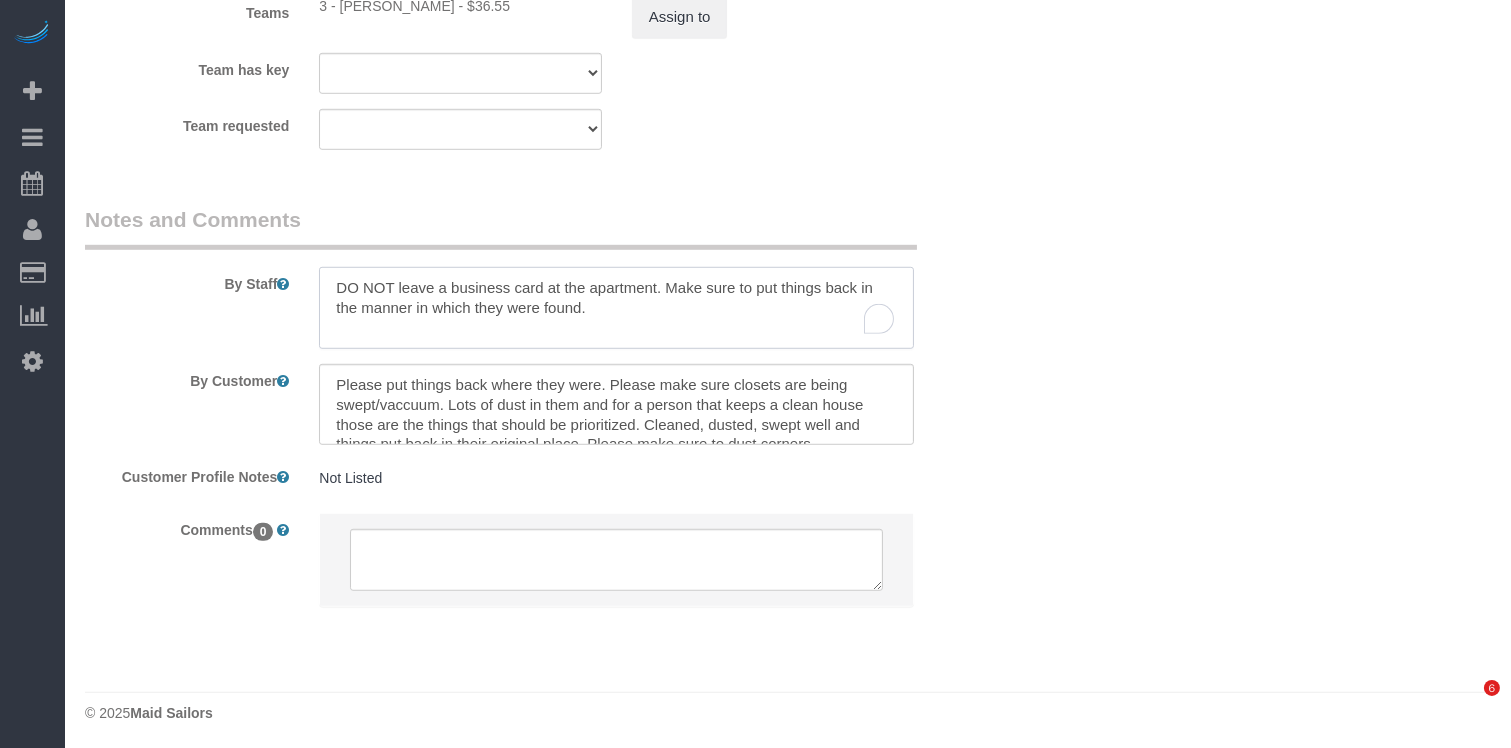 scroll, scrollTop: 2525, scrollLeft: 0, axis: vertical 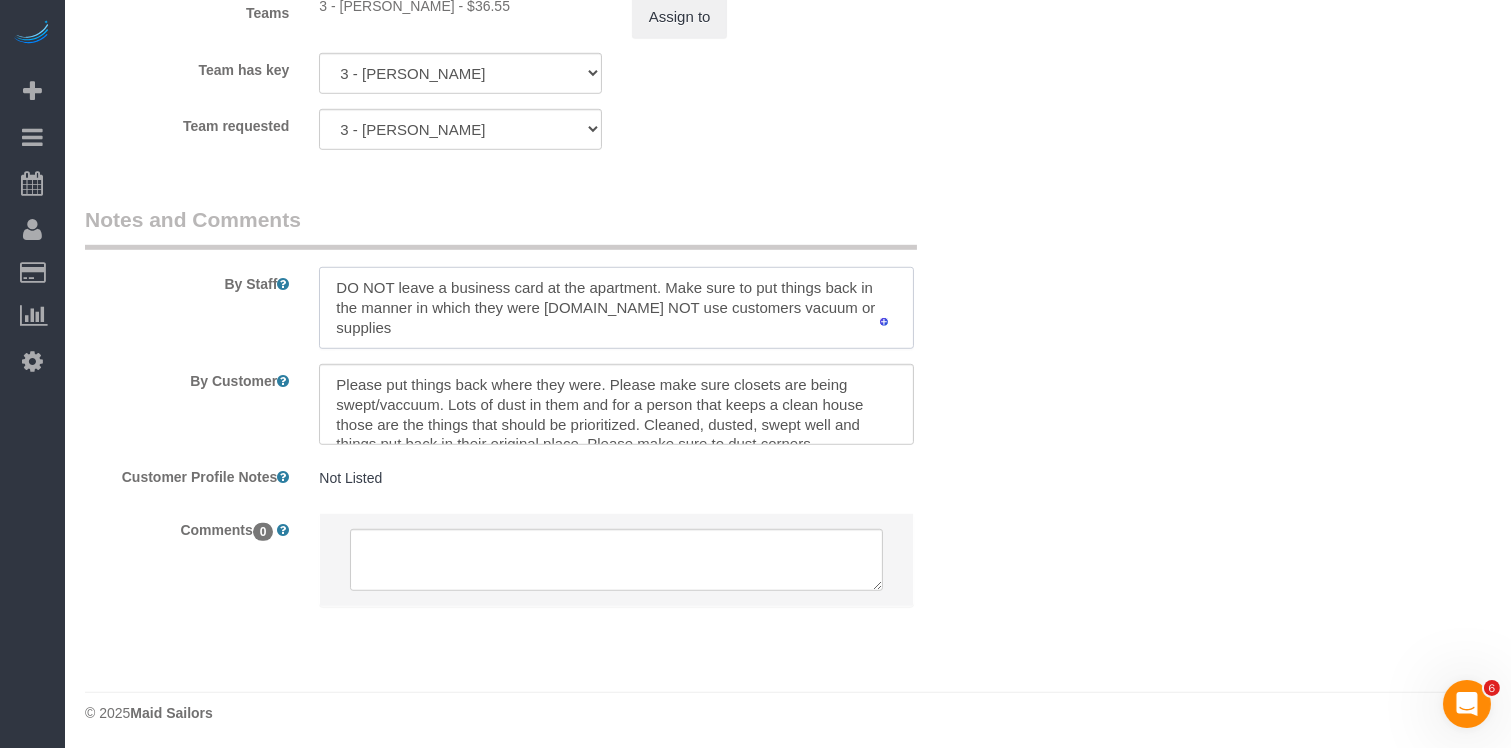 click at bounding box center [616, 308] 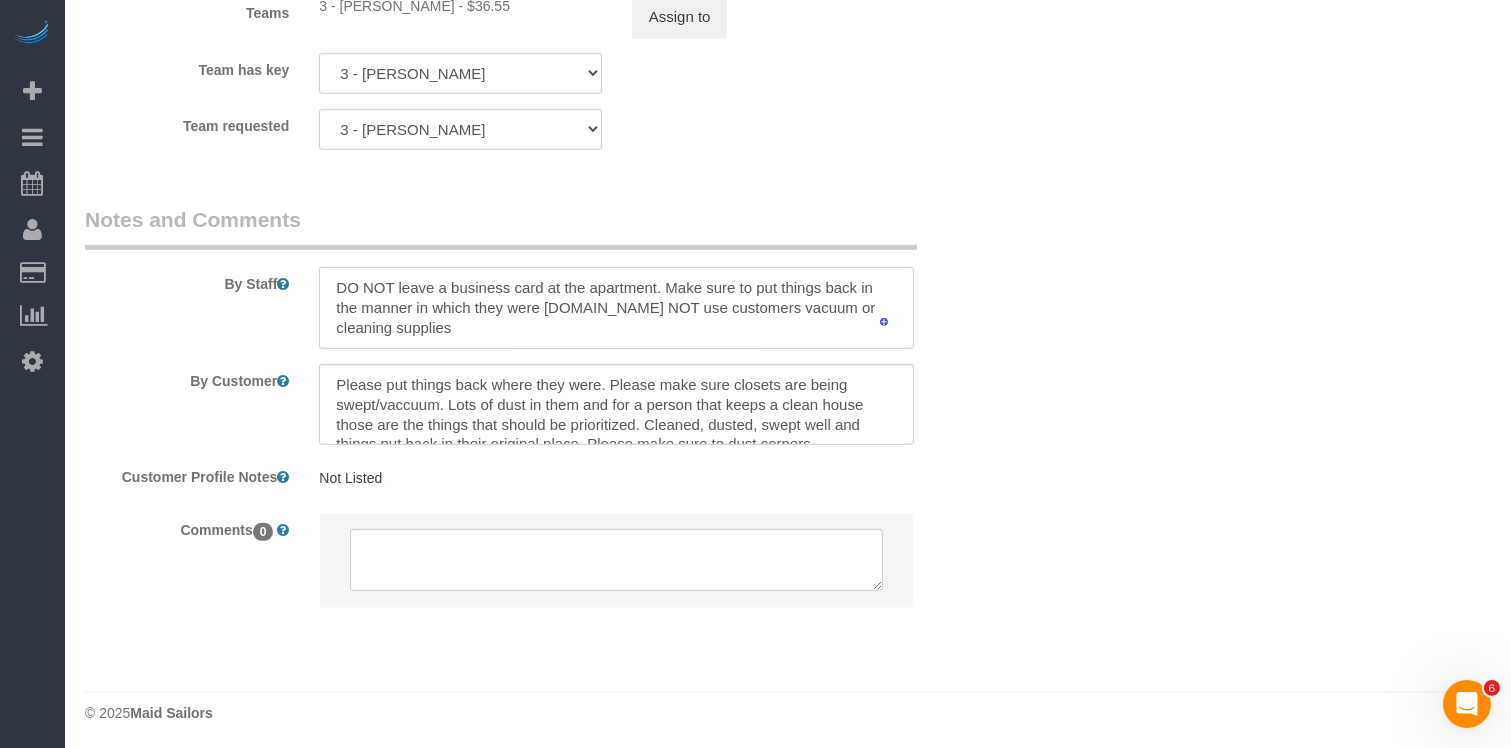 scroll, scrollTop: 1, scrollLeft: 0, axis: vertical 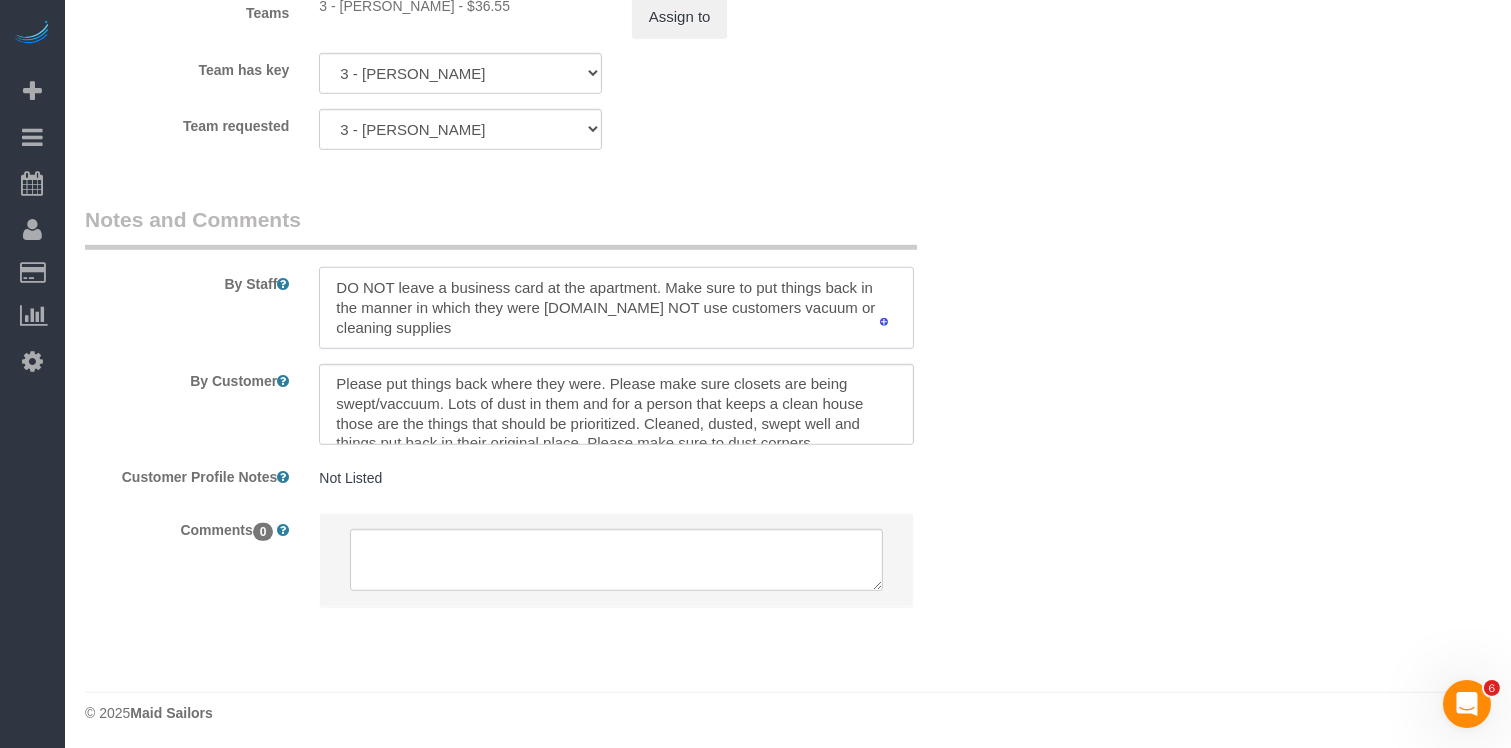type on "DO NOT leave a business card at the apartment. Make sure to put things back in the manner in which they were found.DO NOT use customers vacuum or cleaning supplies" 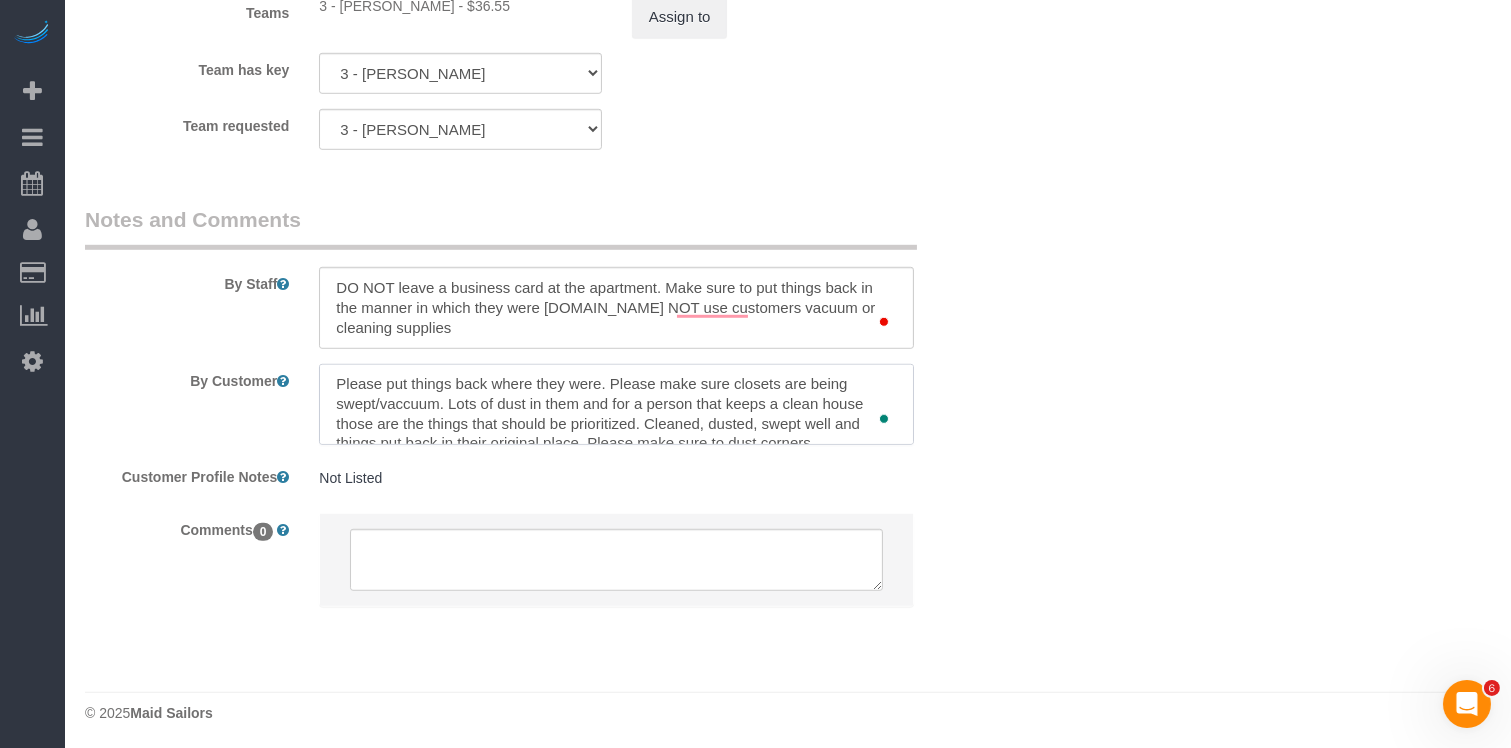 scroll, scrollTop: 1, scrollLeft: 0, axis: vertical 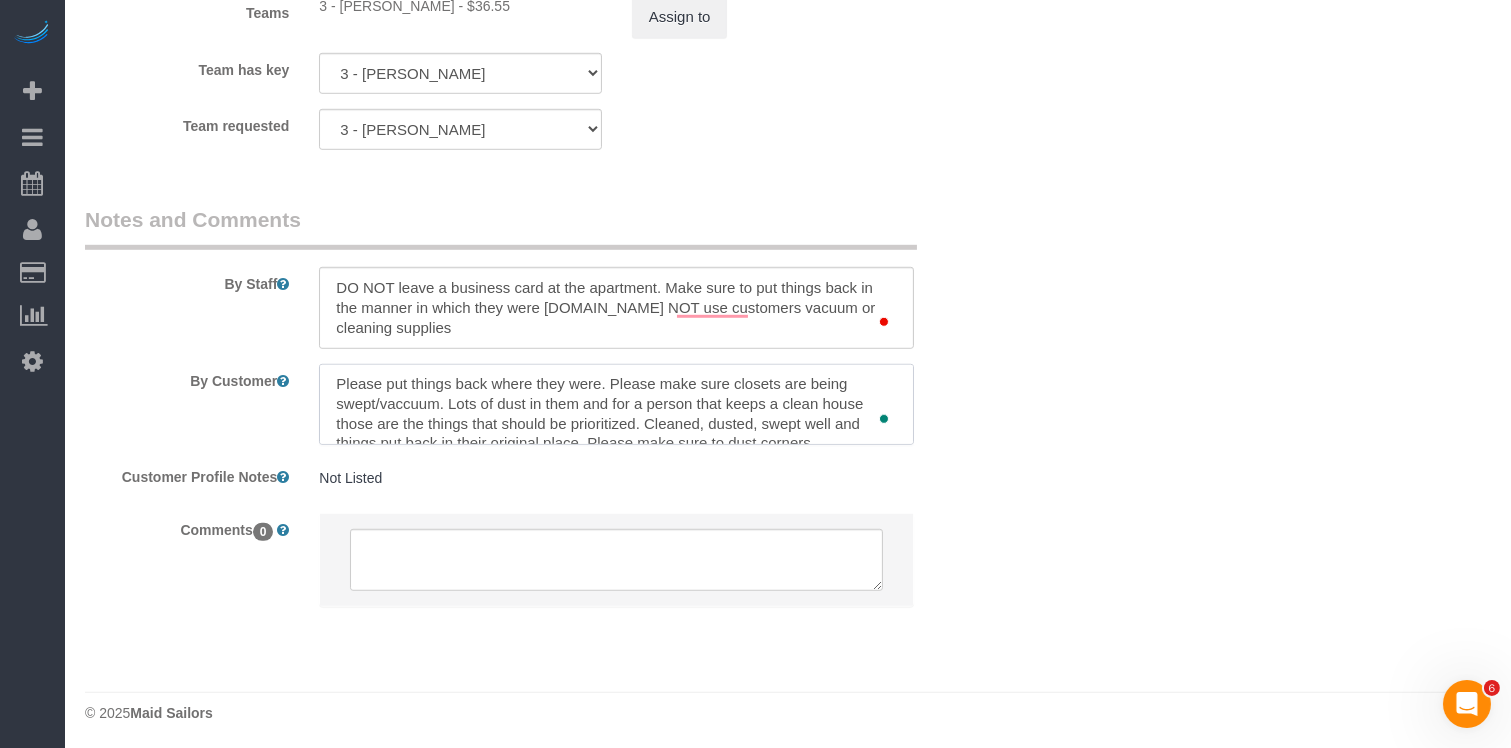drag, startPoint x: 607, startPoint y: 384, endPoint x: 321, endPoint y: 378, distance: 286.06293 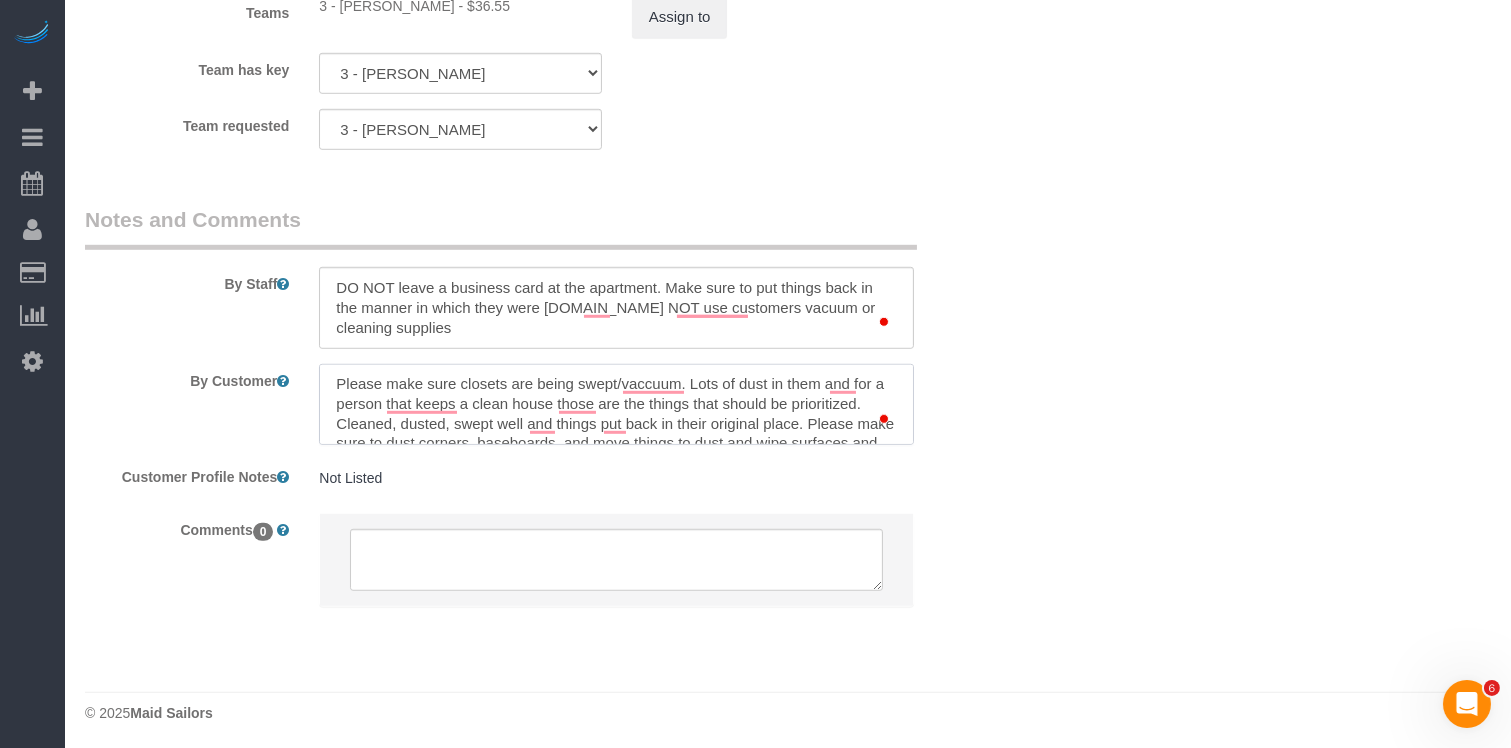 scroll, scrollTop: 1, scrollLeft: 0, axis: vertical 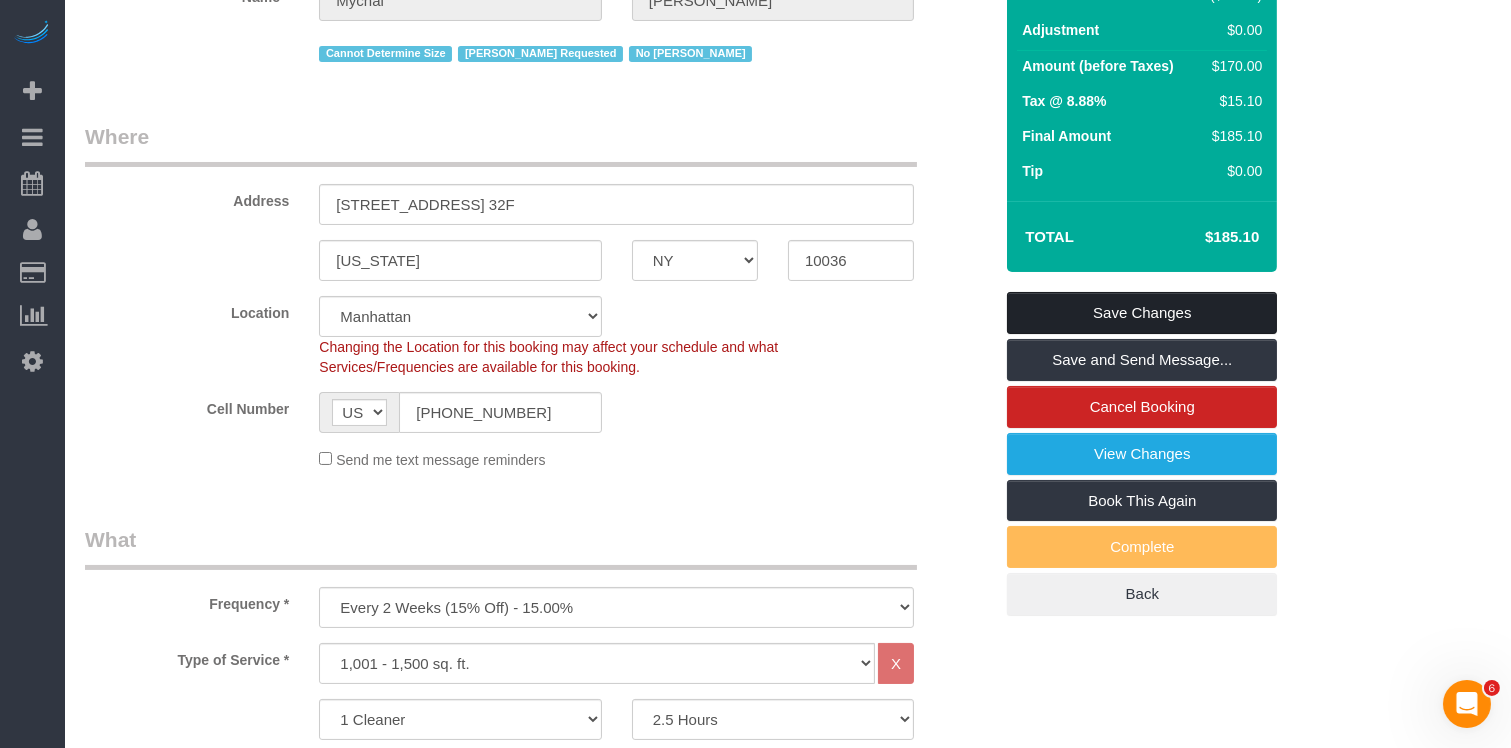 type on "Please make sure closets are being swept/vaccuum. Lots of dust in them and for a person that keeps a clean house those are the things that should be prioritized. Cleaned, dusted, swept well and things put back in their original place. Please make sure to dust corners, baseboards, and move things to dust and wipe surfaces and make sure shower is cleaned properly." 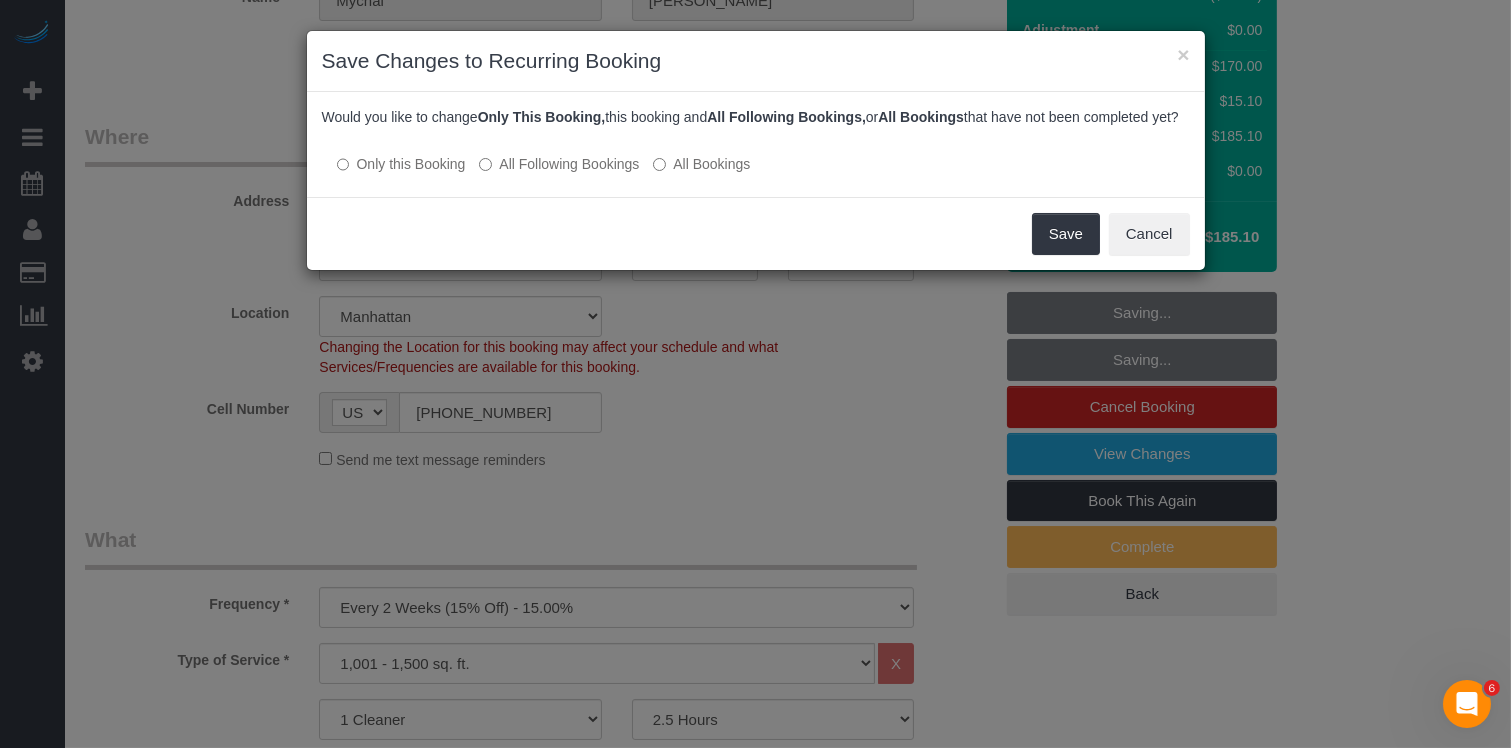 click on "All Following Bookings" at bounding box center [559, 164] 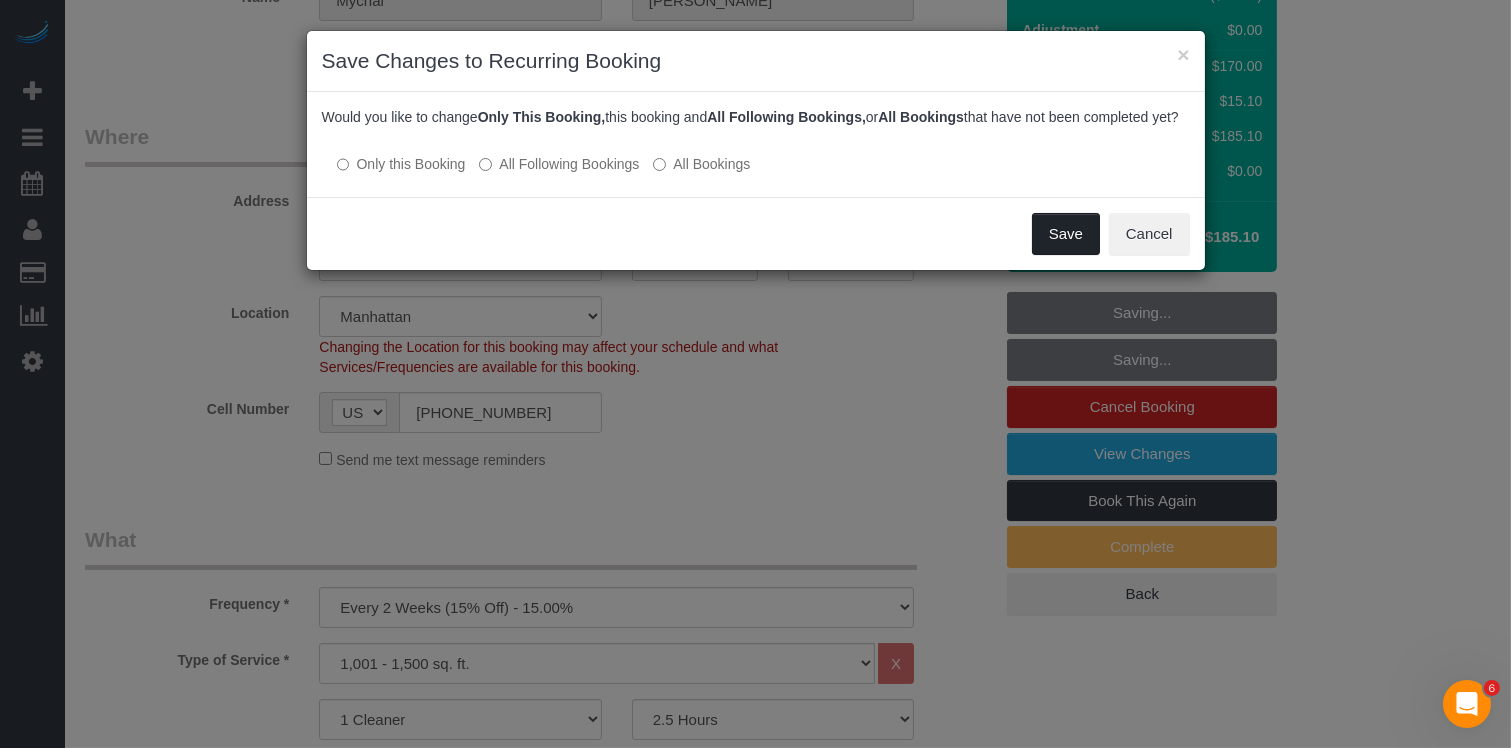 click on "Save" at bounding box center (1066, 234) 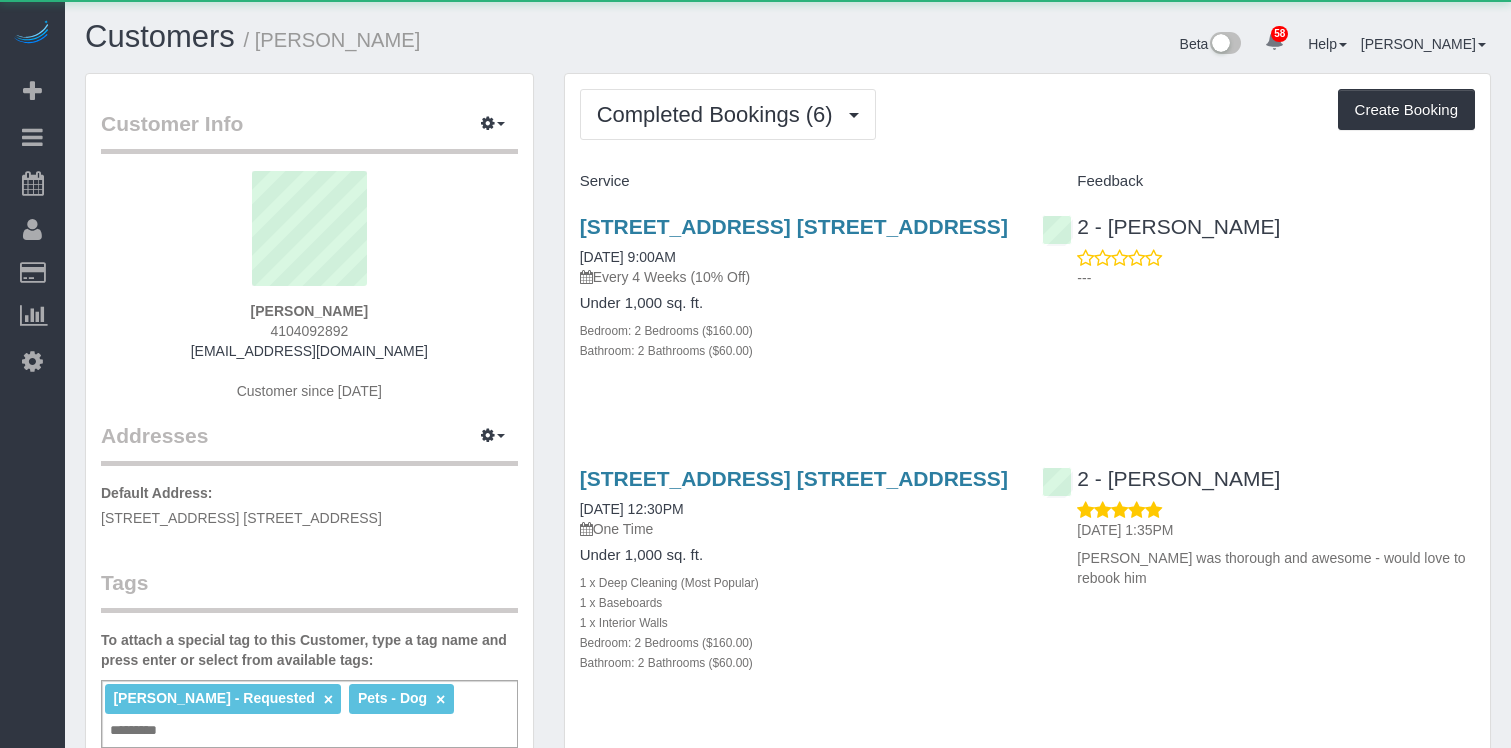 scroll, scrollTop: 0, scrollLeft: 0, axis: both 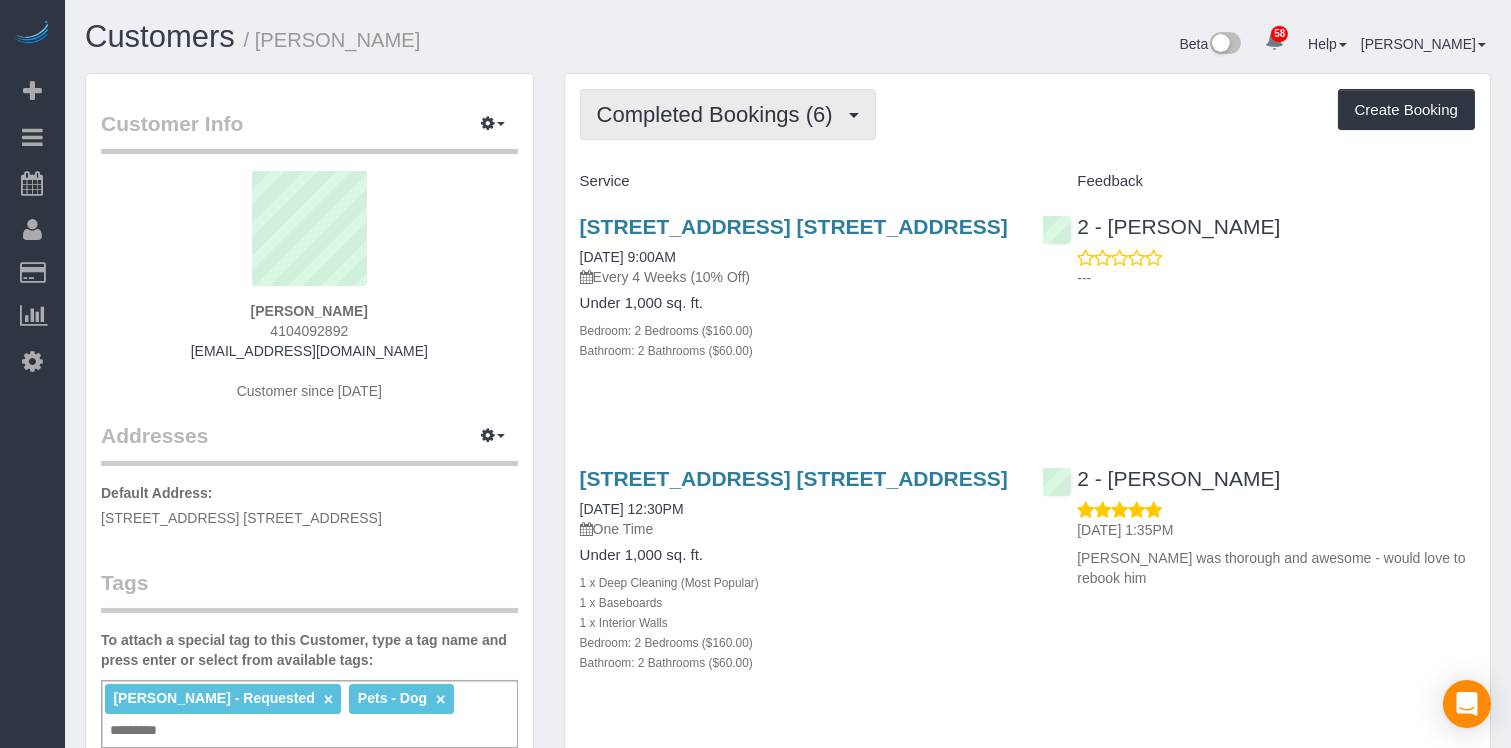 click on "Completed Bookings (6)" at bounding box center (720, 114) 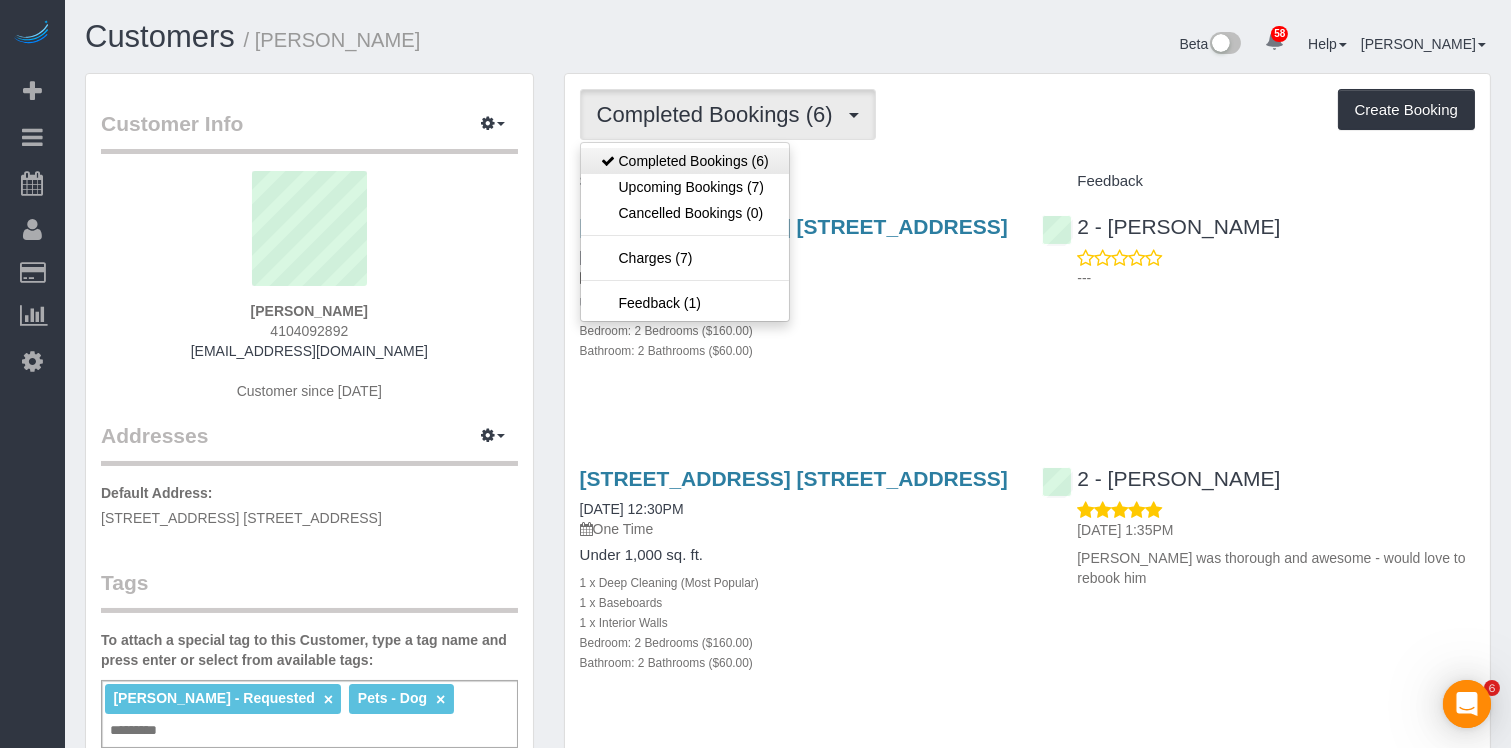 scroll, scrollTop: 0, scrollLeft: 0, axis: both 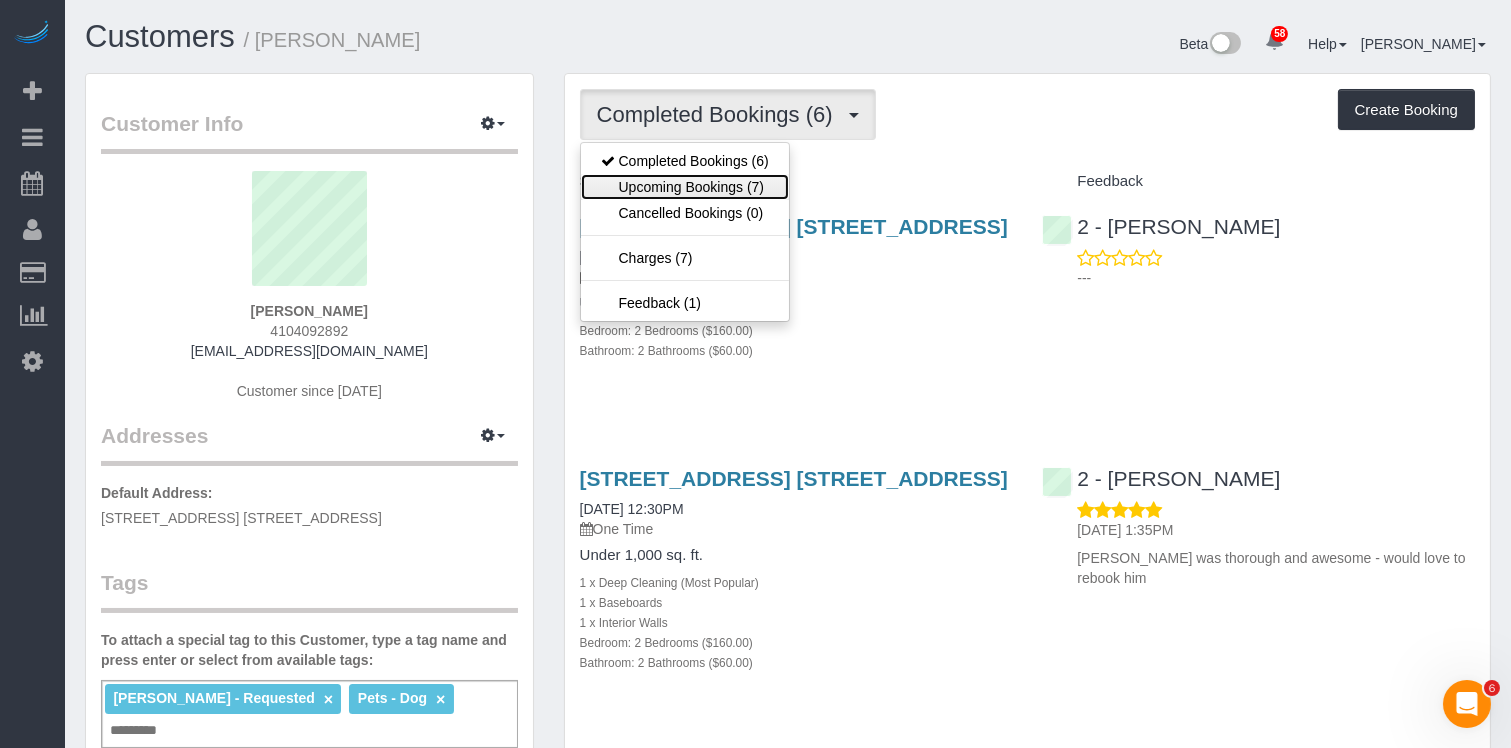 click on "Upcoming Bookings (7)" at bounding box center [685, 187] 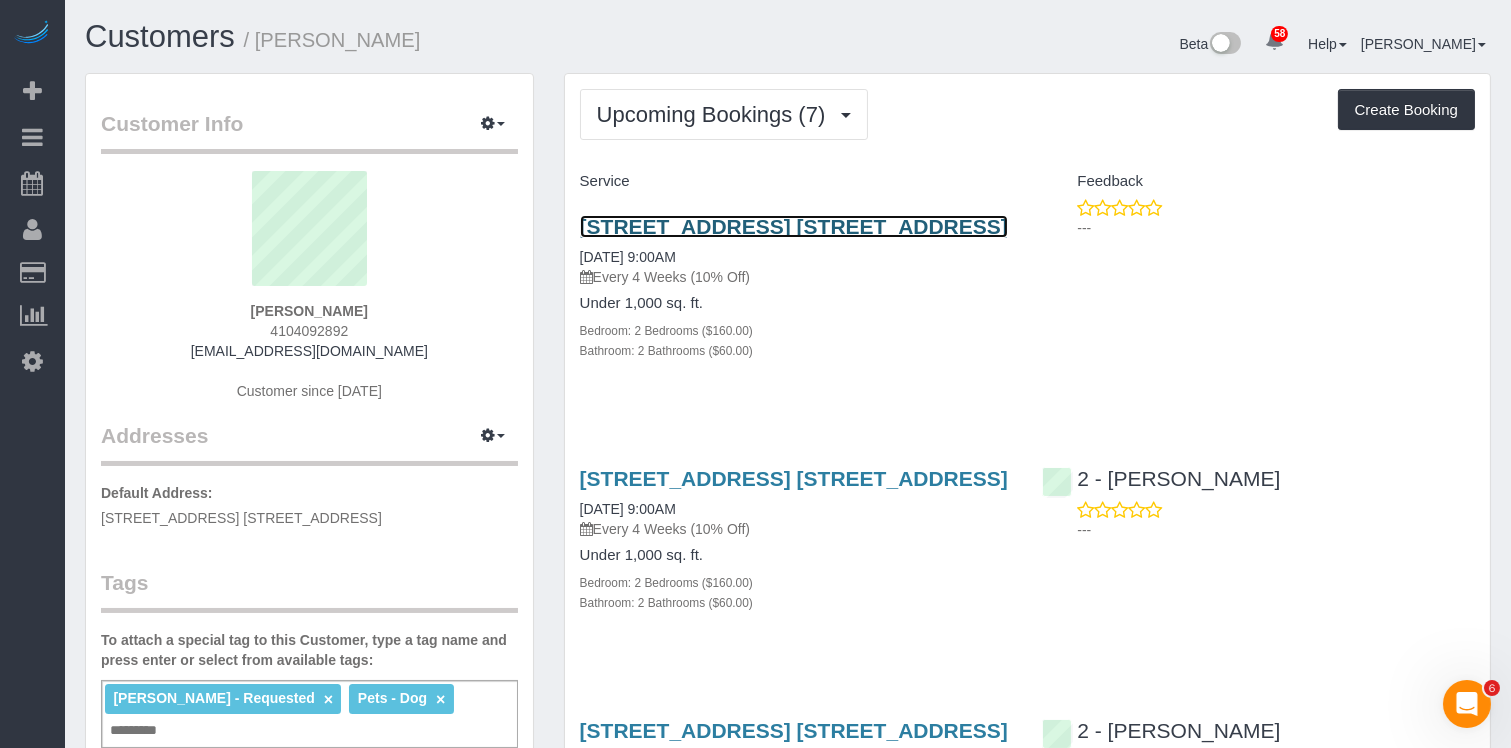 click on "[STREET_ADDRESS] [STREET_ADDRESS]" at bounding box center [794, 226] 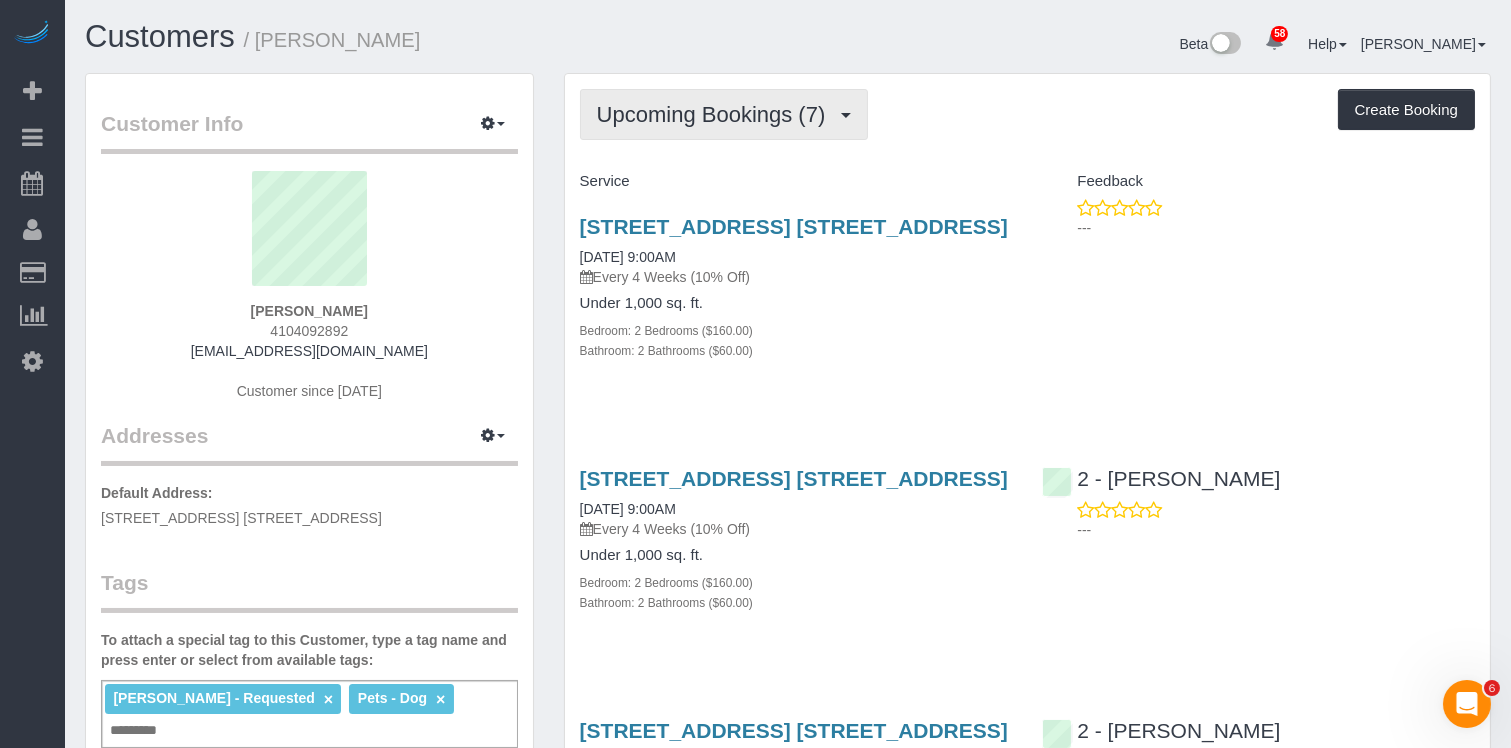 click on "Upcoming Bookings (7)" at bounding box center (716, 114) 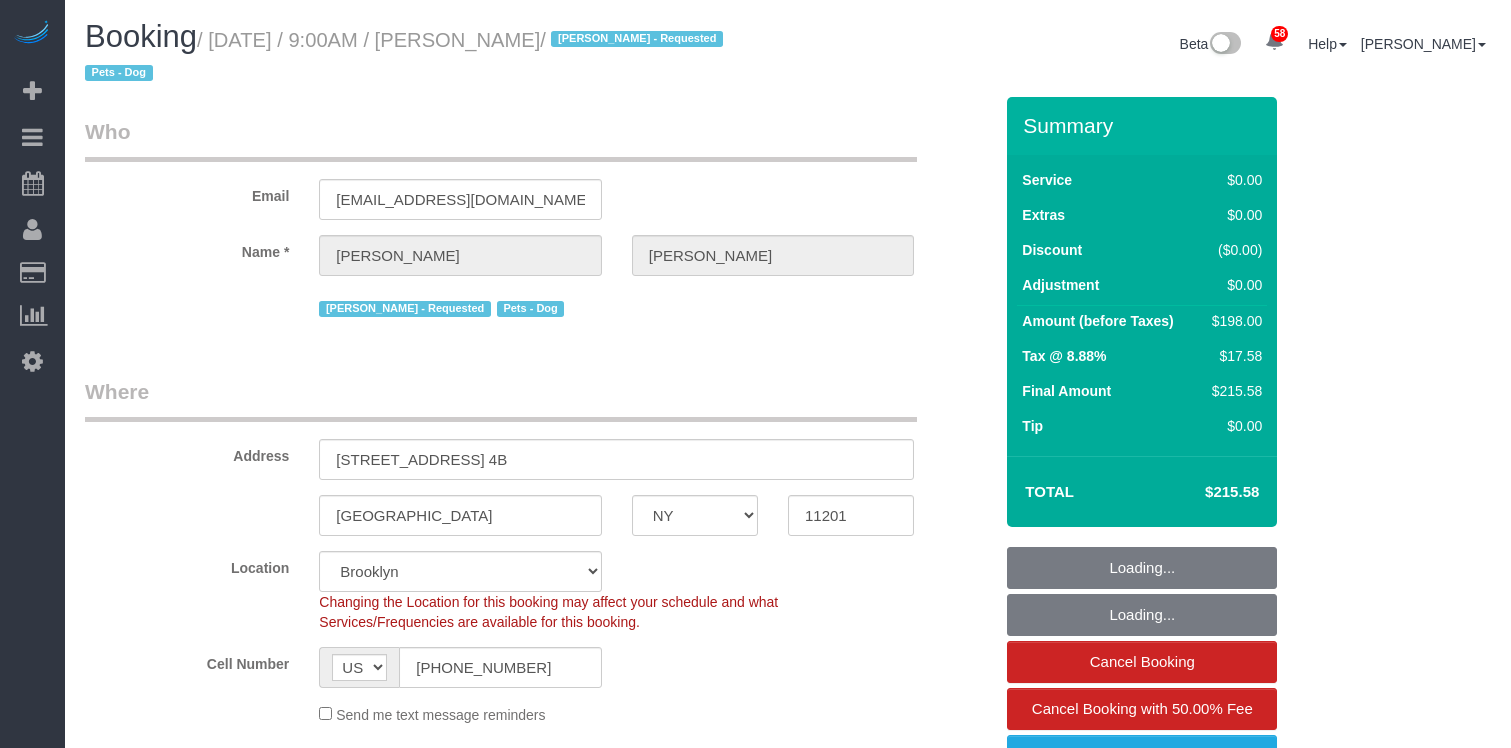 select on "NY" 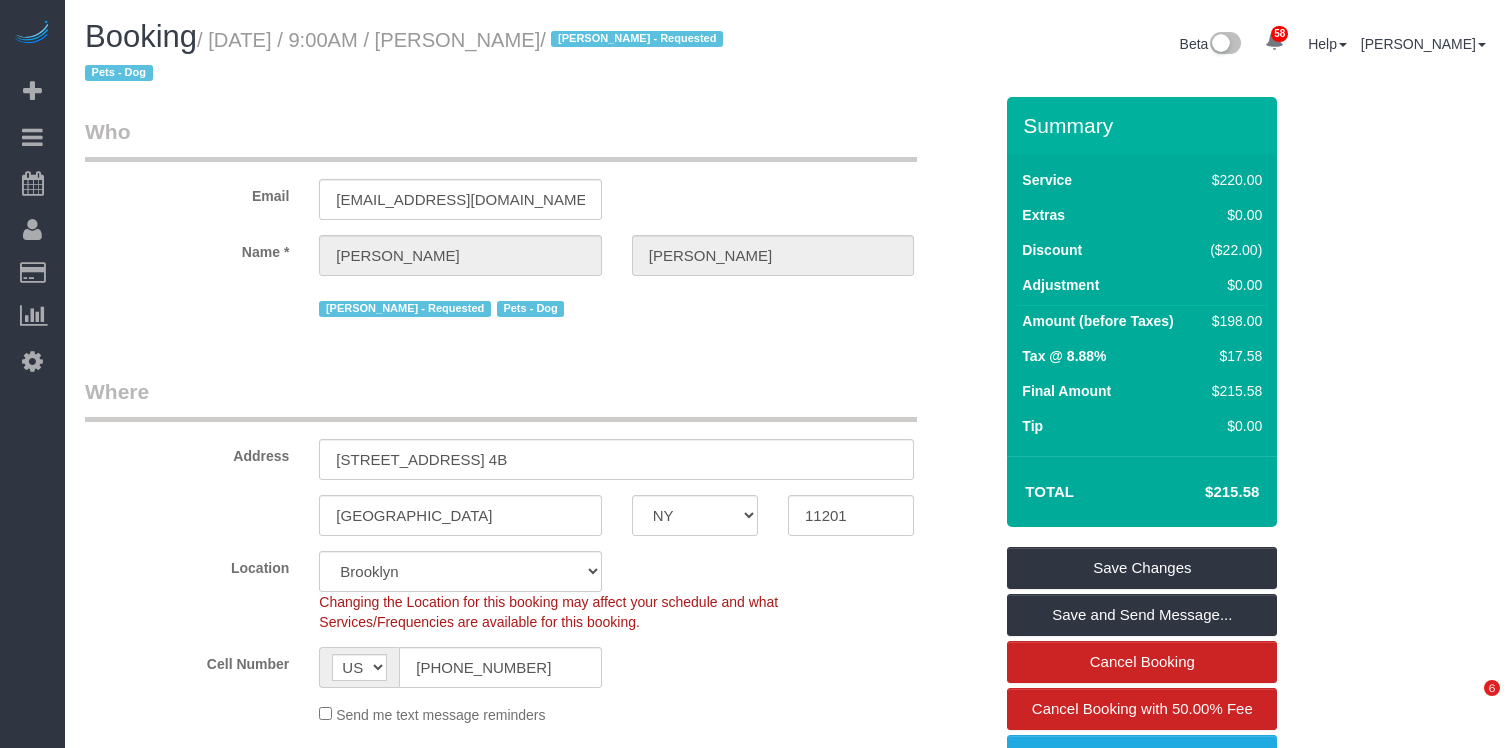 scroll, scrollTop: 0, scrollLeft: 0, axis: both 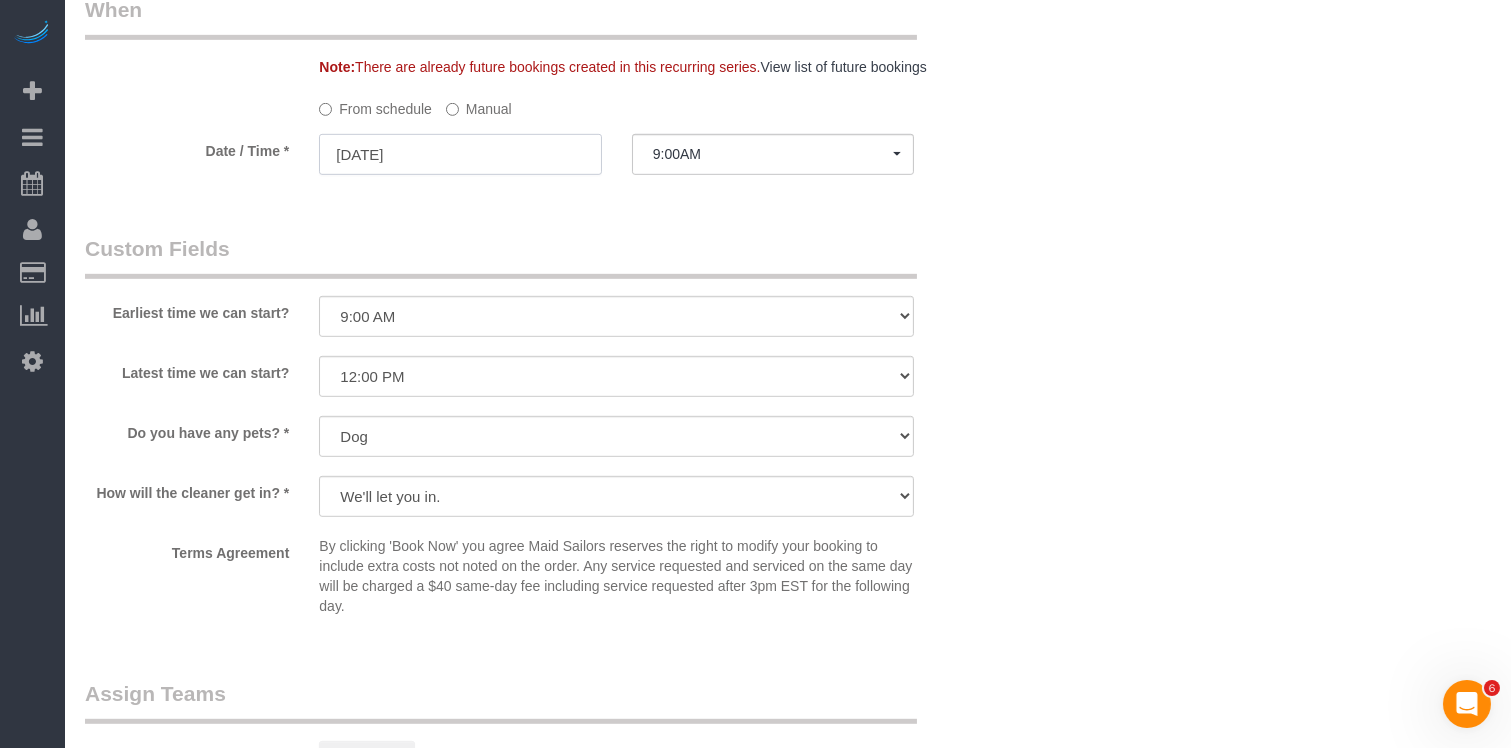 click on "07/03/2025" at bounding box center [460, 154] 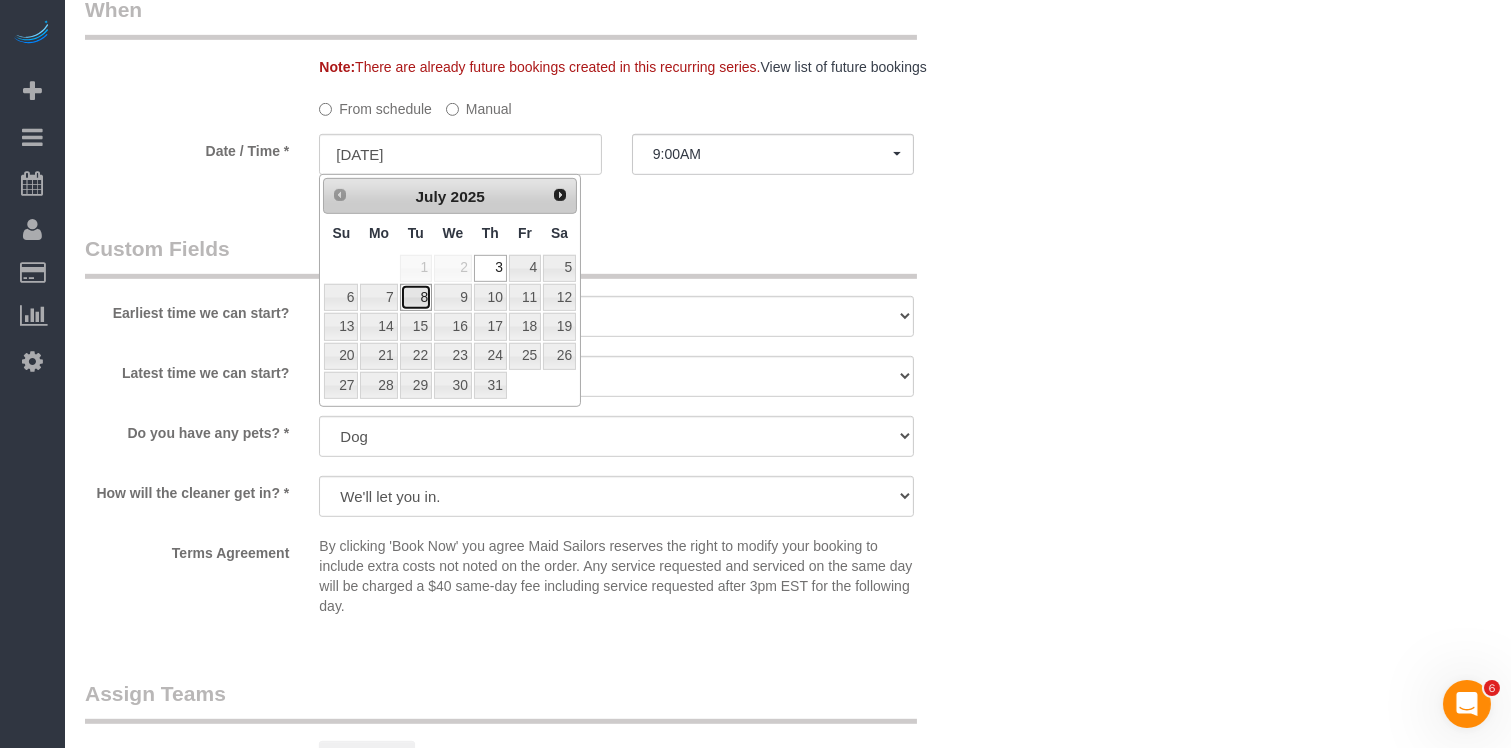 click on "8" at bounding box center [416, 297] 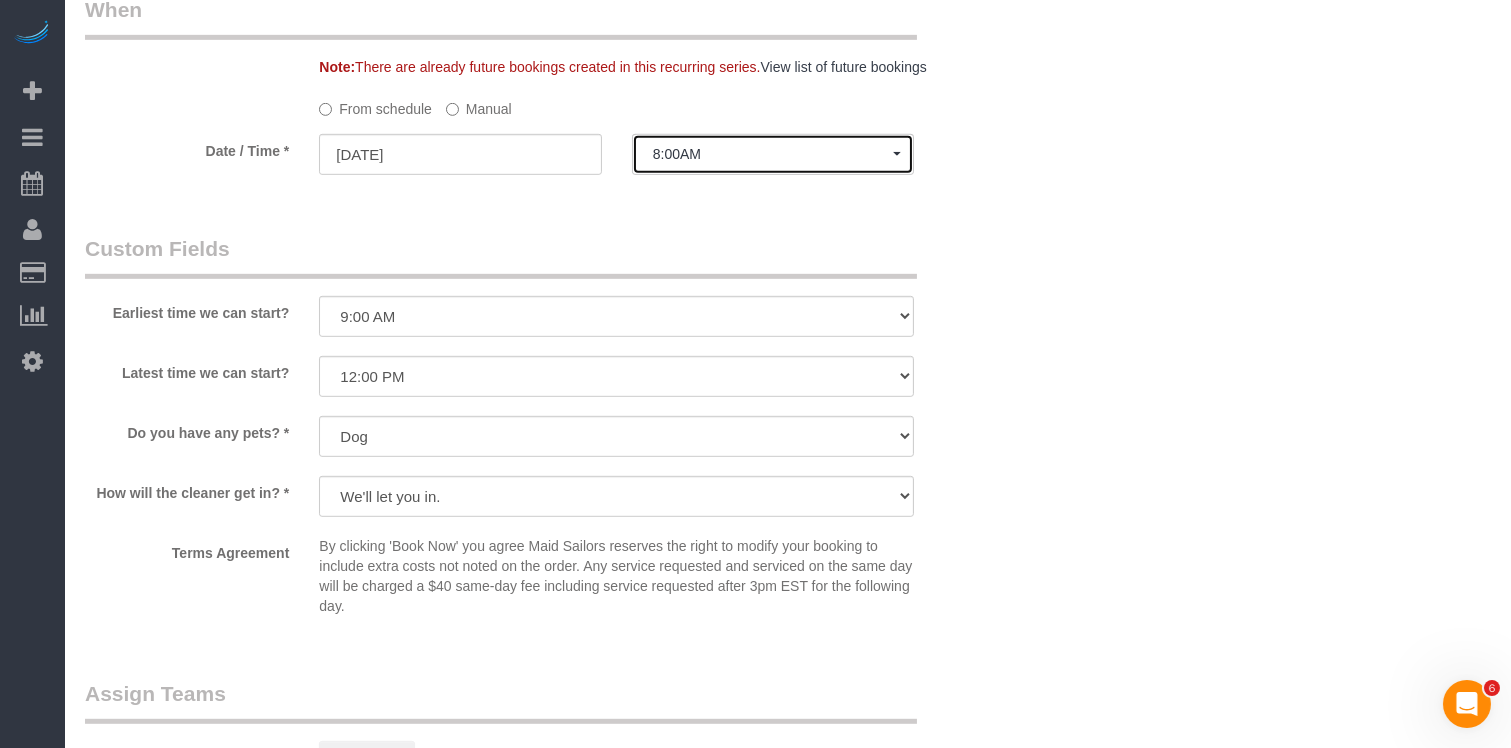 click on "8:00AM" 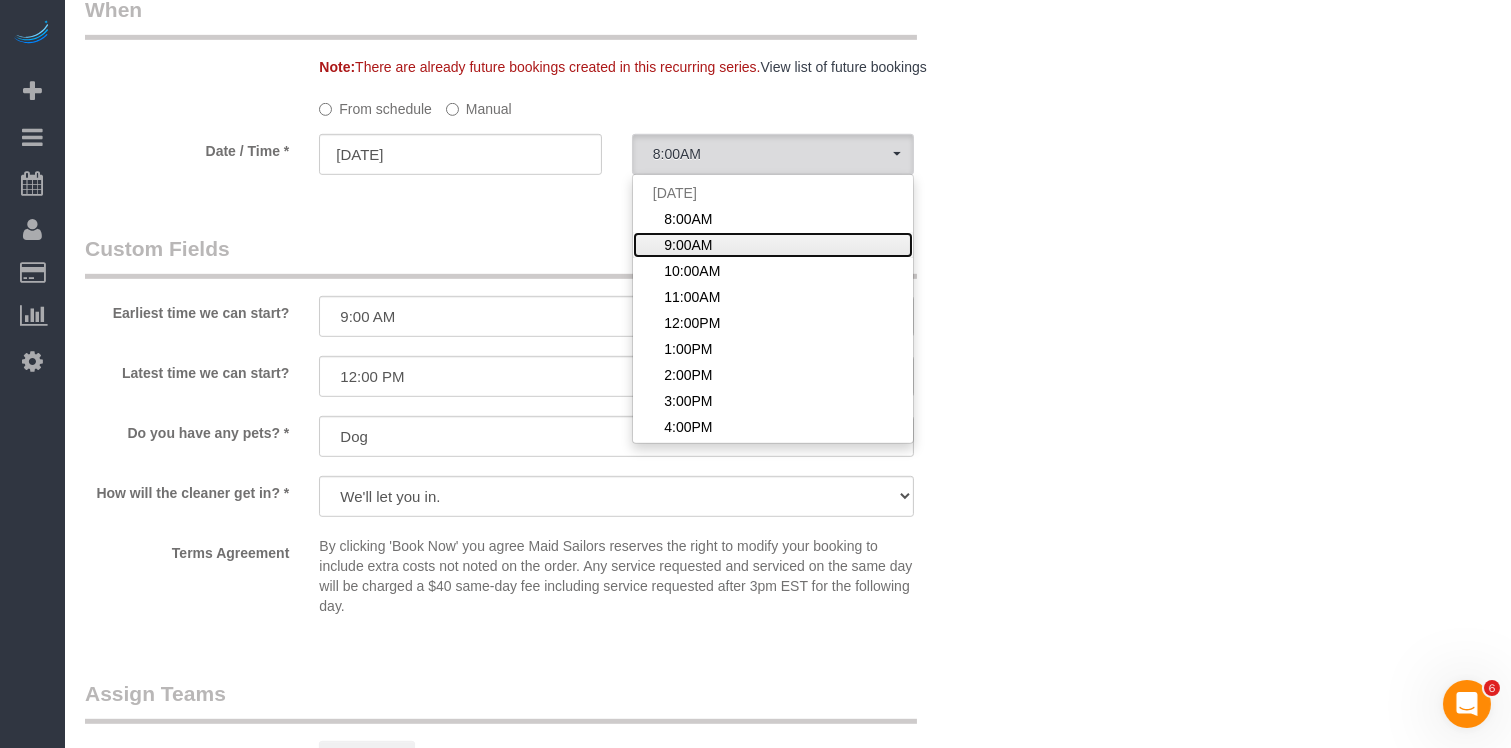 click on "9:00AM" 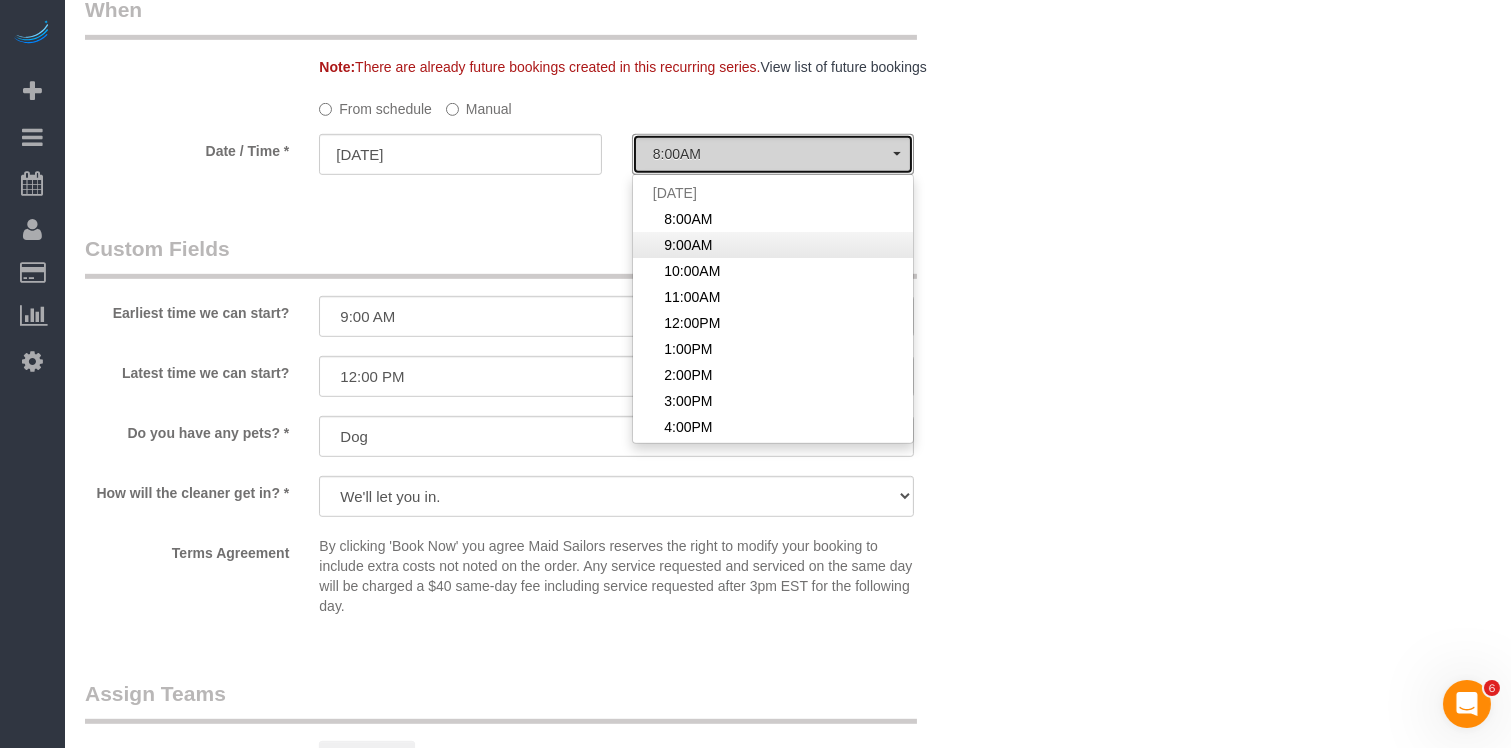 select on "spot106" 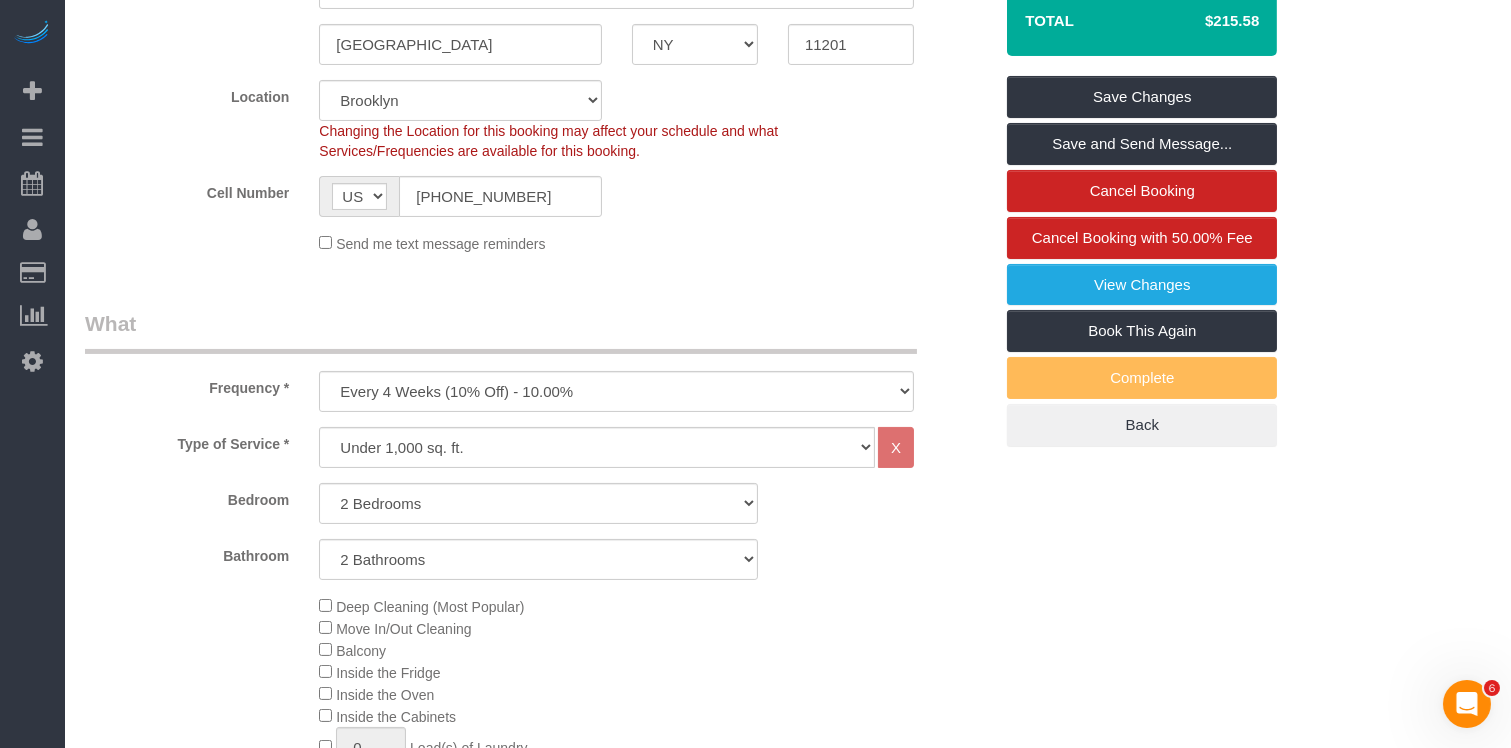 scroll, scrollTop: 0, scrollLeft: 0, axis: both 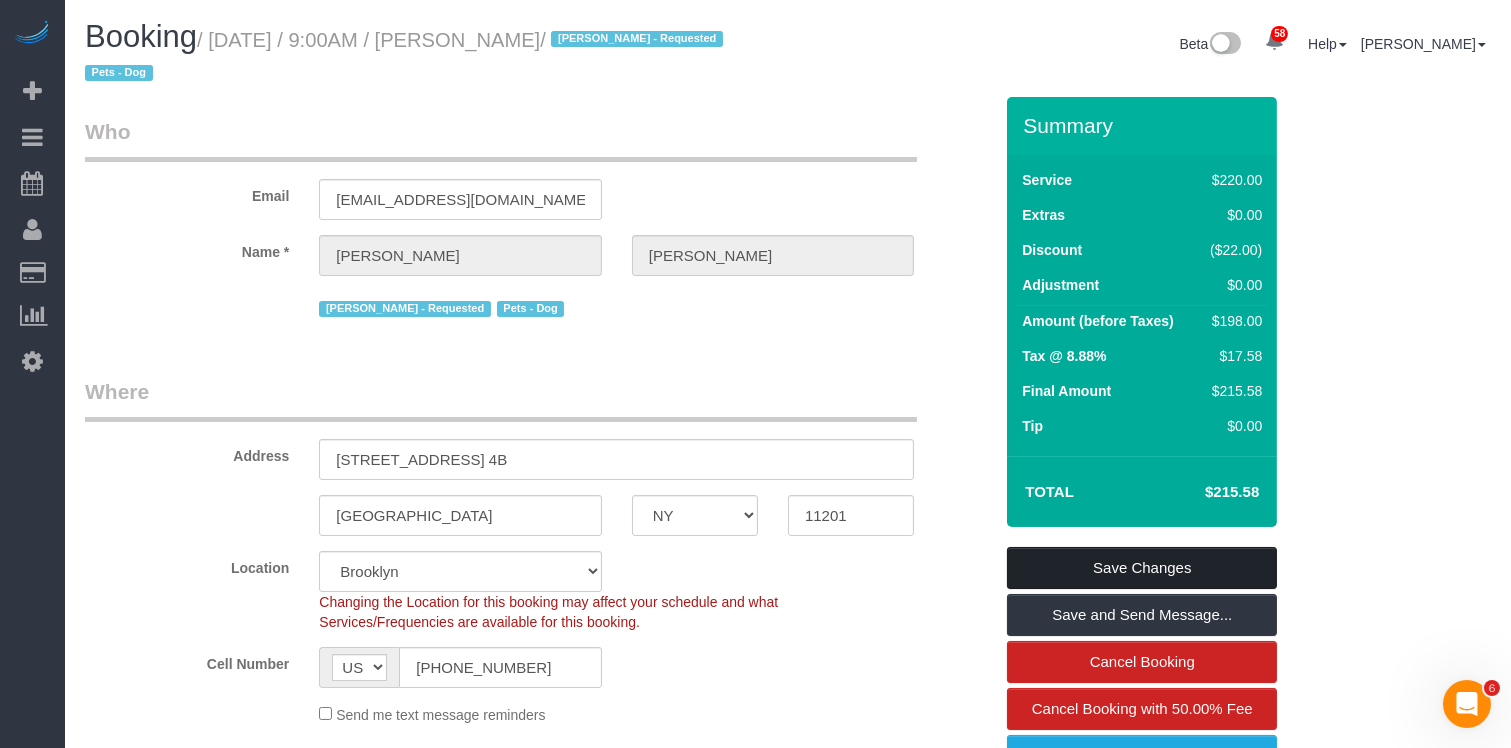click on "Save Changes" at bounding box center (1142, 568) 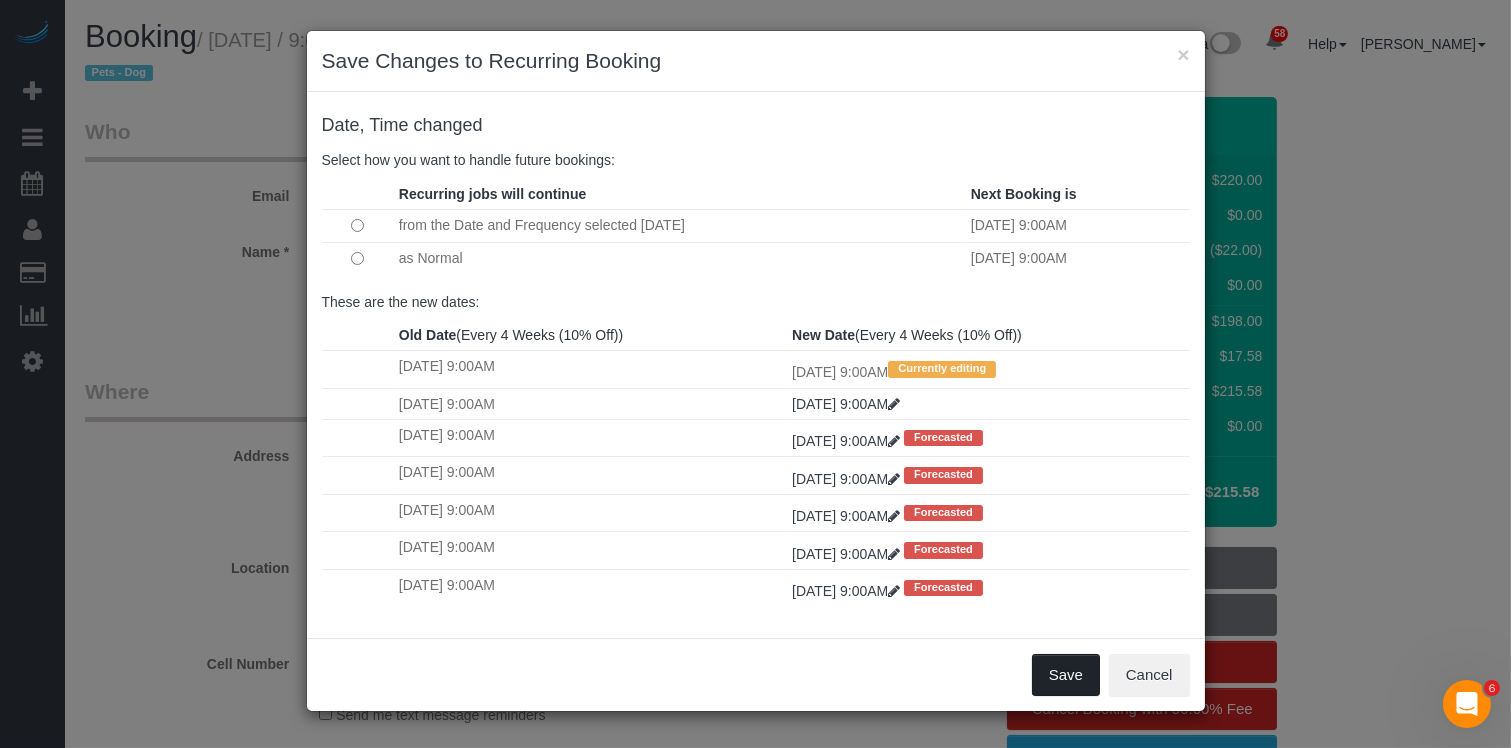 click on "Save" at bounding box center [1066, 675] 